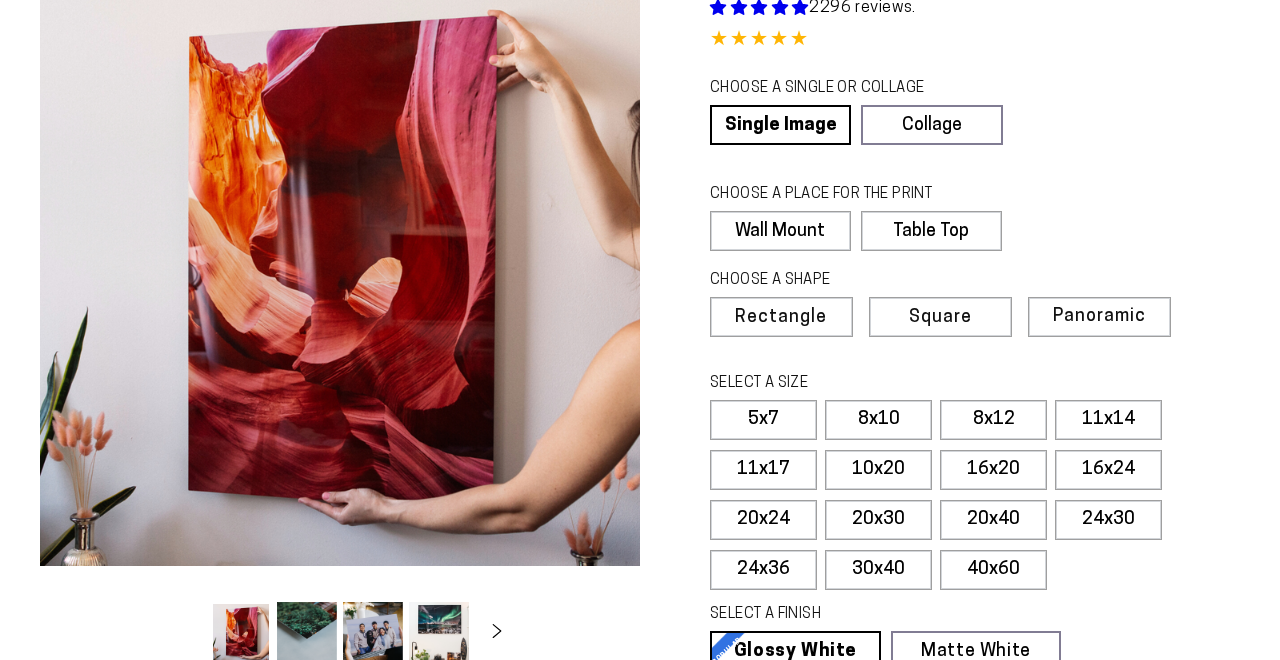 scroll, scrollTop: 133, scrollLeft: 0, axis: vertical 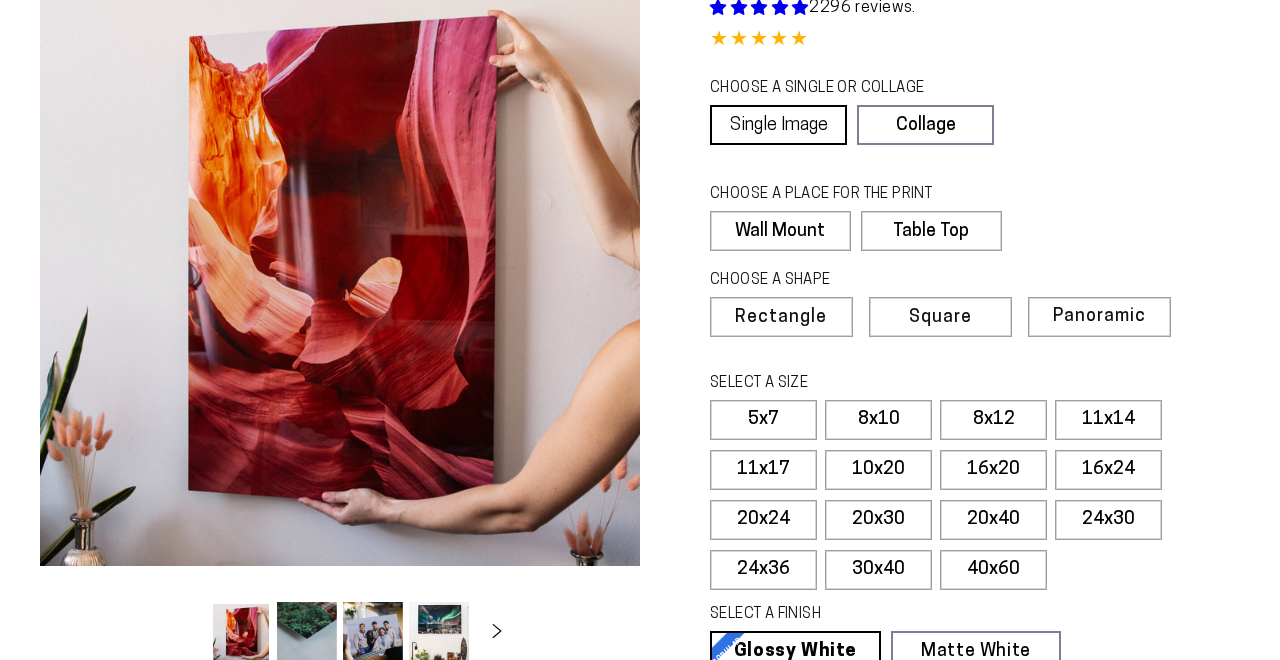 click on "Single Image" at bounding box center (778, 125) 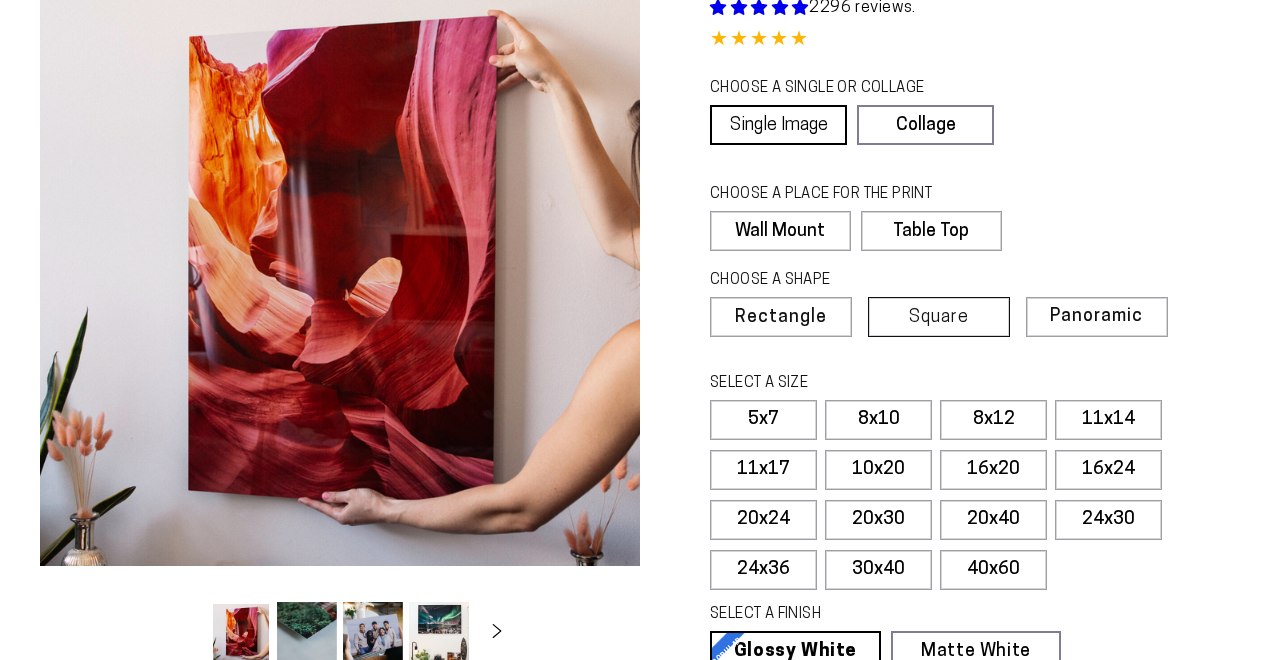 scroll, scrollTop: 0, scrollLeft: 0, axis: both 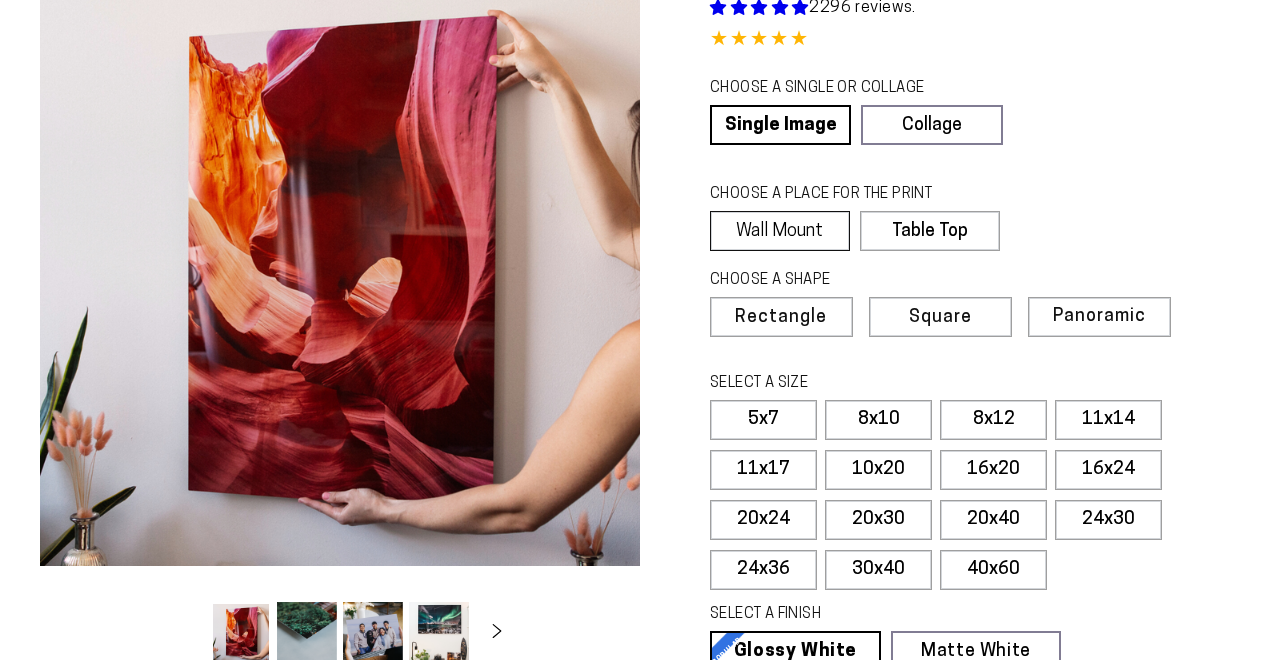click on "Wall Mount" at bounding box center [780, 231] 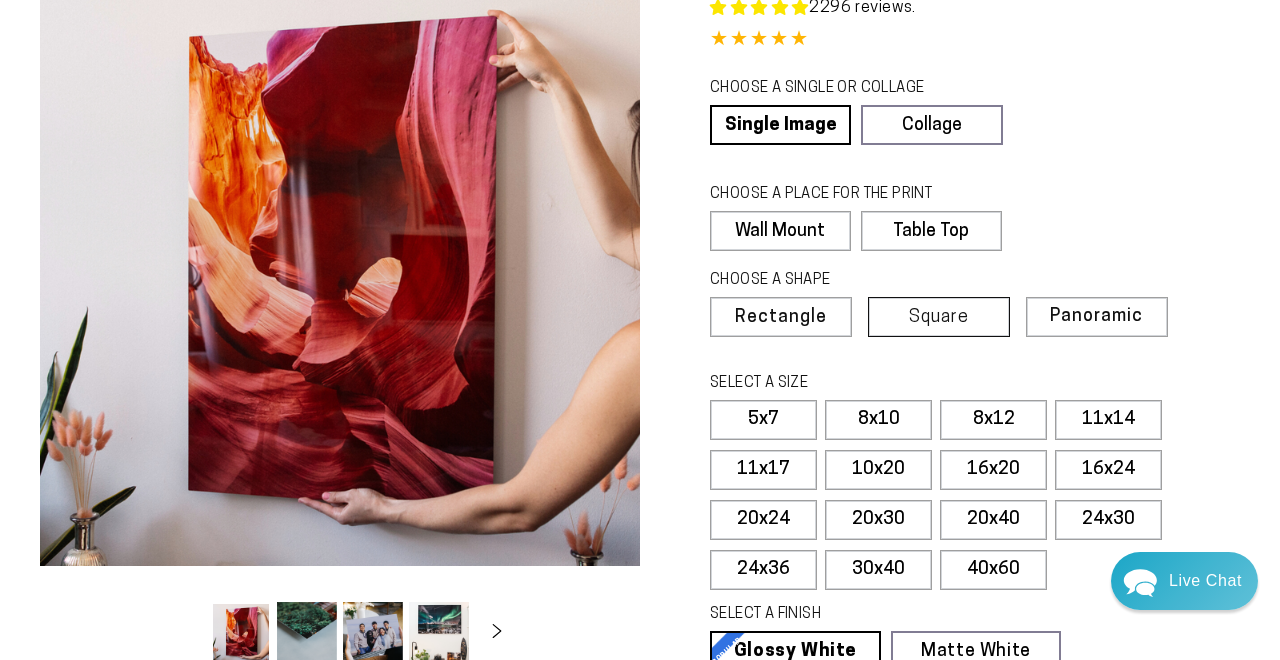 select on "**********" 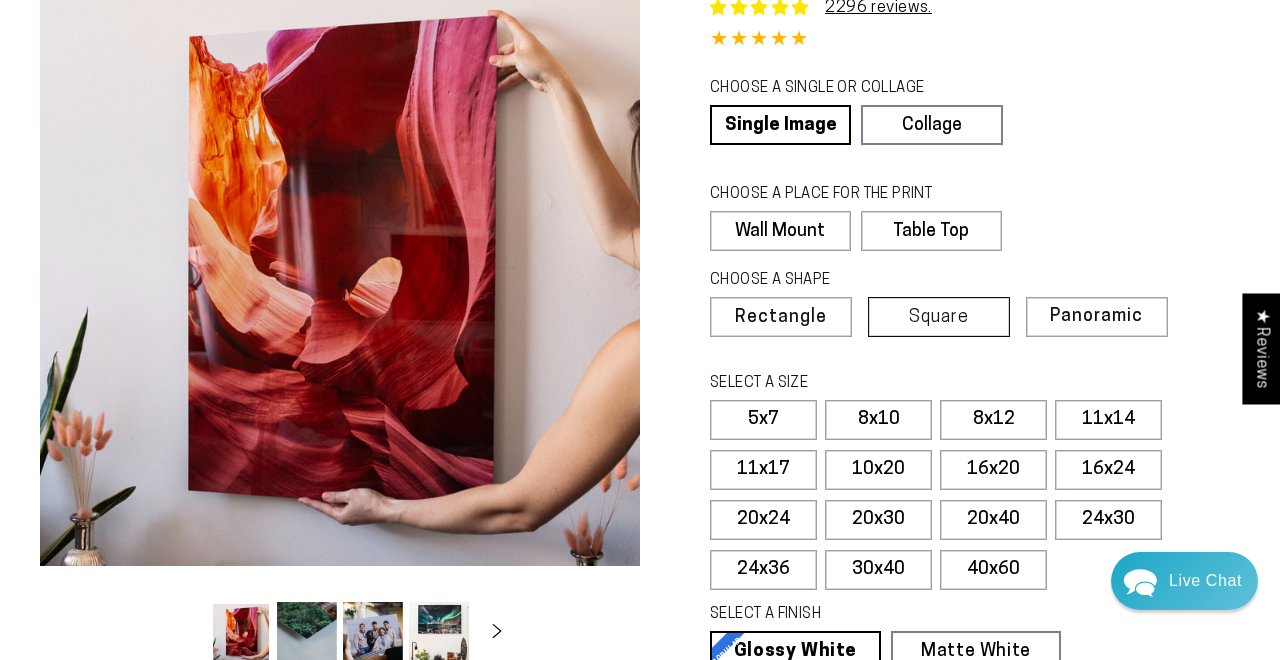 click on "Square" at bounding box center [939, 318] 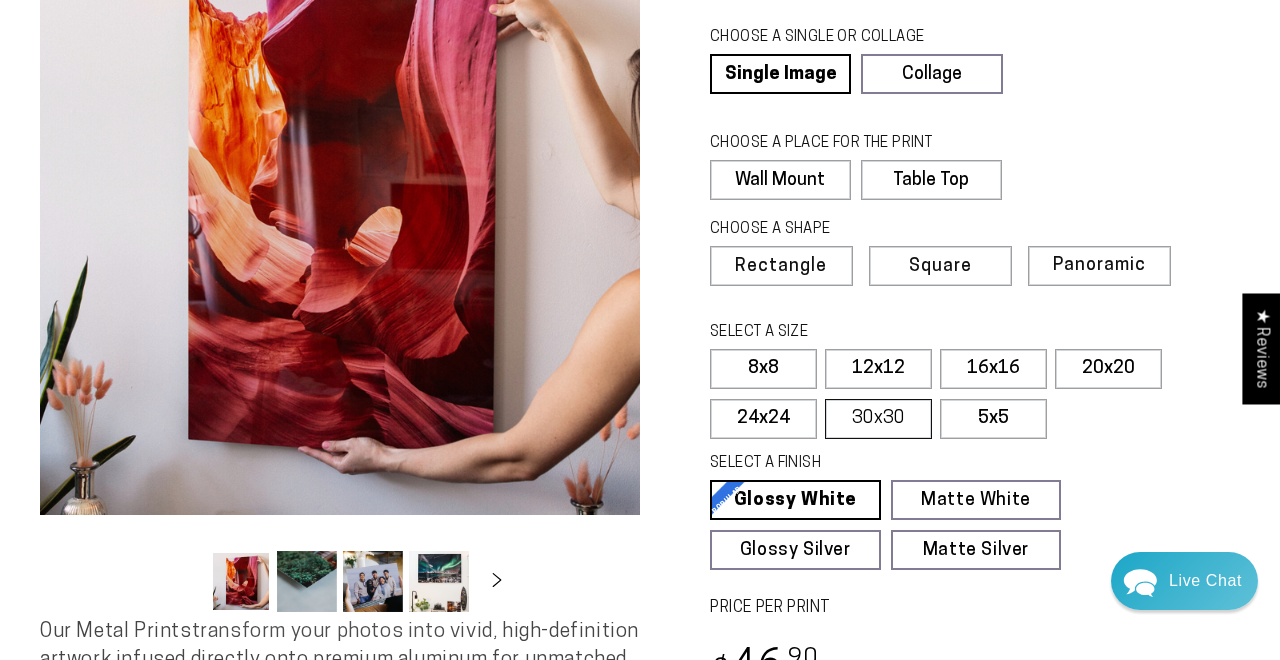 scroll, scrollTop: 205, scrollLeft: 0, axis: vertical 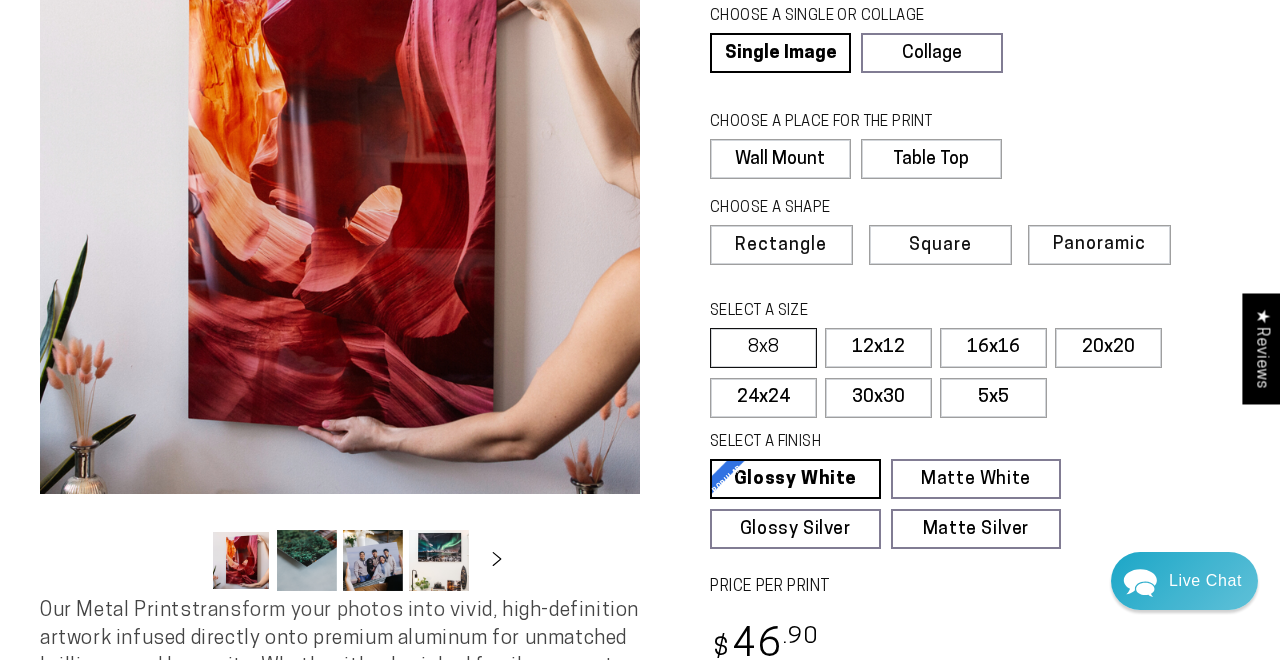 click on "8x8" at bounding box center (763, 348) 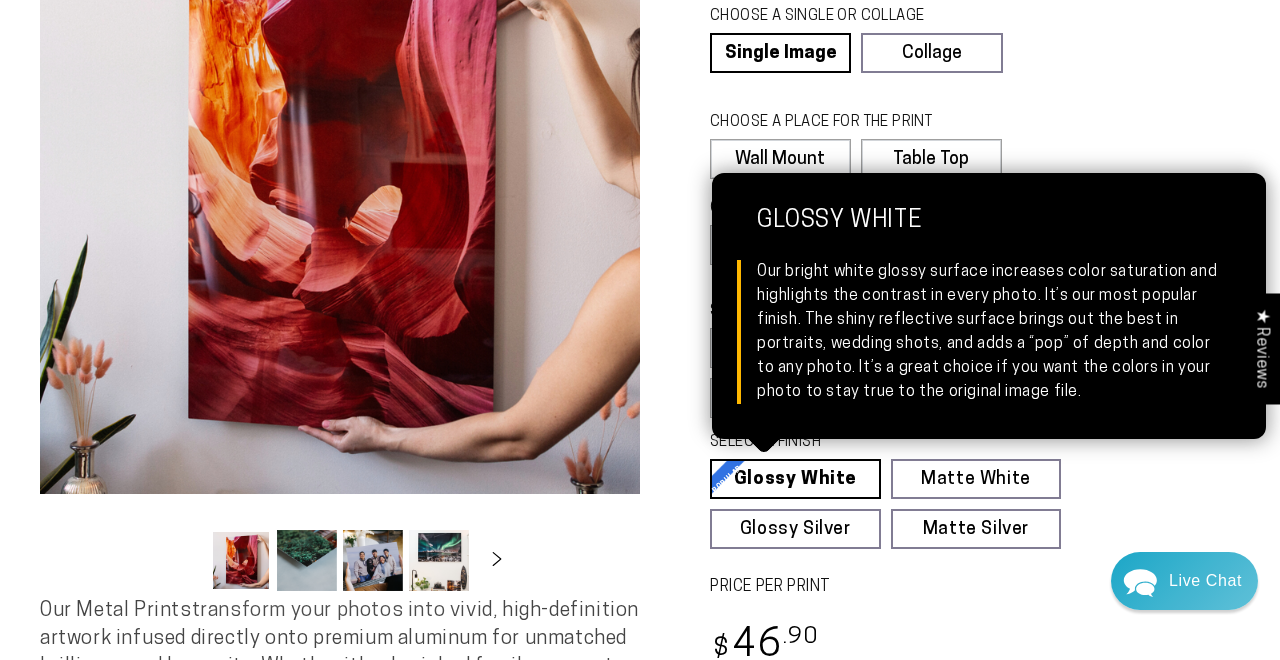 click on "Glossy White
Glossy White
Our bright white glossy surface increases color saturation and highlights the contrast in every photo. It’s our most popular finish. The shiny reflective surface brings out the best in portraits, wedding shots, and adds a “pop” of depth and color to any photo. It’s a great choice if you want the colors in your photo to stay true to the original image file." at bounding box center [795, 479] 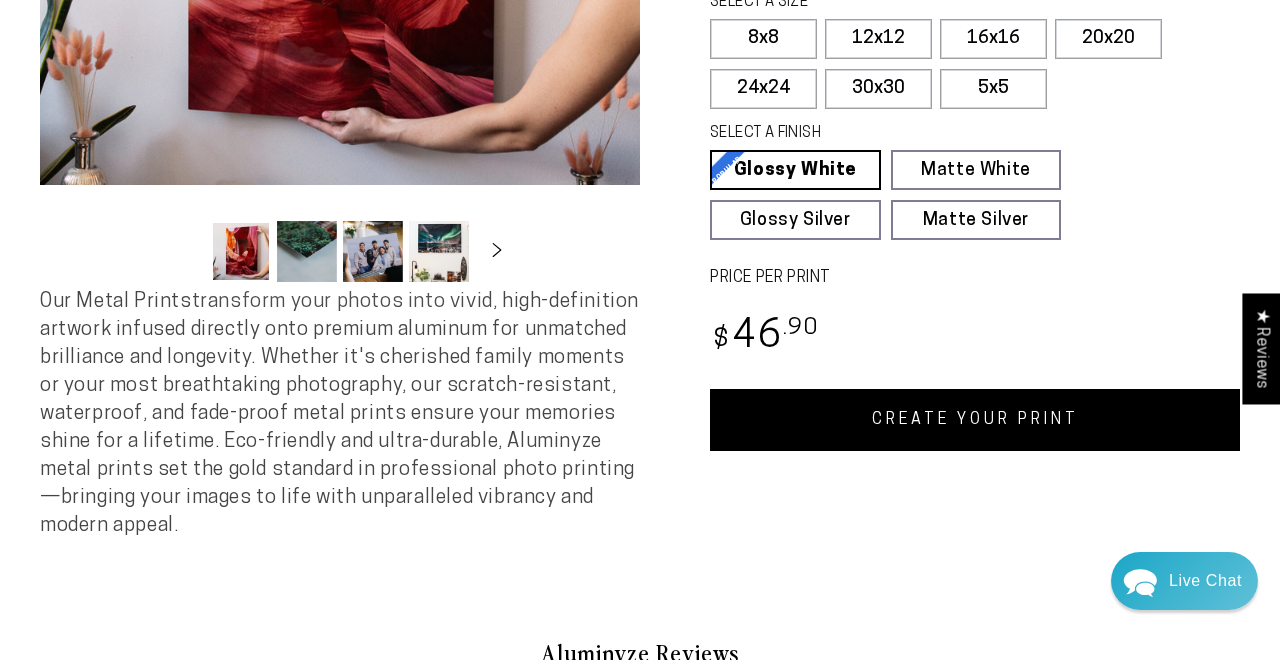 scroll, scrollTop: 513, scrollLeft: 0, axis: vertical 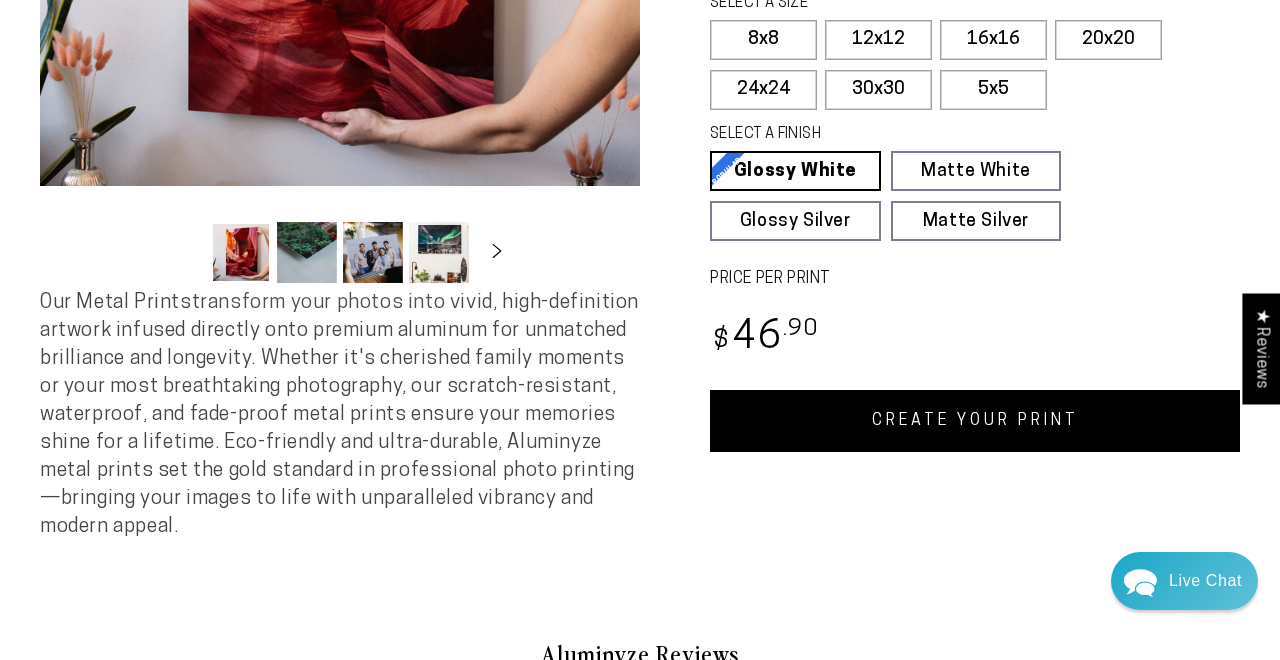 click on "CREATE YOUR PRINT" at bounding box center [975, 421] 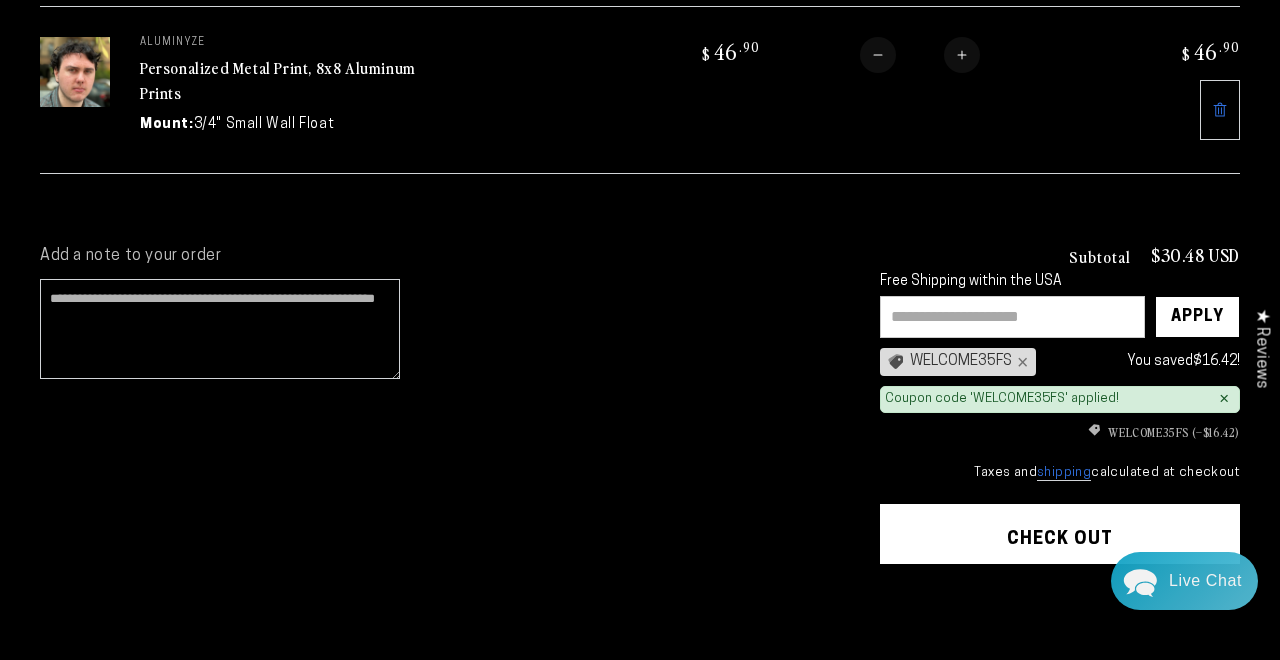 scroll, scrollTop: 0, scrollLeft: 0, axis: both 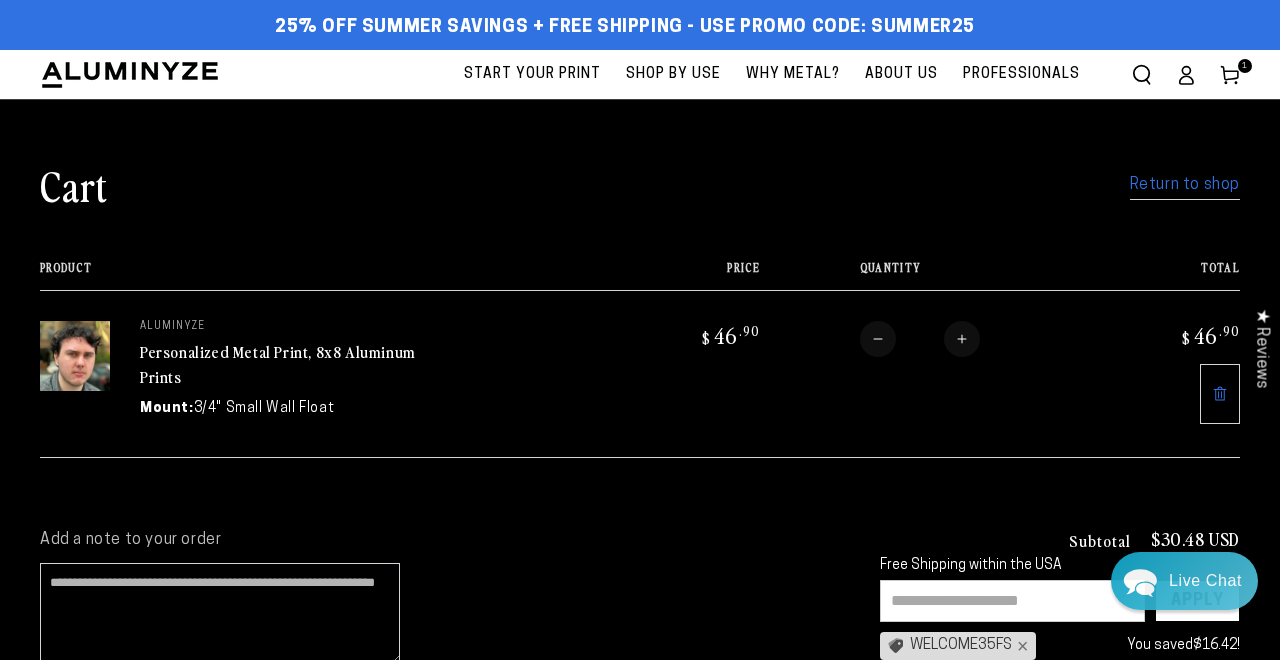click on "Return to shop" at bounding box center [1185, 185] 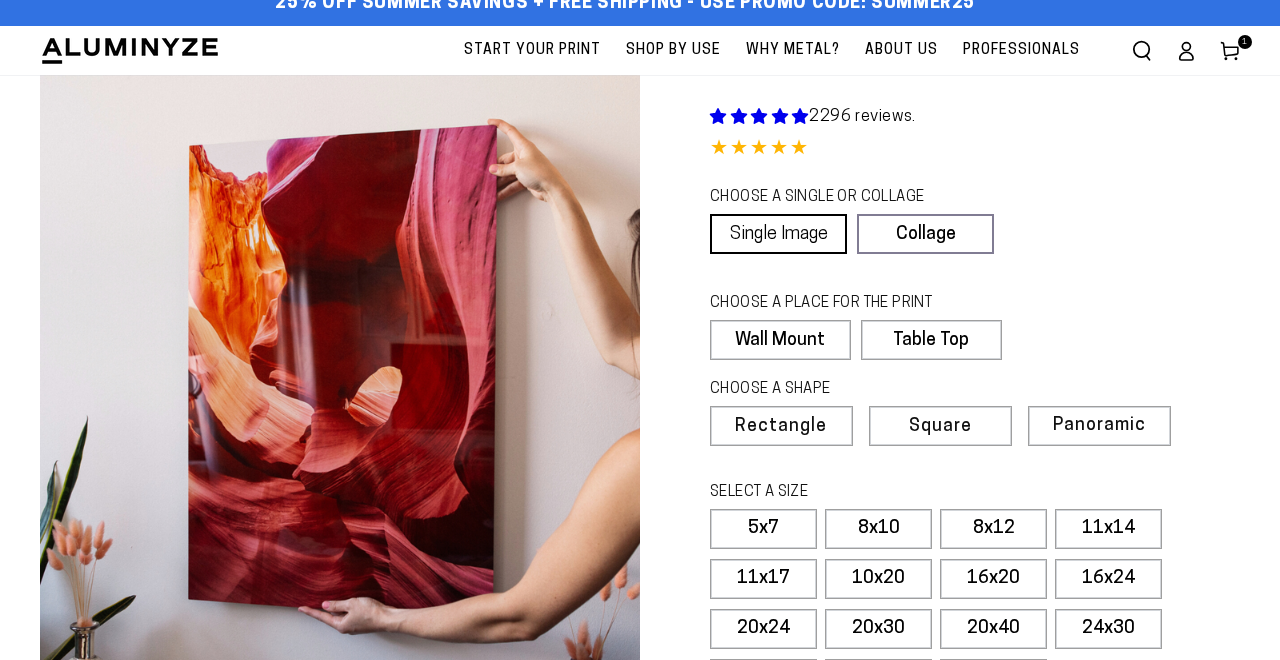 scroll, scrollTop: 0, scrollLeft: 0, axis: both 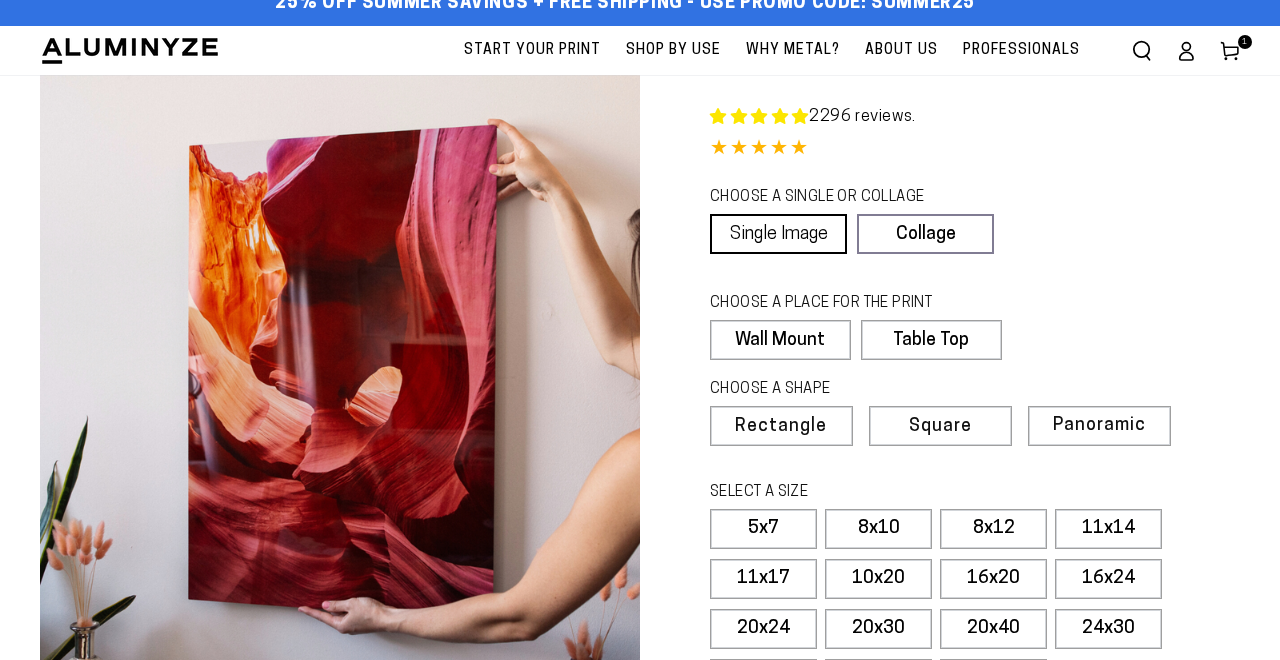 select on "**********" 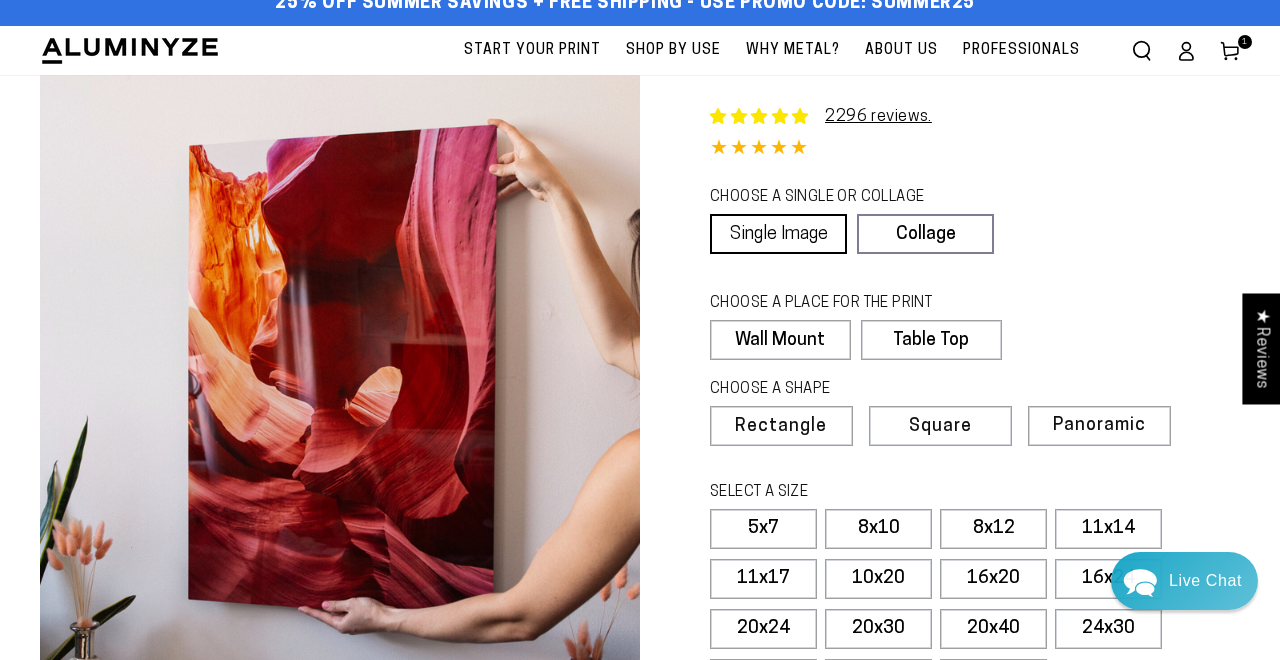 click on "Single Image" at bounding box center (778, 234) 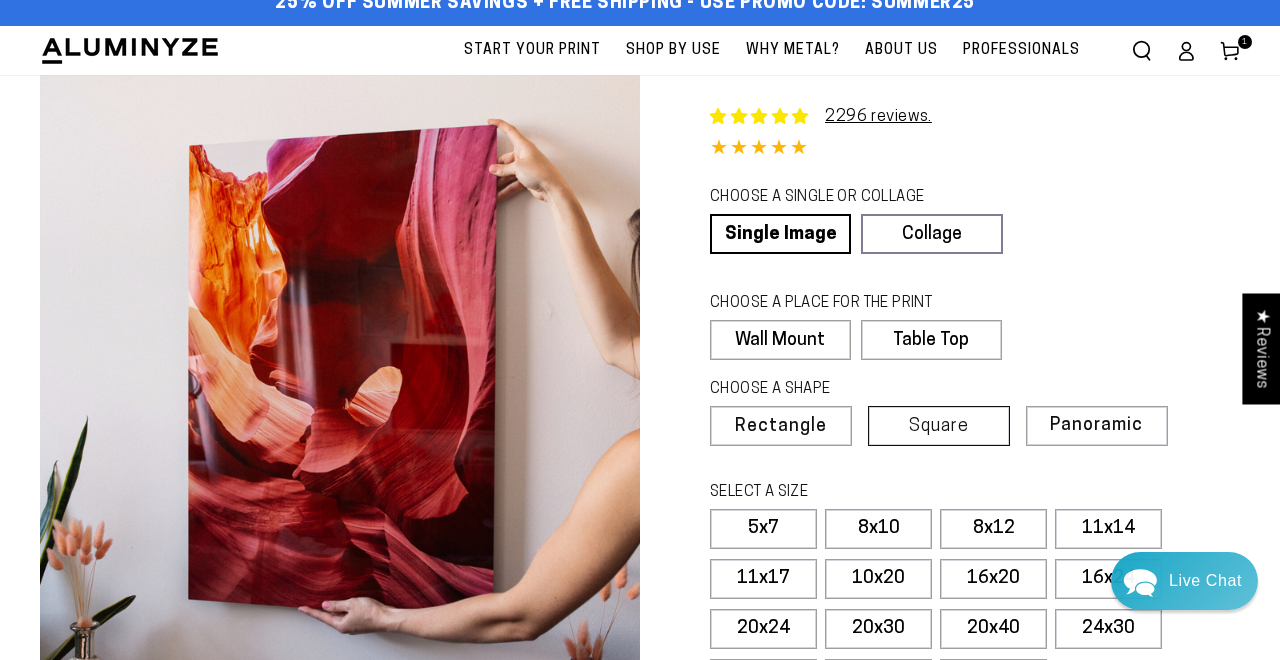click on "Square" at bounding box center [939, 427] 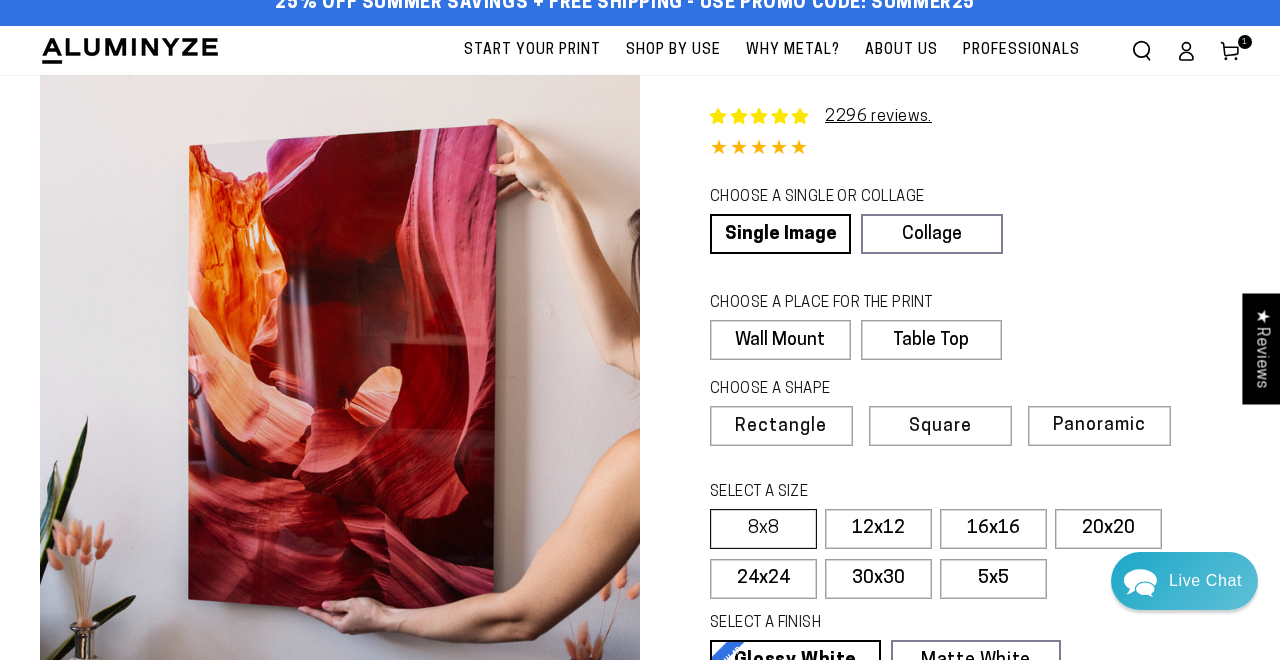 click on "8x8" at bounding box center (763, 529) 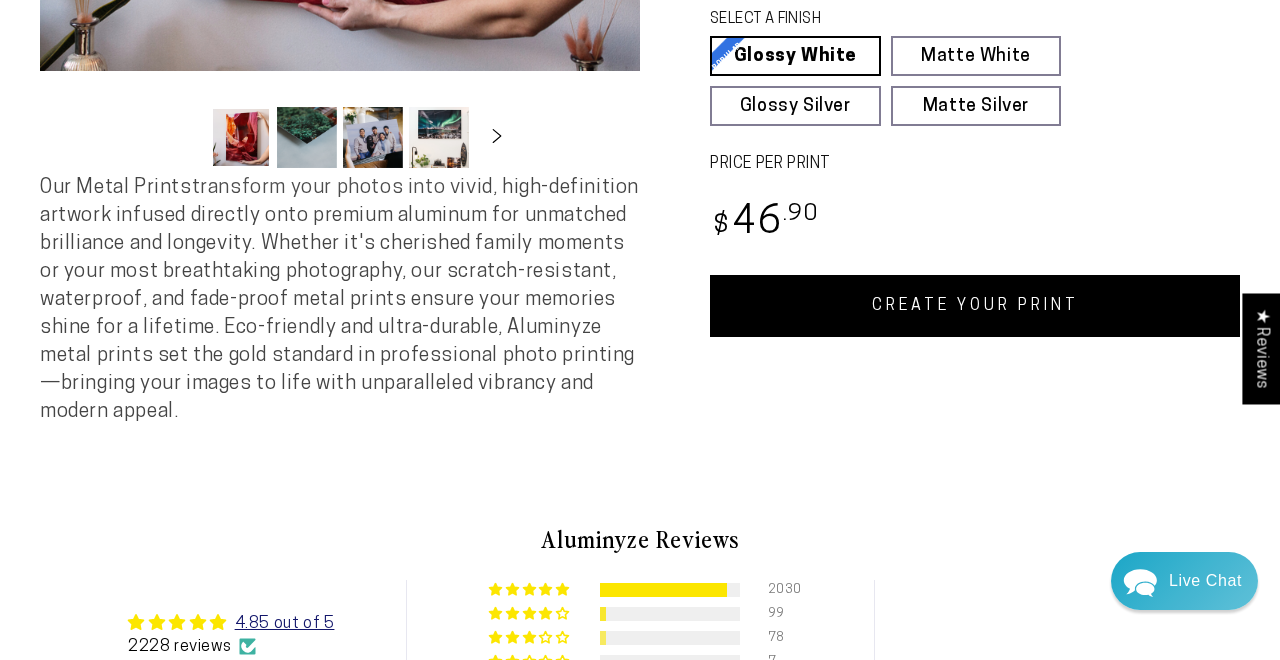 scroll, scrollTop: 632, scrollLeft: 0, axis: vertical 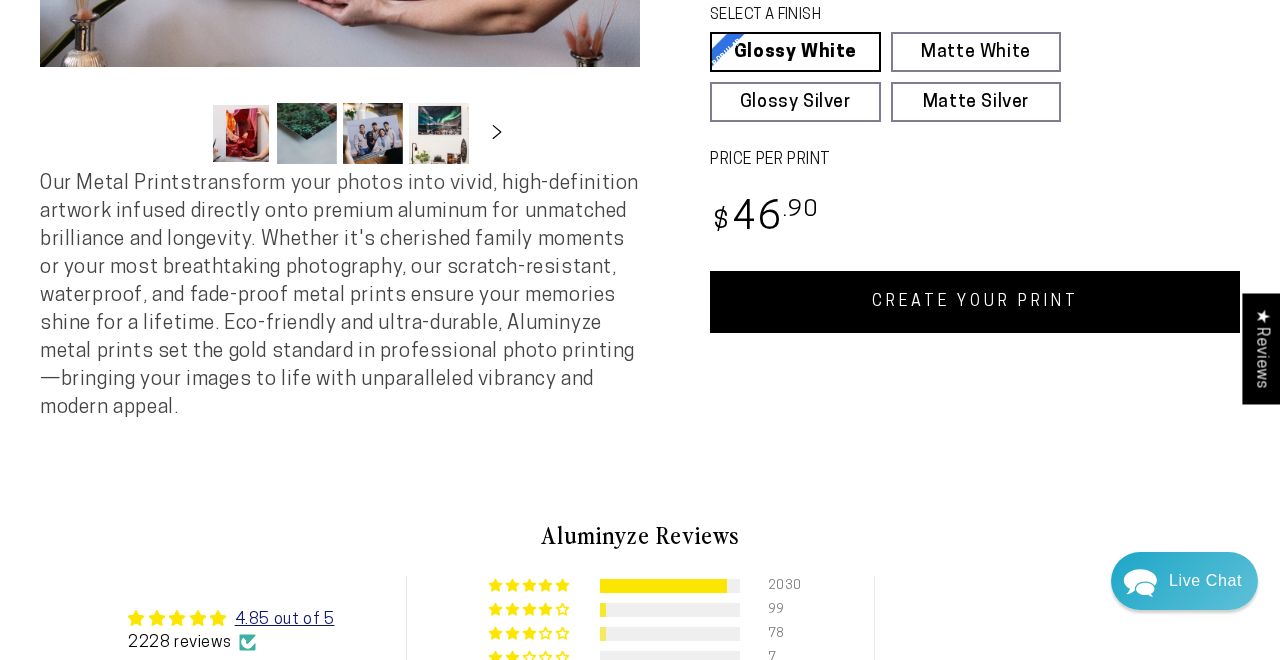click on "CREATE YOUR PRINT" at bounding box center (975, 302) 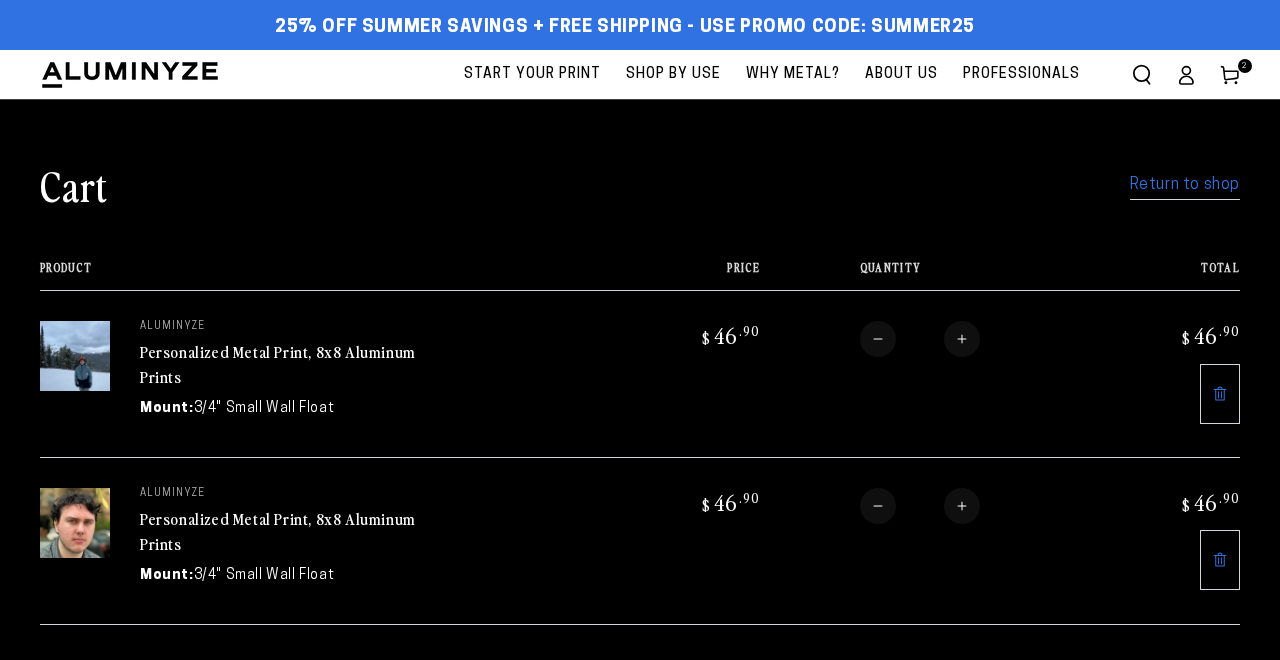 scroll, scrollTop: 0, scrollLeft: 0, axis: both 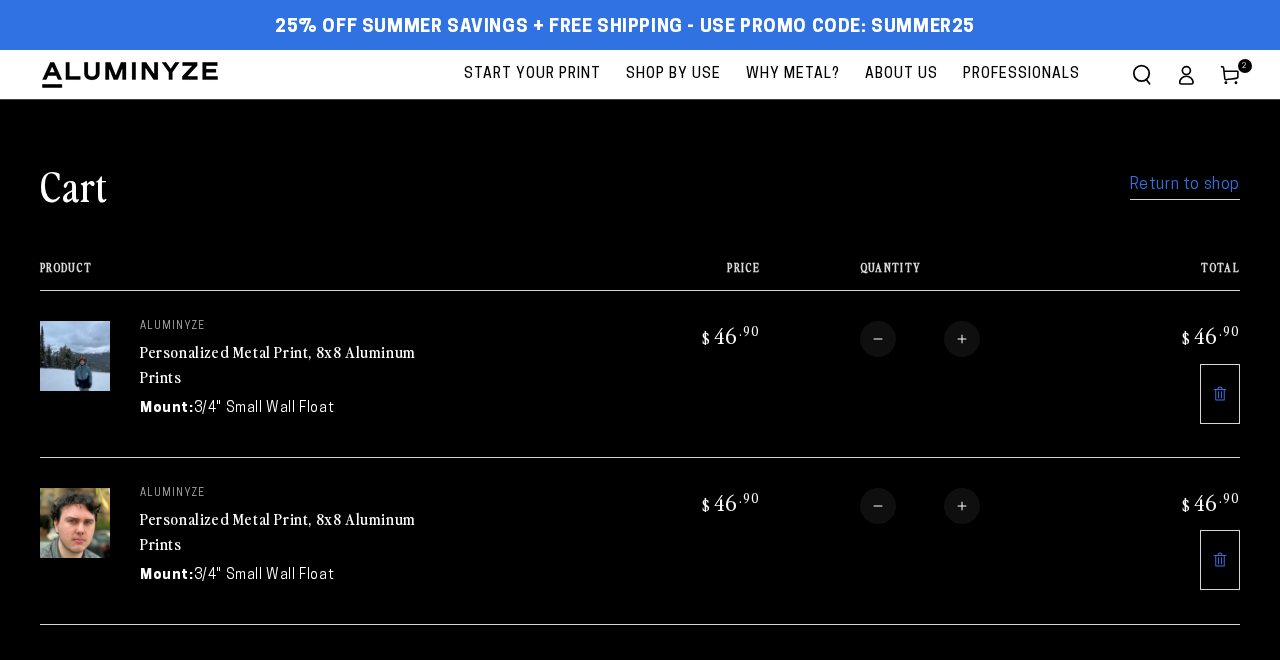 click on "Return to shop" at bounding box center [1185, 185] 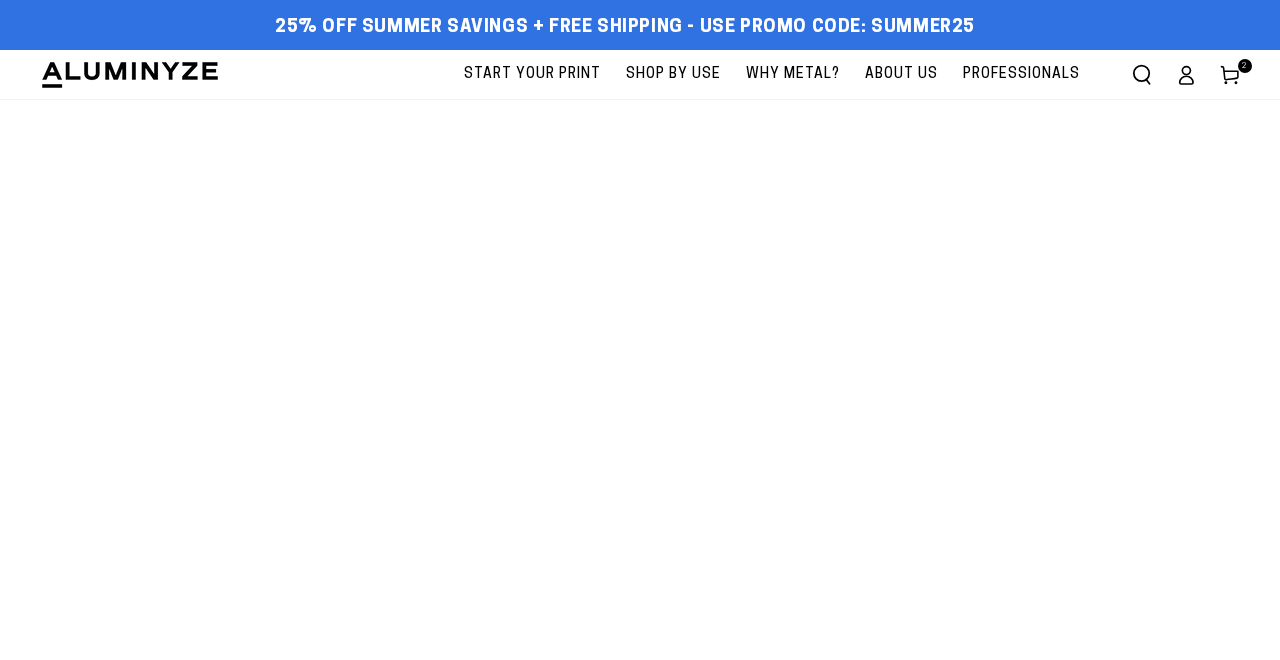 scroll, scrollTop: 0, scrollLeft: 0, axis: both 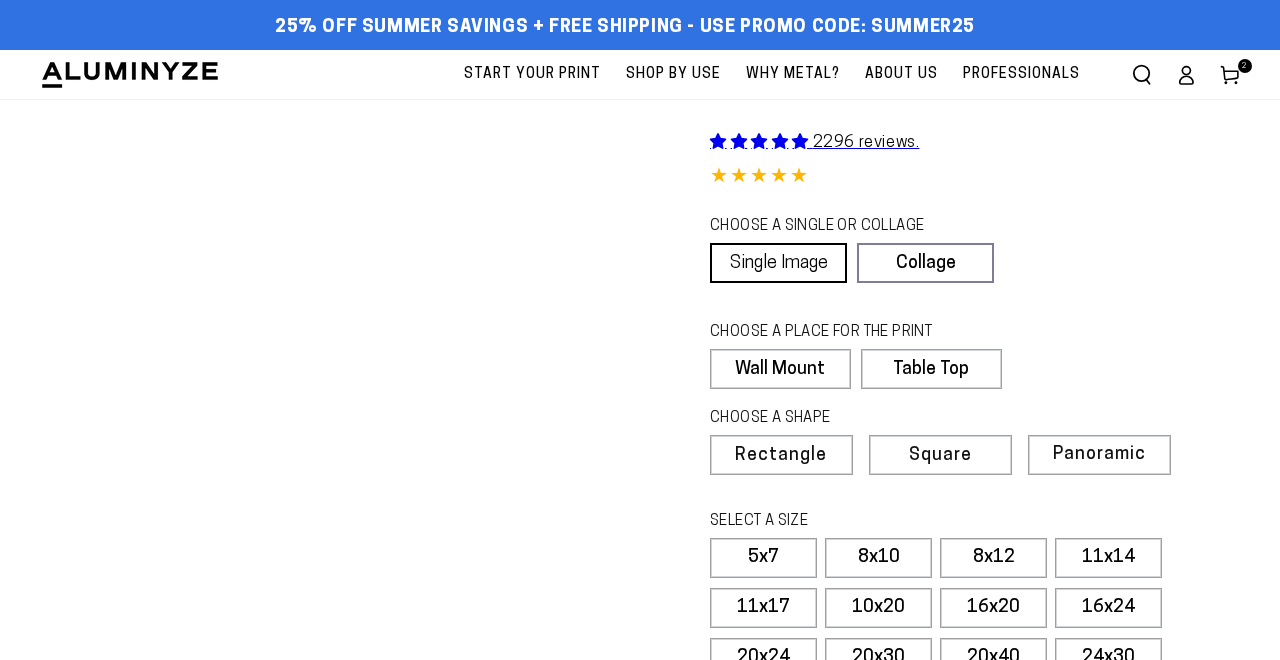 click on "Single Image" at bounding box center (778, 263) 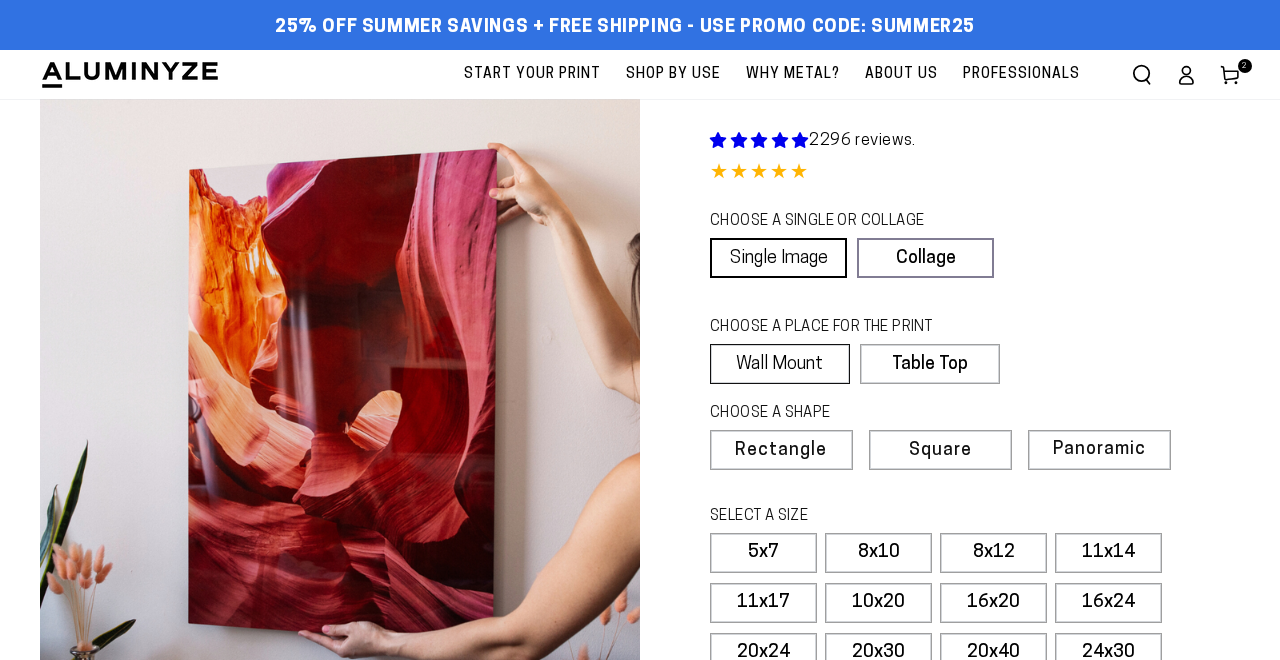 scroll, scrollTop: 0, scrollLeft: 0, axis: both 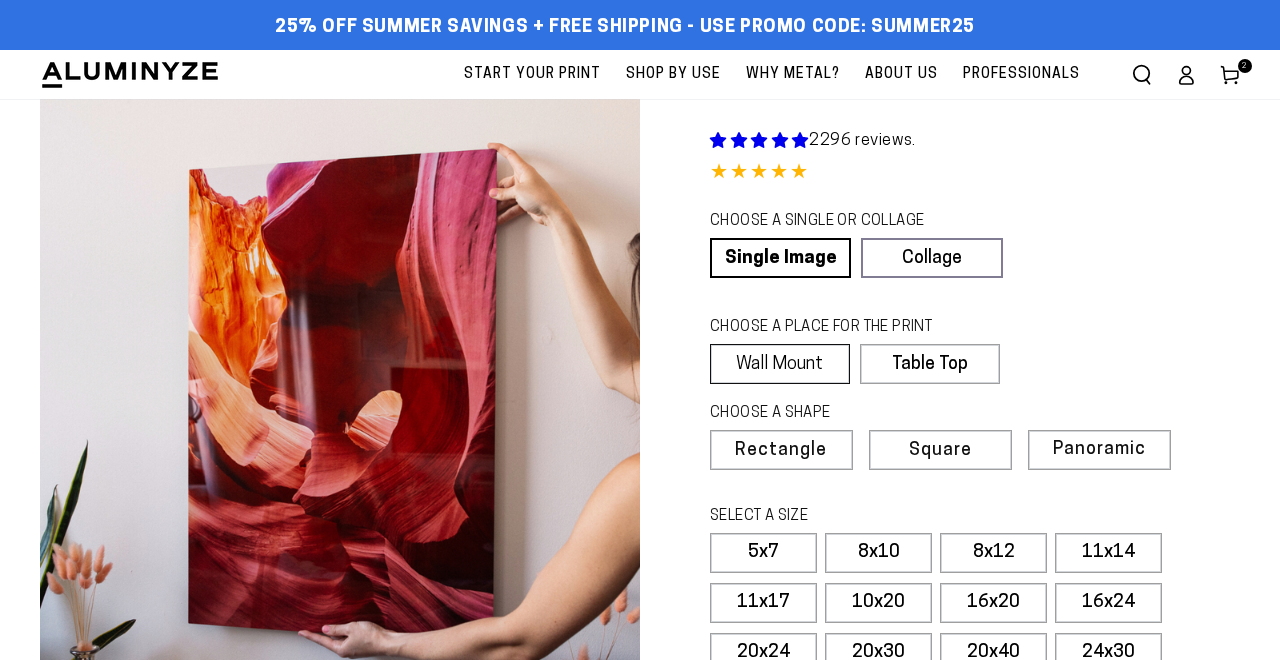 click on "Wall Mount" at bounding box center [780, 364] 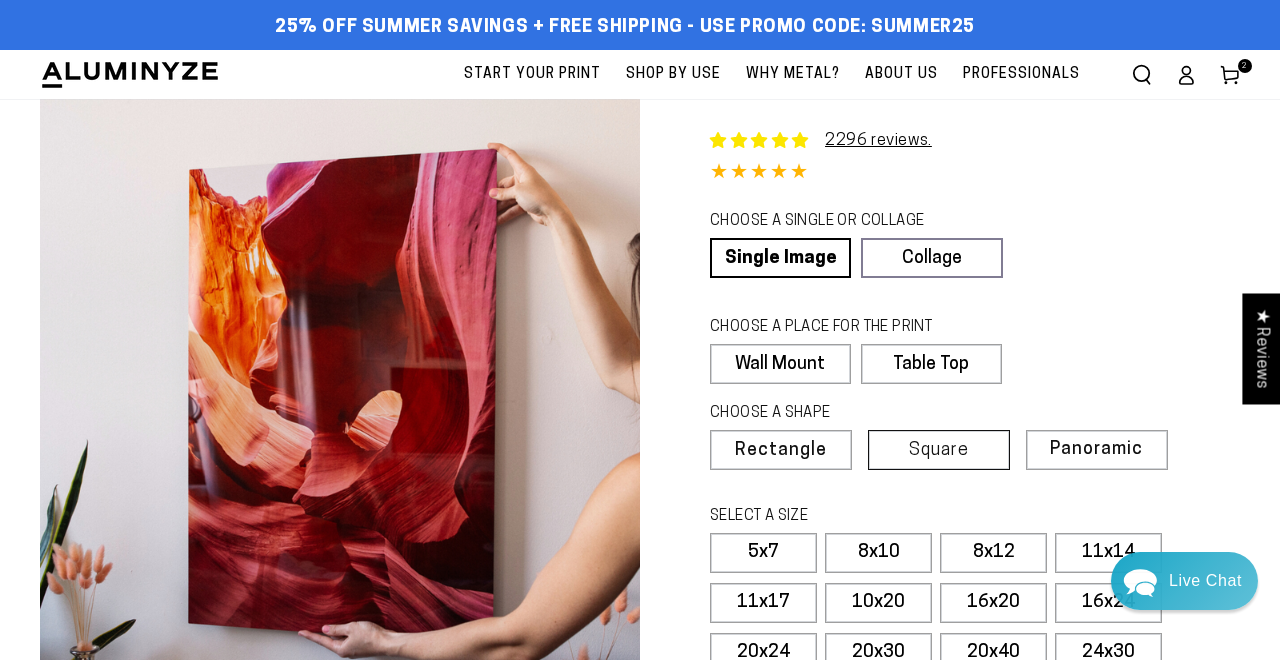 select on "**********" 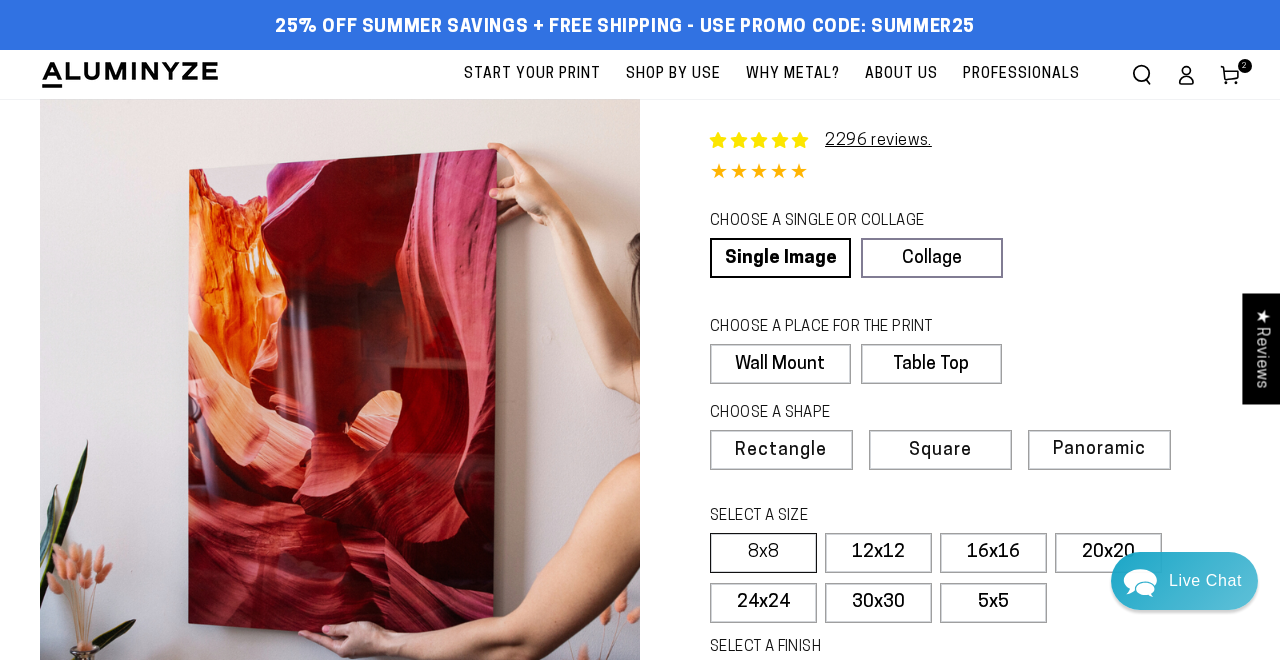 click on "8x8" at bounding box center (763, 553) 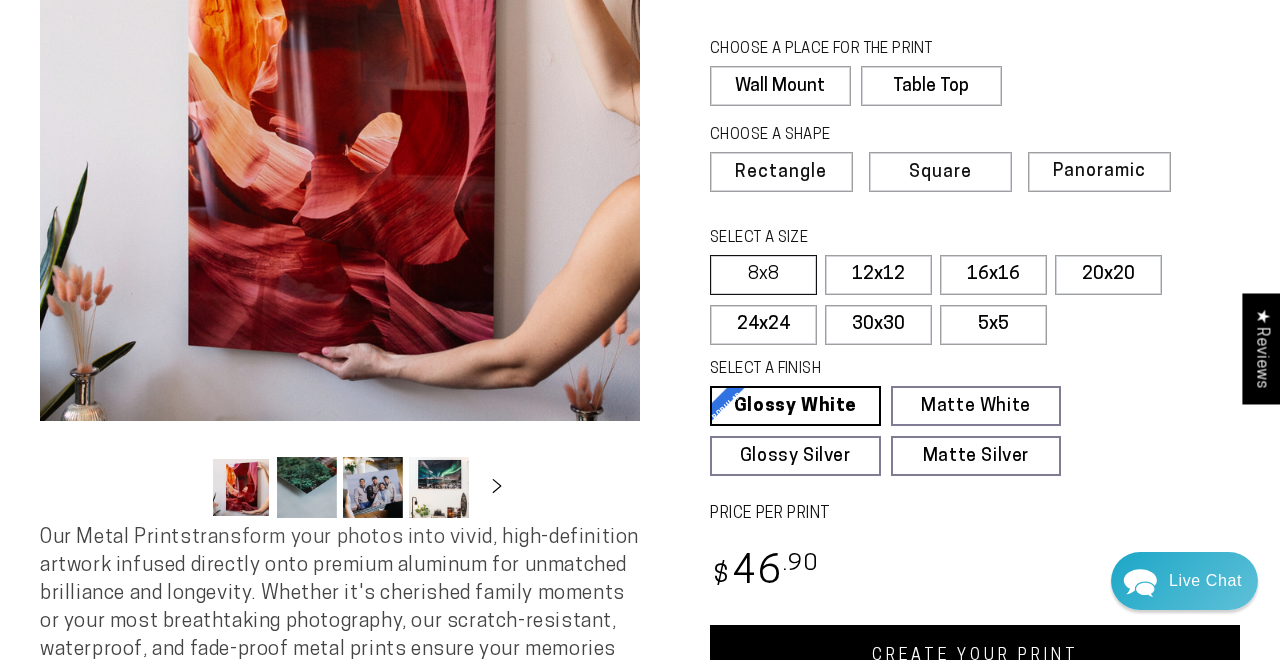 scroll, scrollTop: 282, scrollLeft: 0, axis: vertical 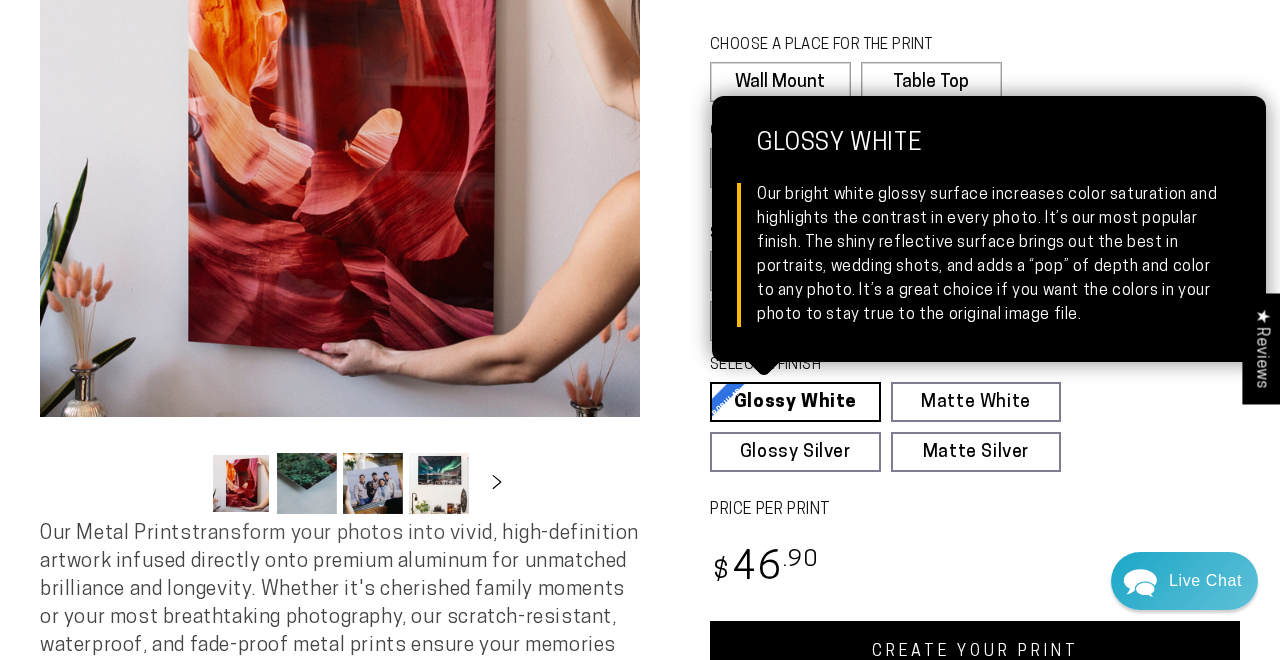 click on "Glossy White
Glossy White
Our bright white glossy surface increases color saturation and highlights the contrast in every photo. It’s our most popular finish. The shiny reflective surface brings out the best in portraits, wedding shots, and adds a “pop” of depth and color to any photo. It’s a great choice if you want the colors in your photo to stay true to the original image file." at bounding box center [795, 402] 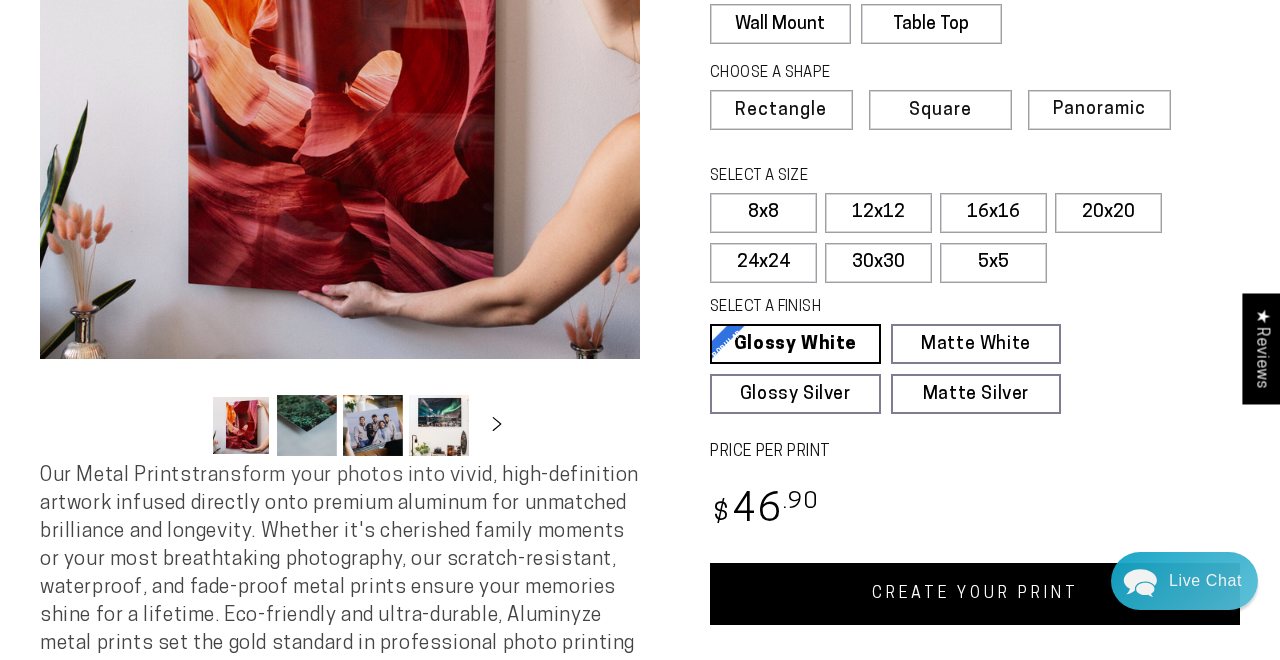 scroll, scrollTop: 341, scrollLeft: 0, axis: vertical 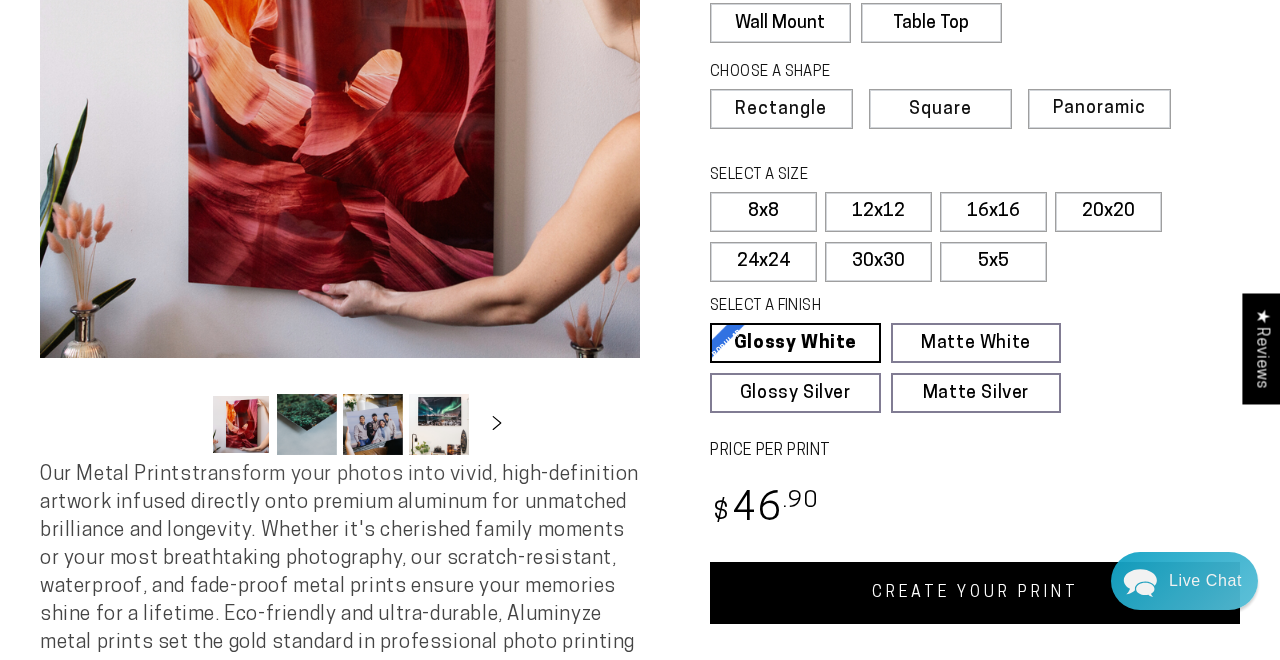 click on "CREATE YOUR PRINT" at bounding box center [975, 593] 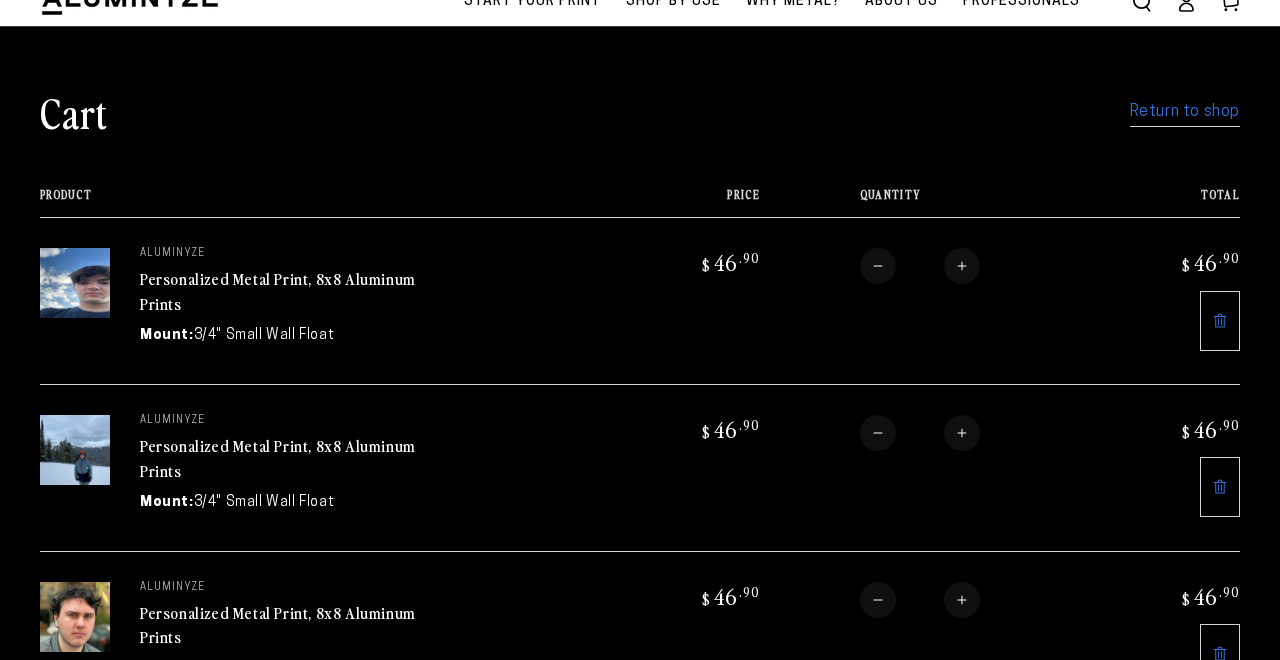 scroll, scrollTop: 0, scrollLeft: 0, axis: both 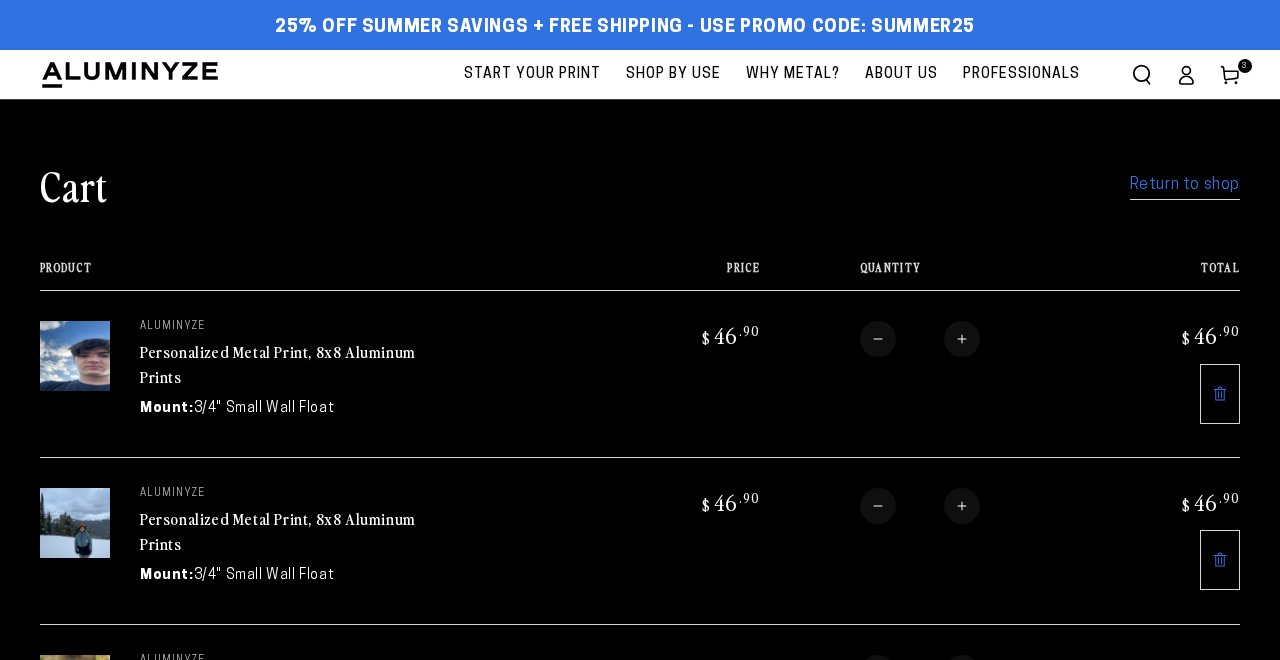 click on "Return to shop" at bounding box center [1185, 185] 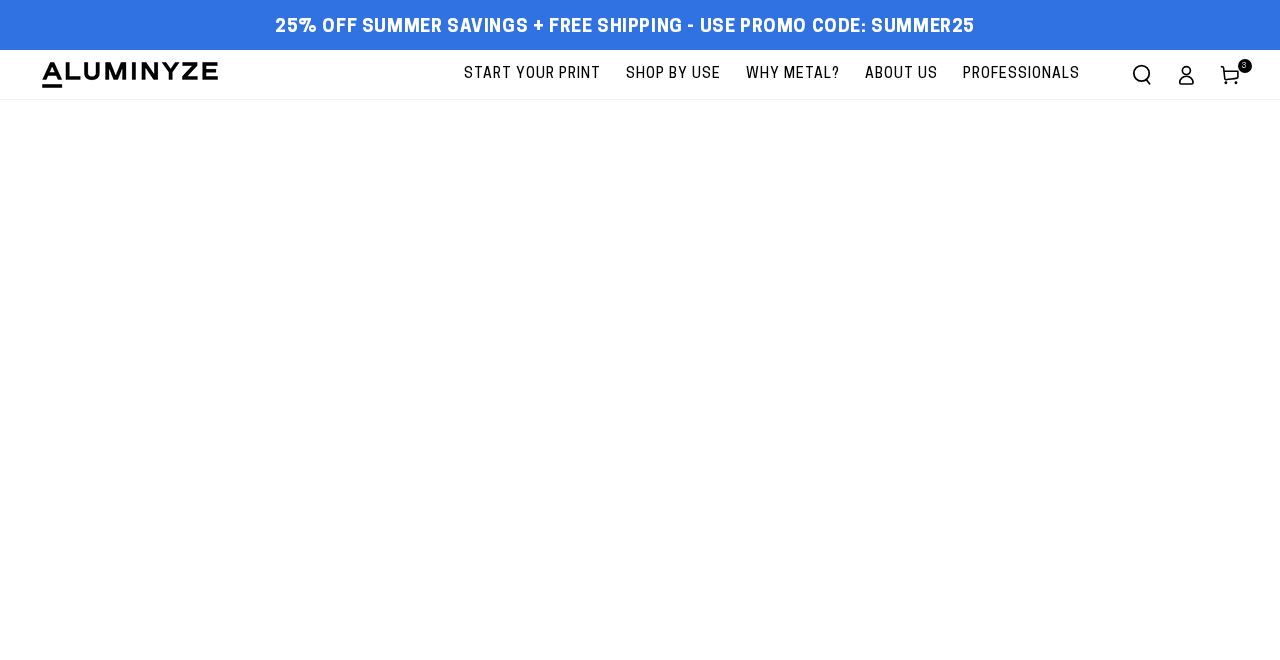 scroll, scrollTop: 0, scrollLeft: 0, axis: both 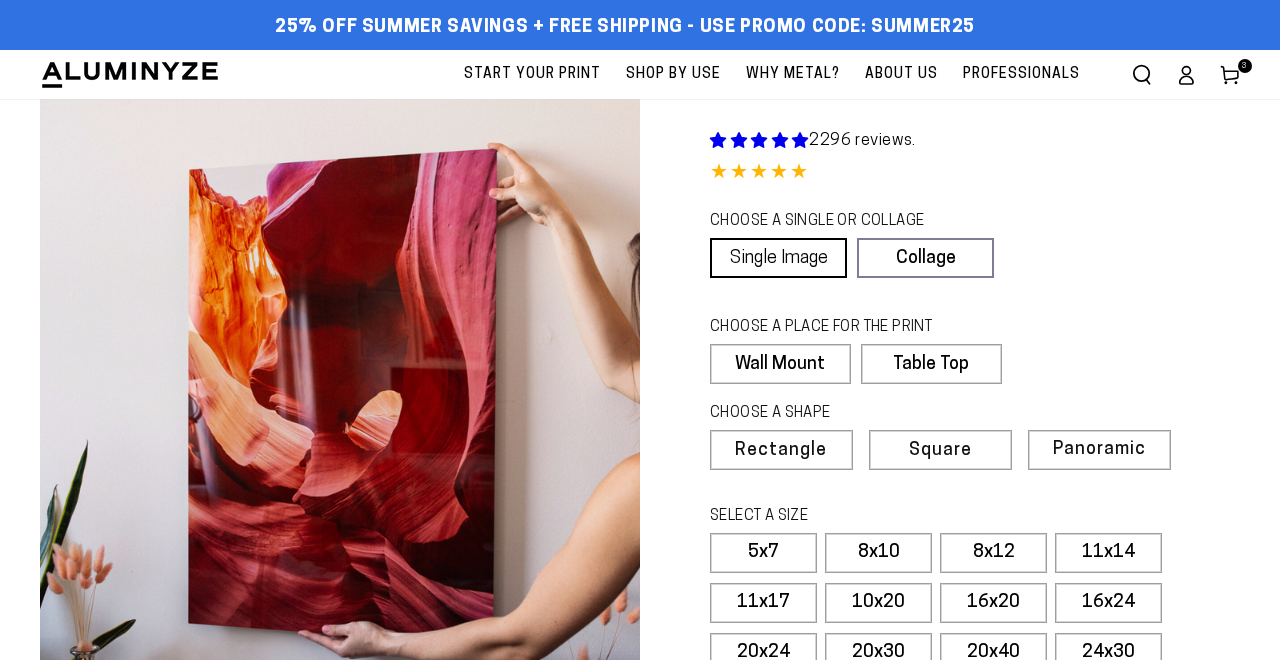 click on "Single Image" at bounding box center [778, 258] 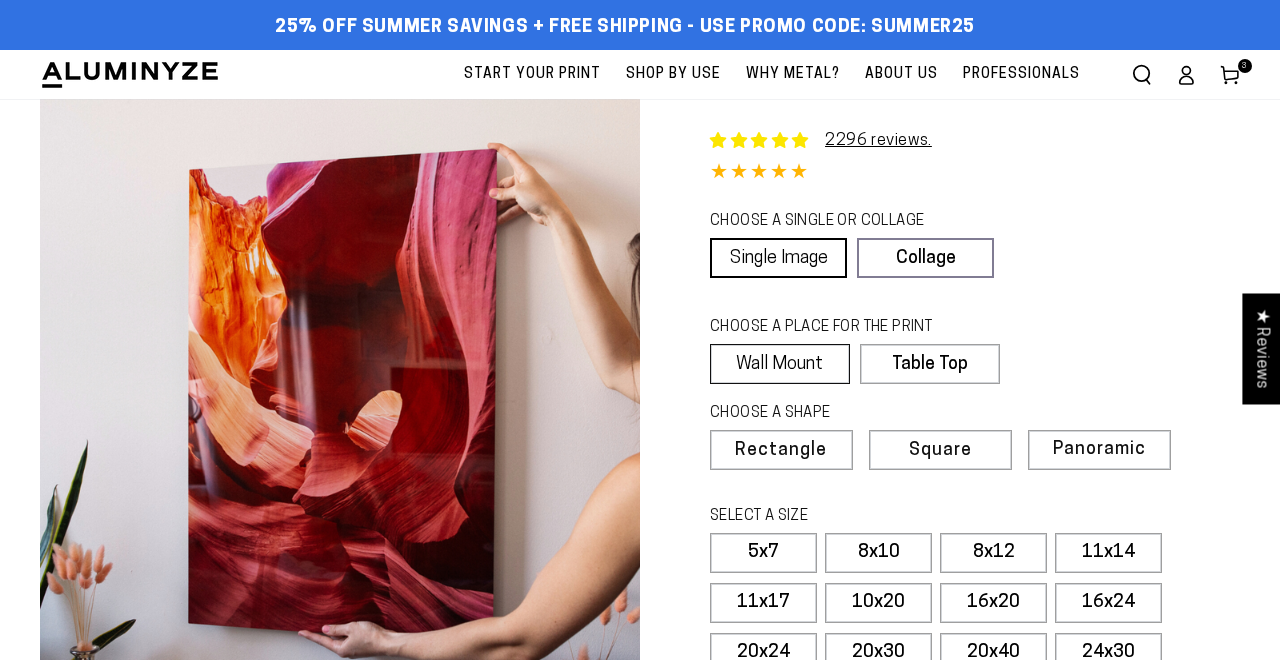 select on "**********" 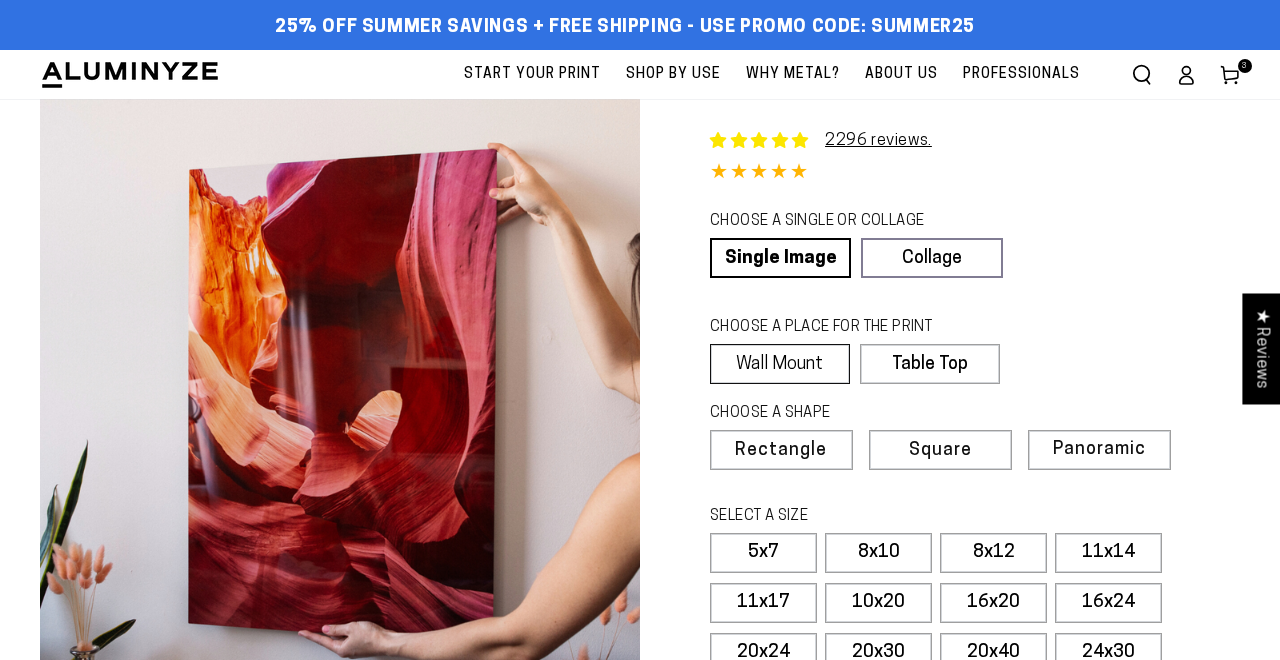 click on "Wall Mount" at bounding box center [780, 364] 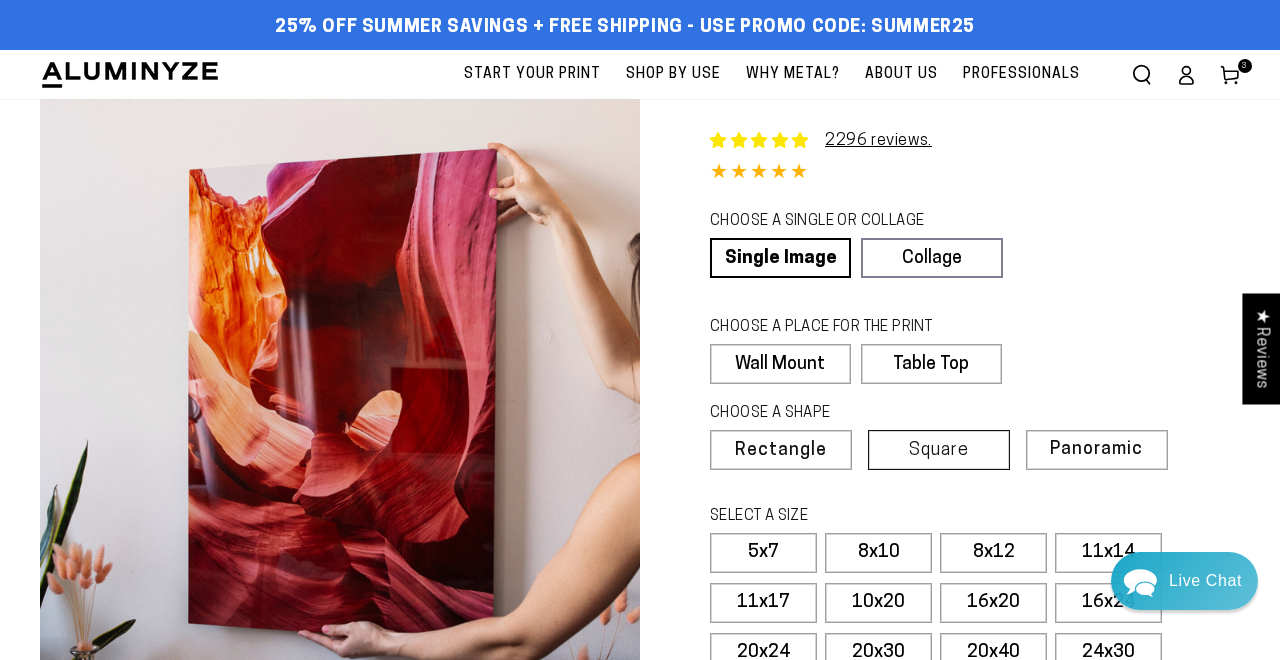 click on "Square" at bounding box center [939, 451] 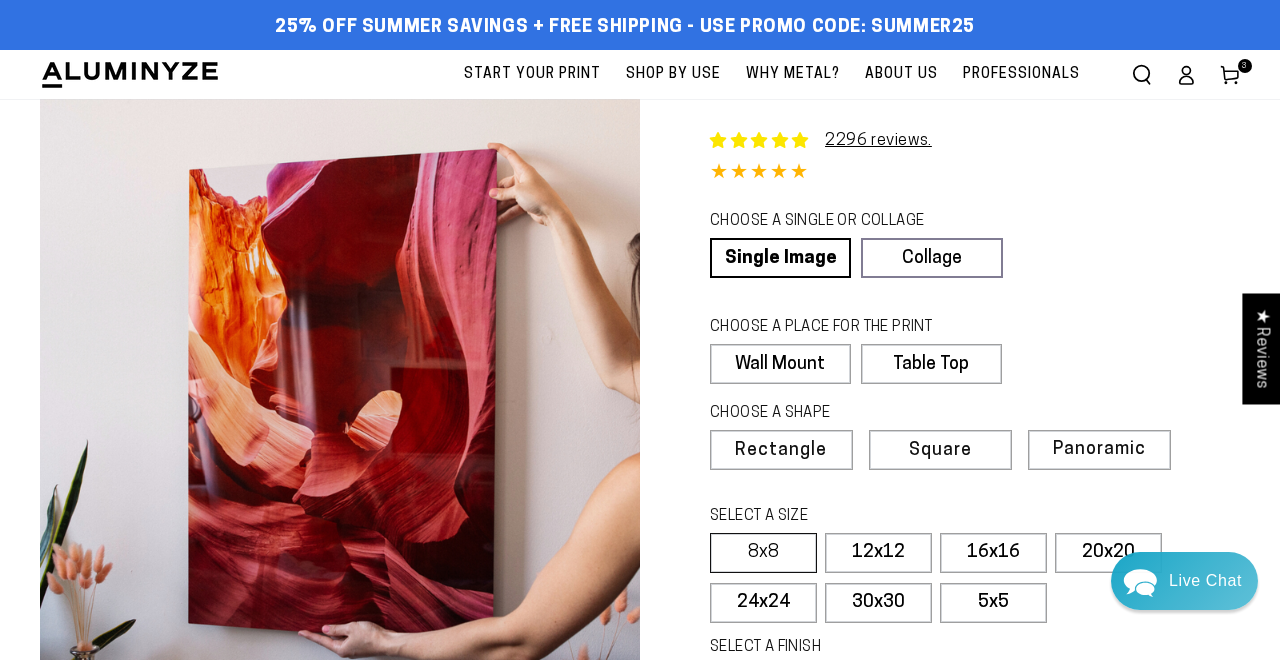 click on "8x8" at bounding box center (763, 553) 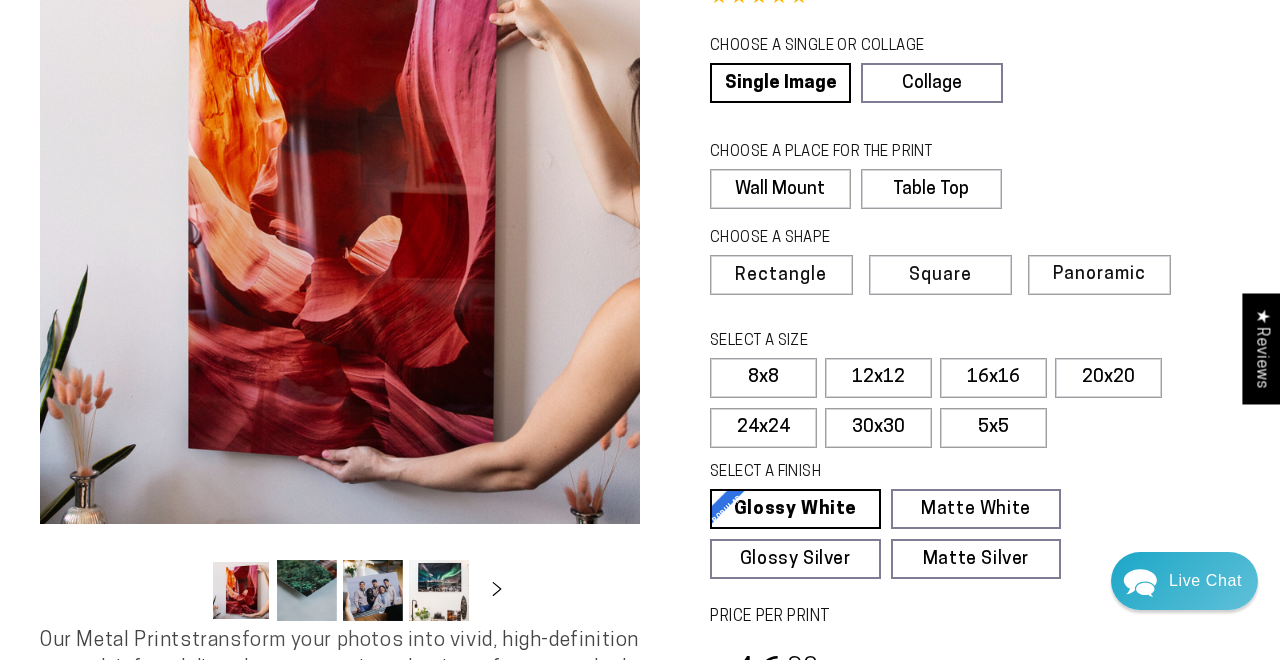 scroll, scrollTop: 270, scrollLeft: 0, axis: vertical 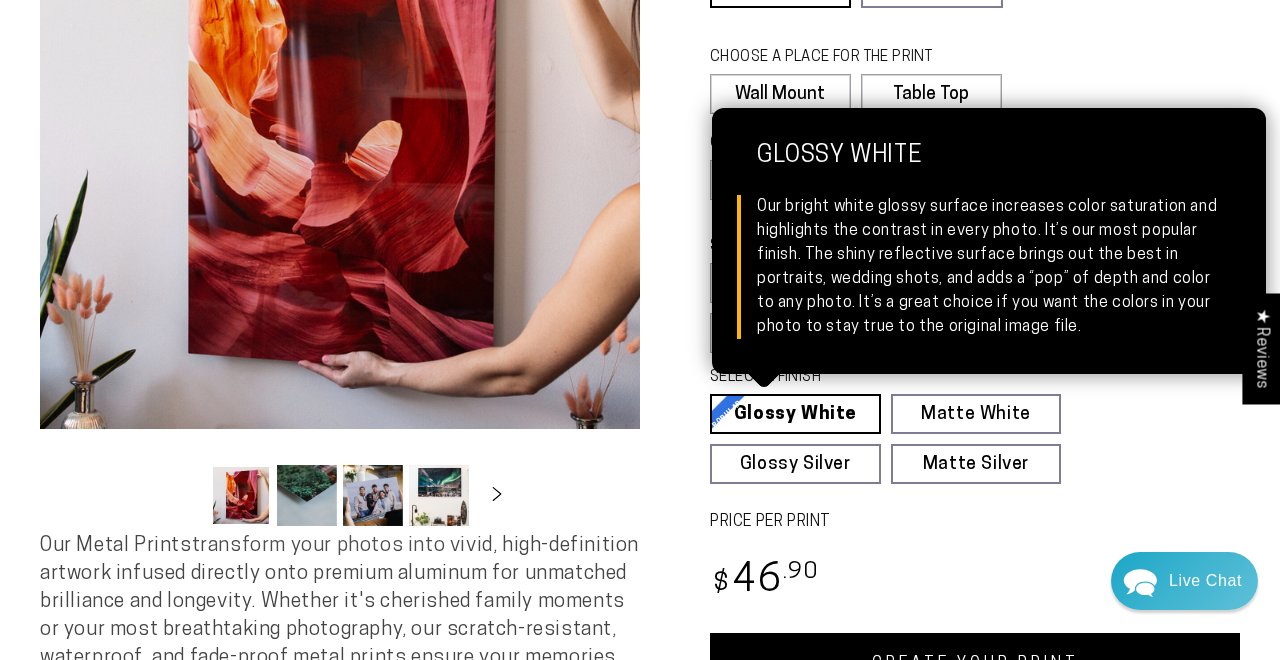 click on "Glossy White
Glossy White
Our bright white glossy surface increases color saturation and highlights the contrast in every photo. It’s our most popular finish. The shiny reflective surface brings out the best in portraits, wedding shots, and adds a “pop” of depth and color to any photo. It’s a great choice if you want the colors in your photo to stay true to the original image file." at bounding box center (795, 414) 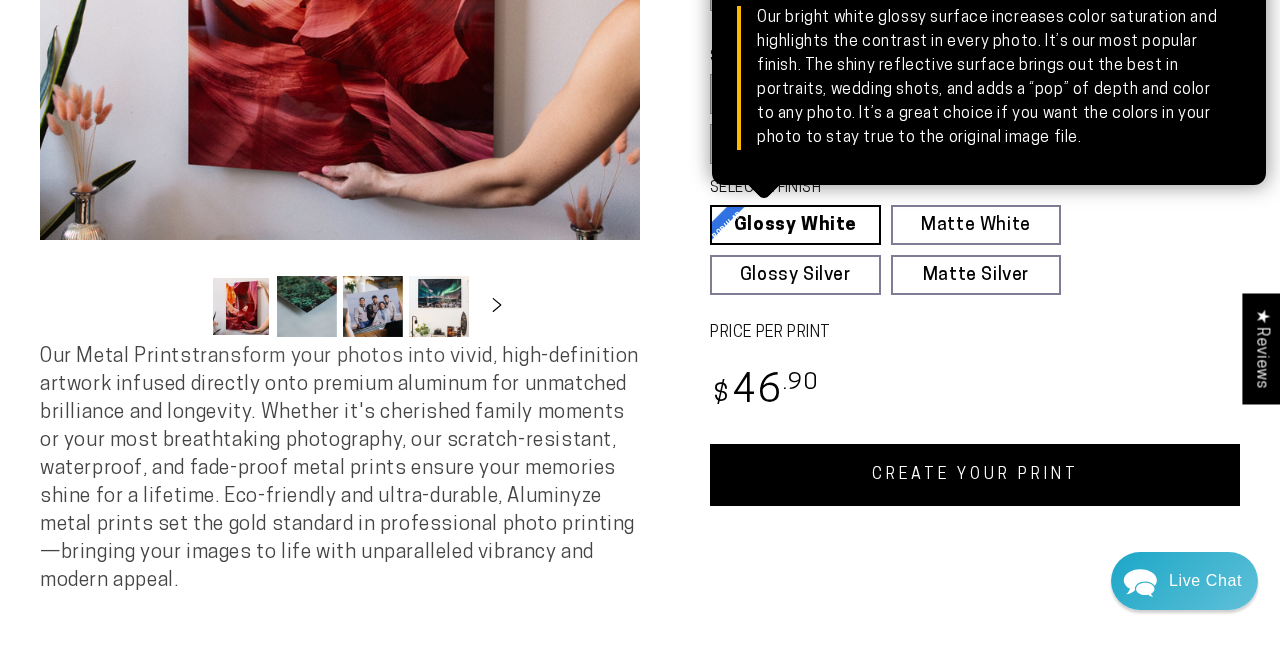 scroll, scrollTop: 498, scrollLeft: 0, axis: vertical 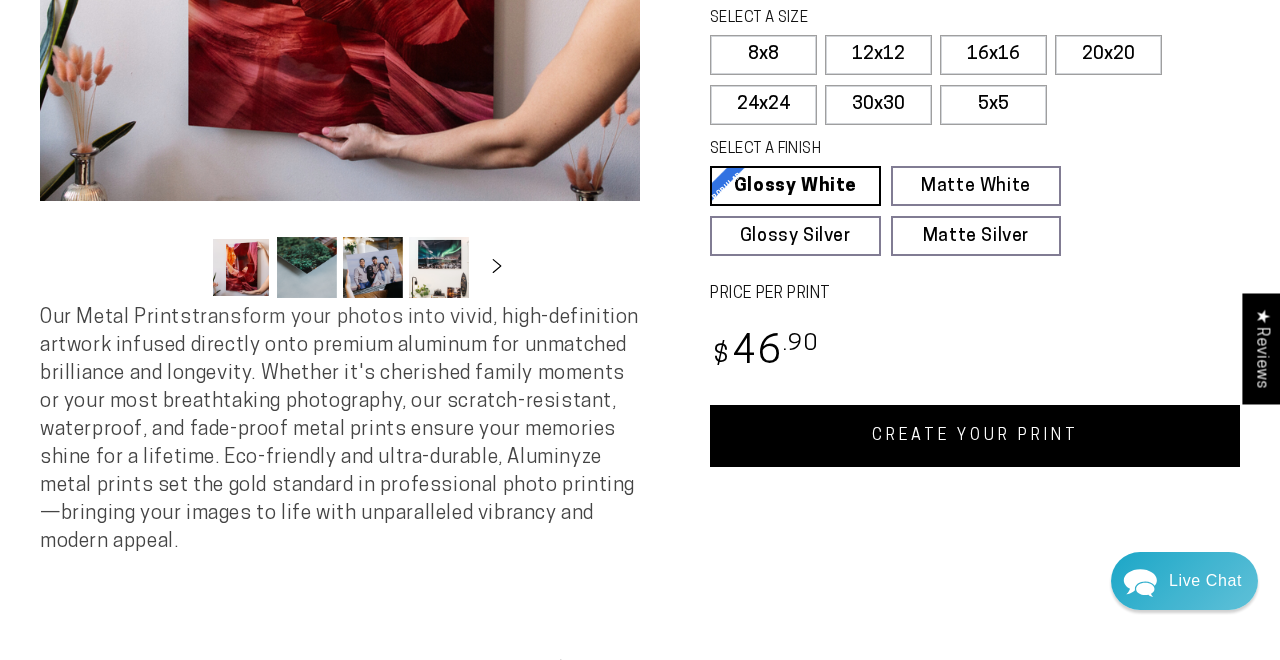 click on "CREATE YOUR PRINT" at bounding box center (975, 436) 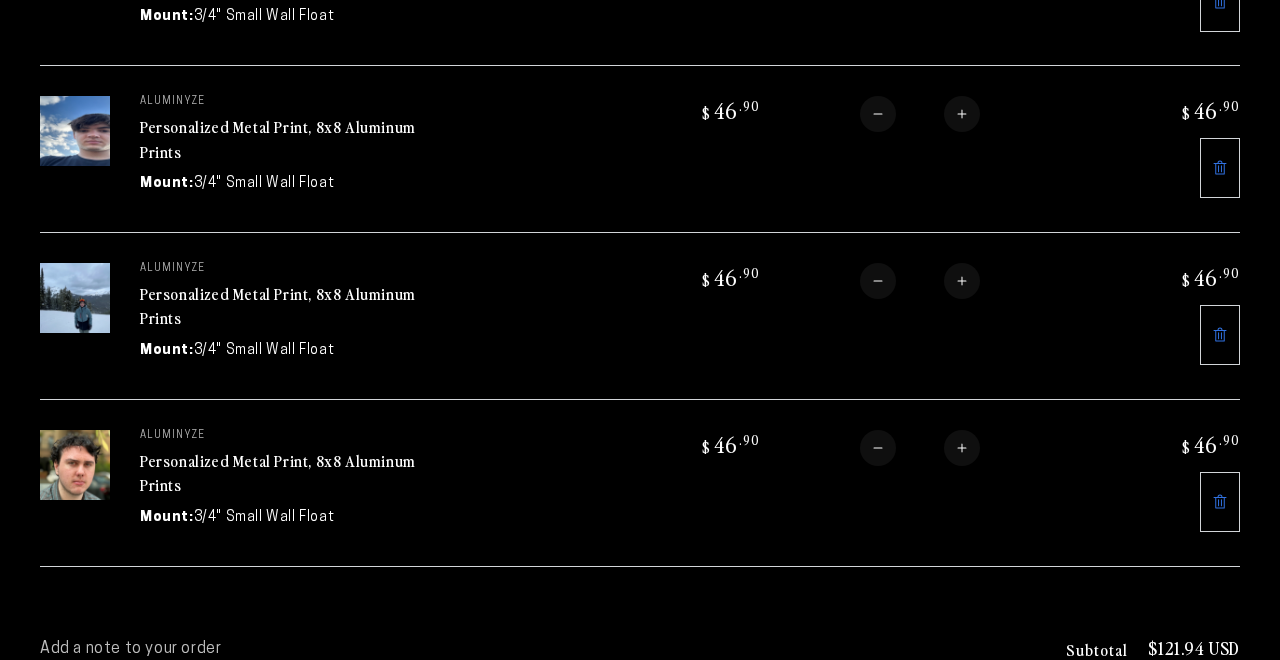 scroll, scrollTop: 0, scrollLeft: 0, axis: both 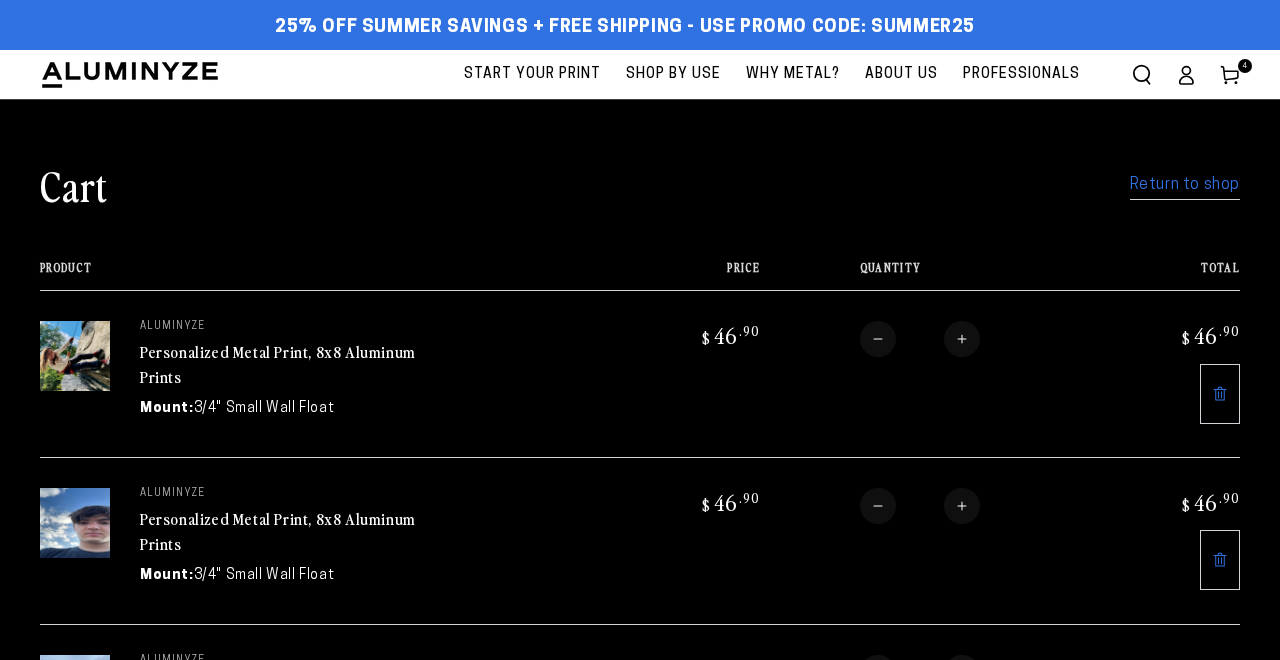 click on "Return to shop" at bounding box center [1185, 185] 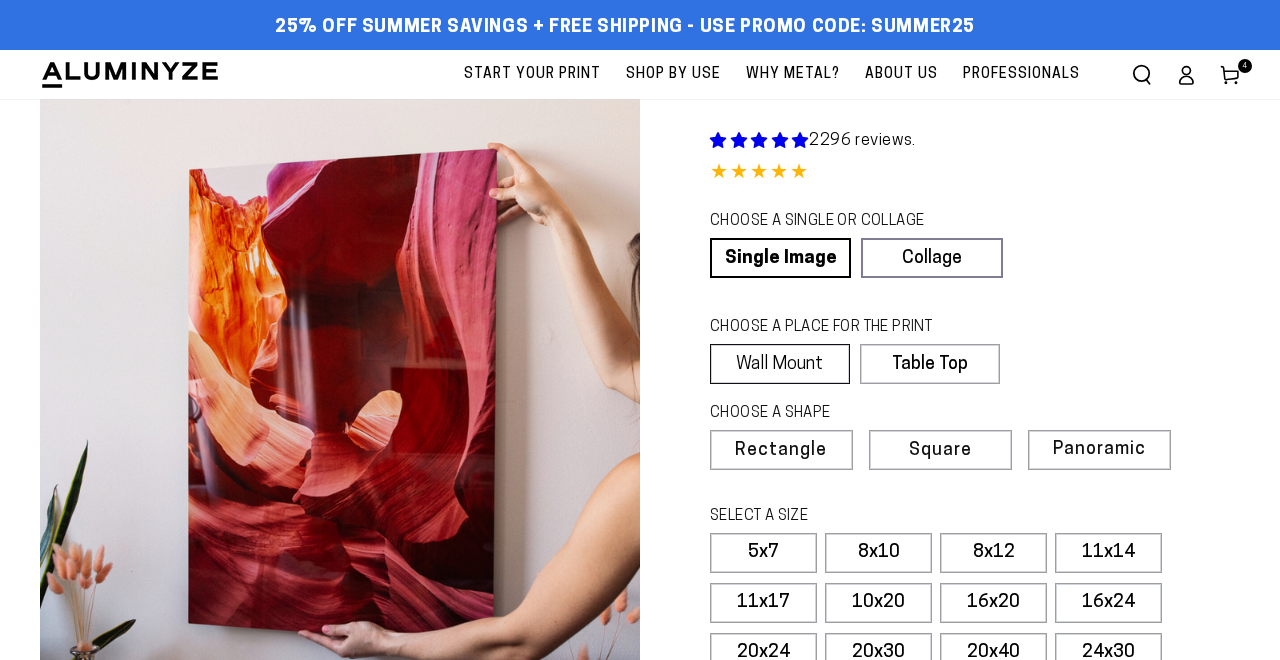 click on "Wall Mount" at bounding box center (780, 364) 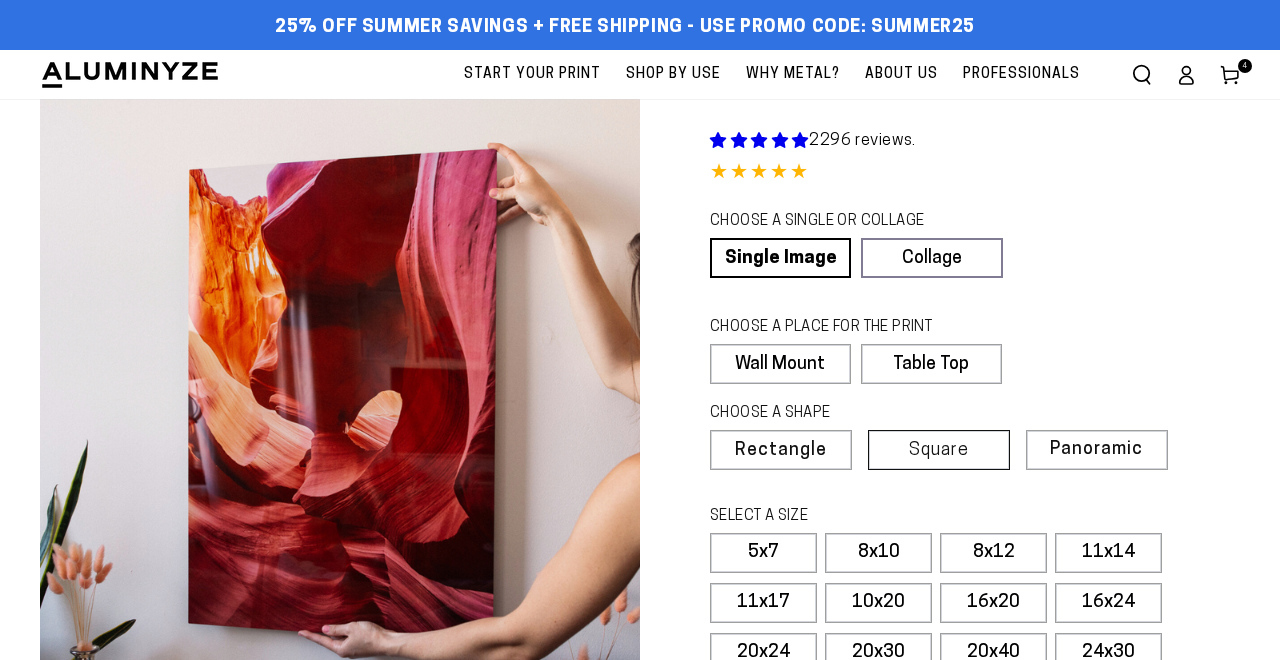 click on "Square" at bounding box center (939, 451) 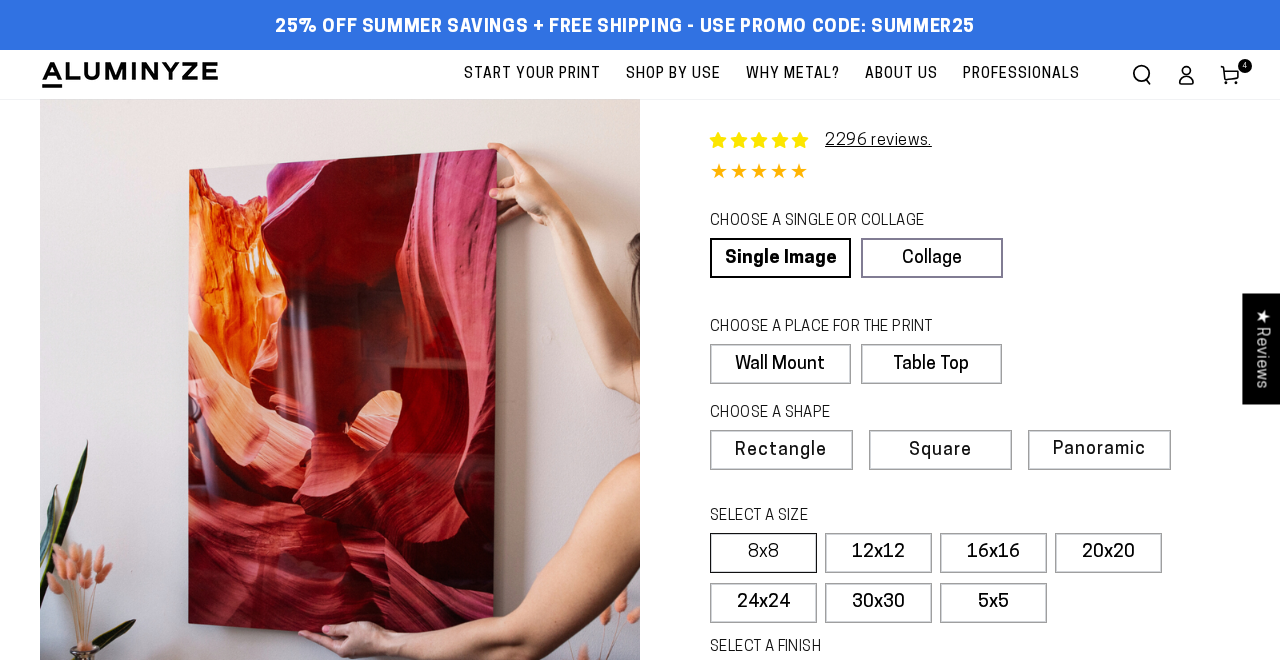 select on "**********" 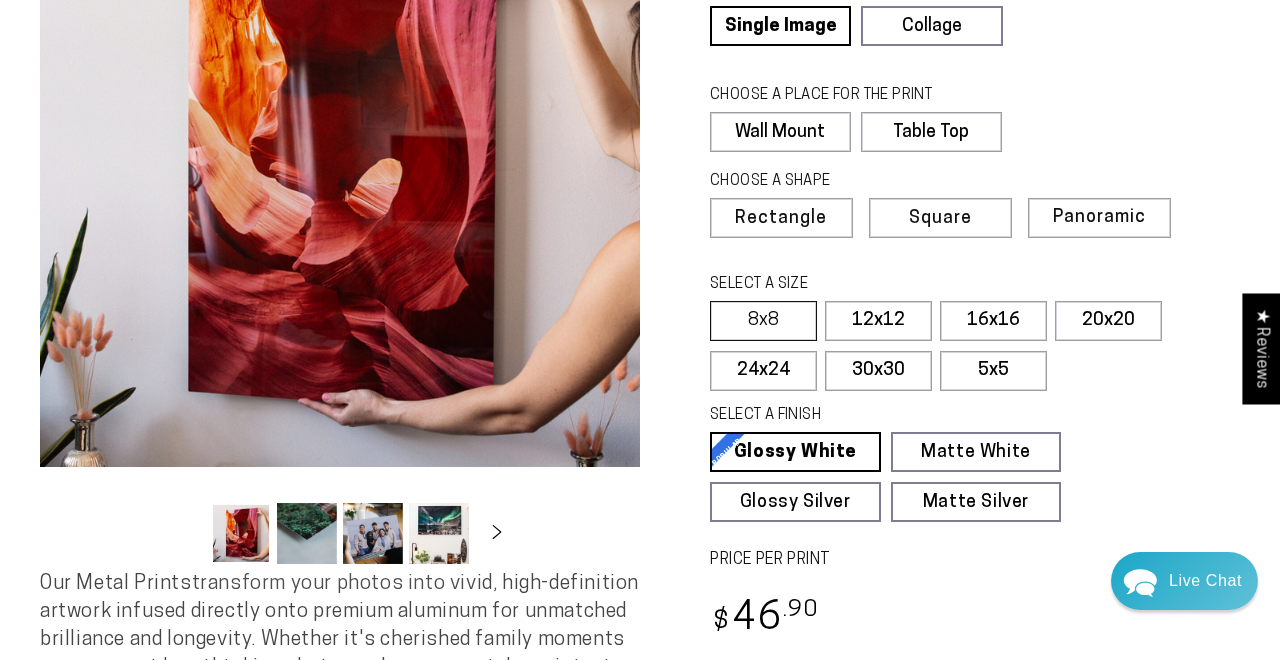 scroll, scrollTop: 249, scrollLeft: 0, axis: vertical 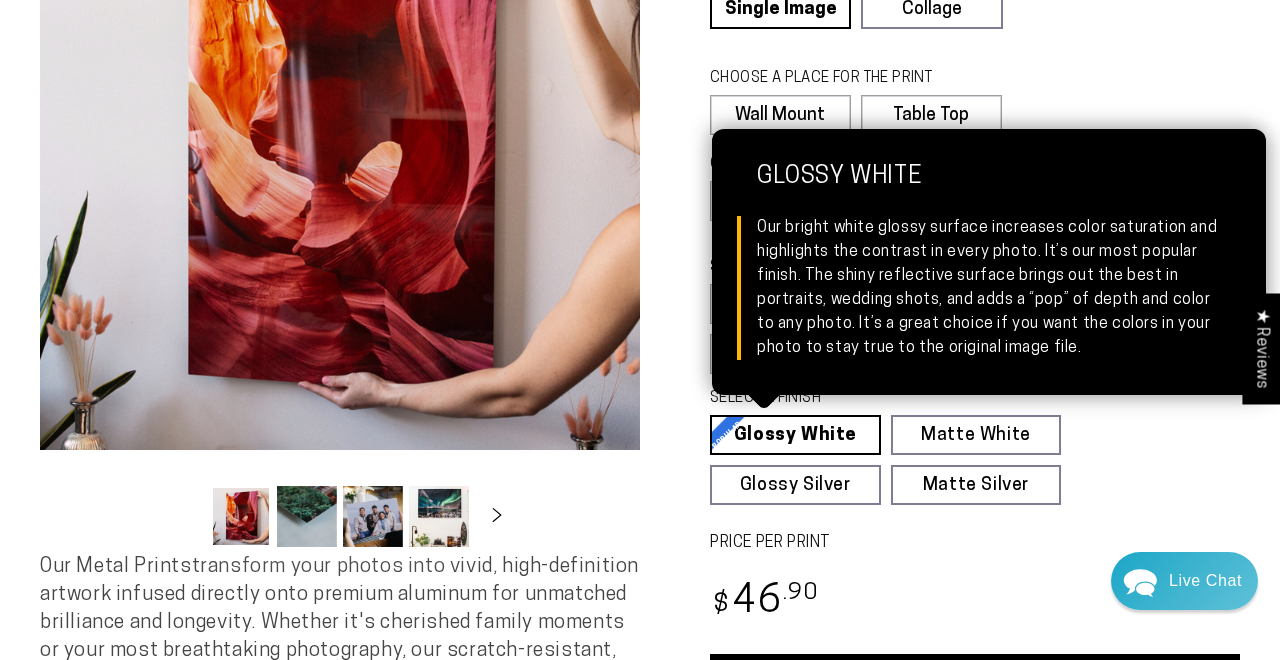 click on "Glossy White
Glossy White
Our bright white glossy surface increases color saturation and highlights the contrast in every photo. It’s our most popular finish. The shiny reflective surface brings out the best in portraits, wedding shots, and adds a “pop” of depth and color to any photo. It’s a great choice if you want the colors in your photo to stay true to the original image file." at bounding box center [795, 435] 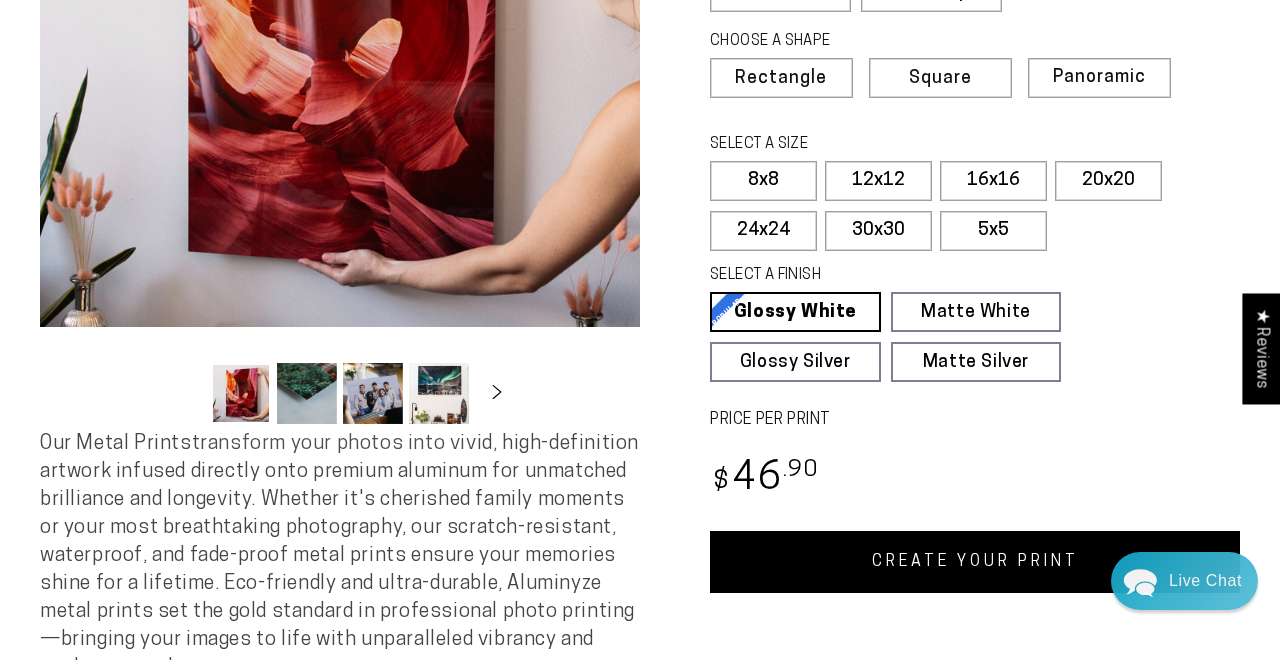 scroll, scrollTop: 380, scrollLeft: 0, axis: vertical 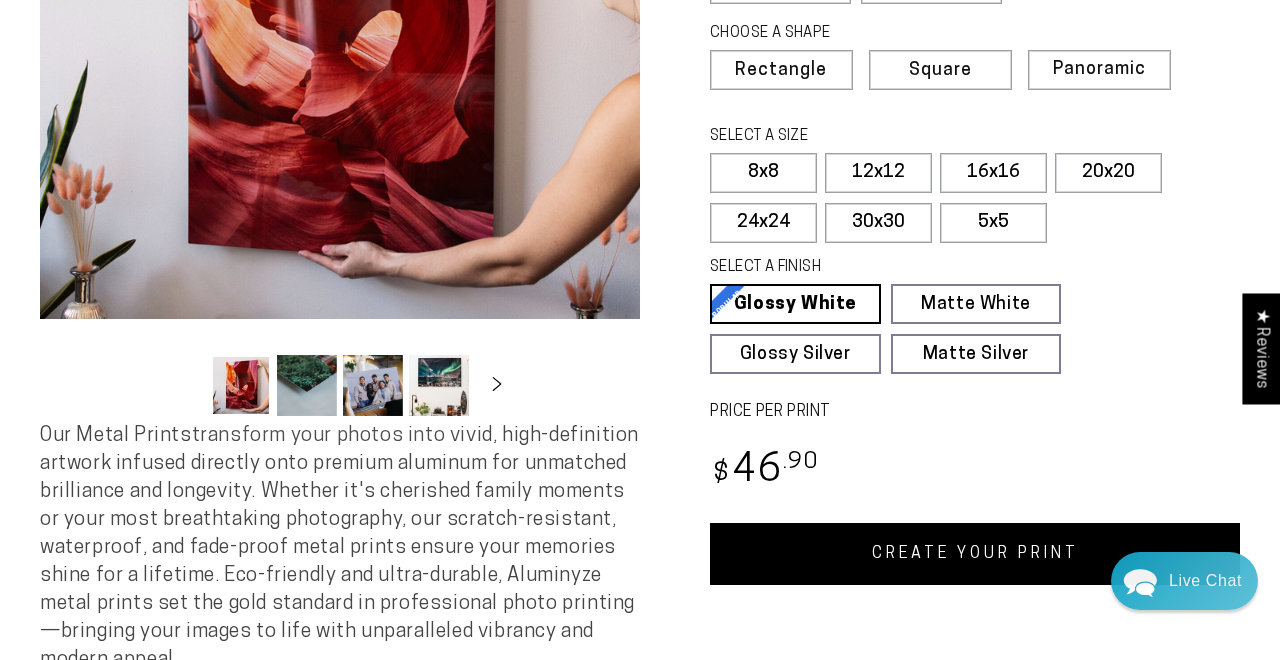 click on "CREATE YOUR PRINT" at bounding box center [975, 554] 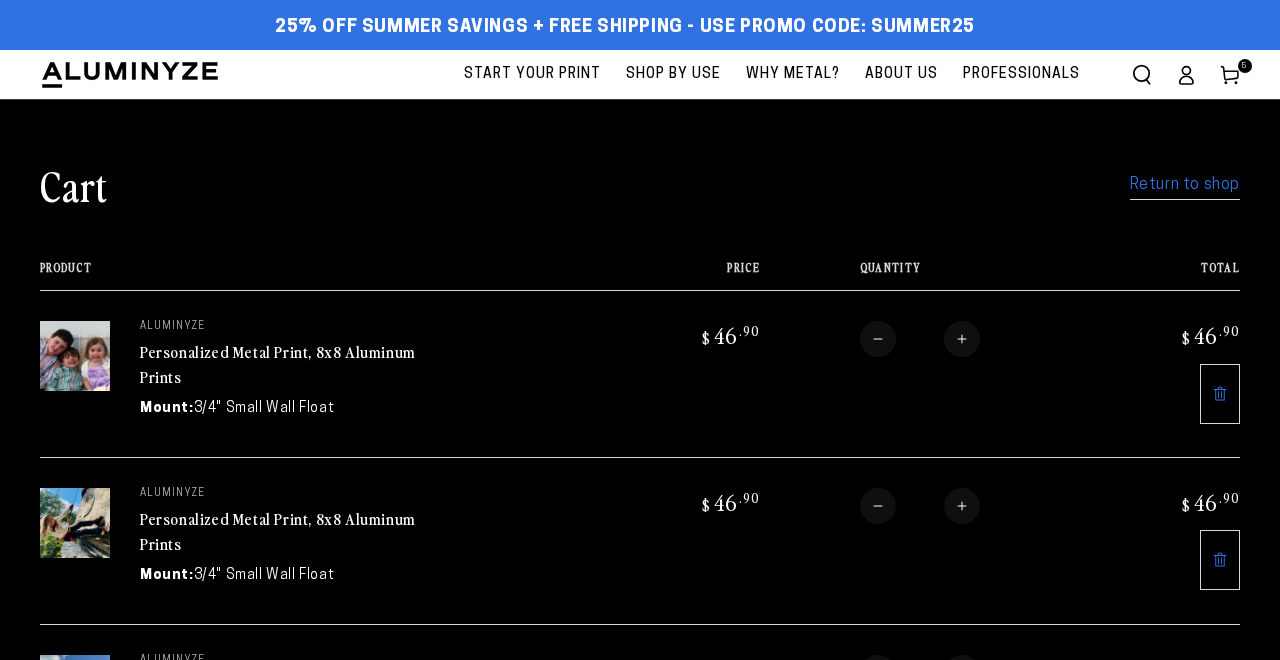 scroll, scrollTop: 0, scrollLeft: 0, axis: both 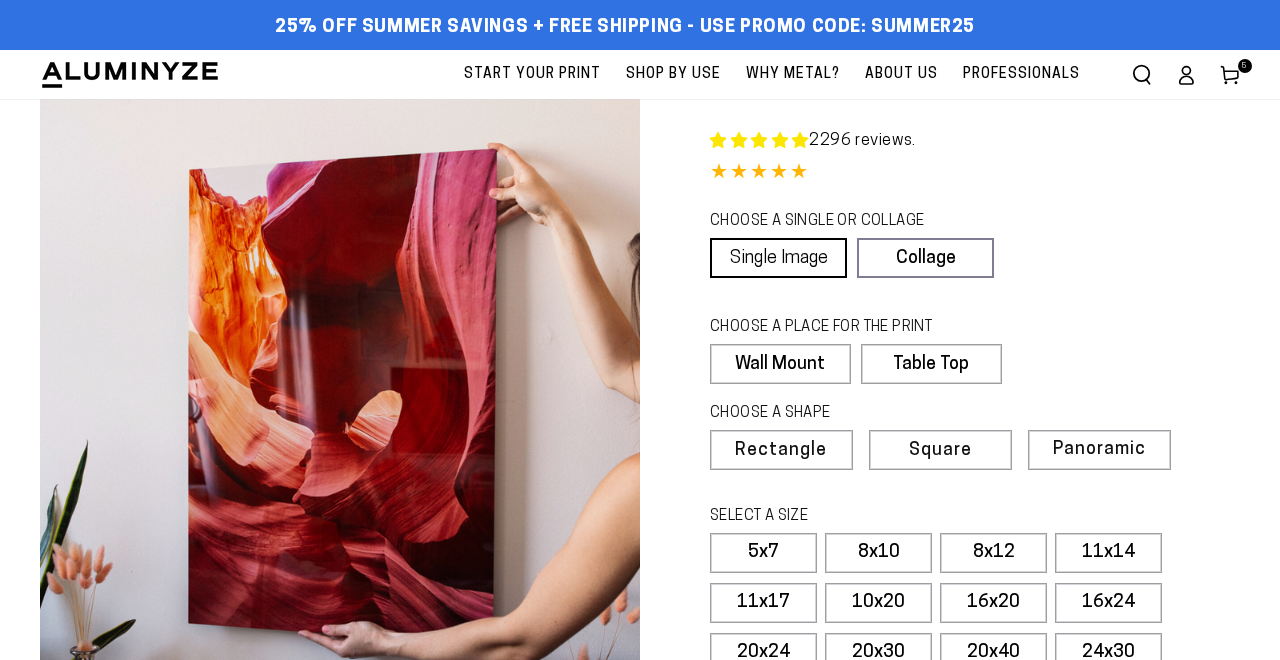 click on "Single Image" at bounding box center (778, 258) 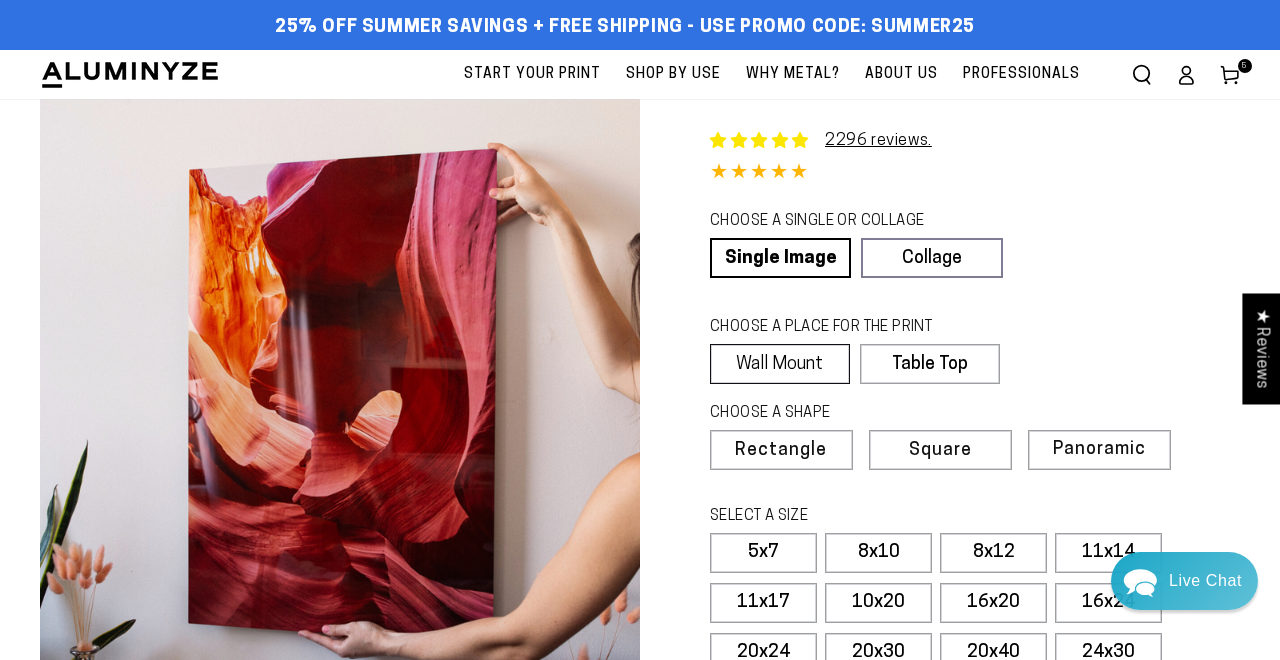 click on "Wall Mount" at bounding box center [780, 364] 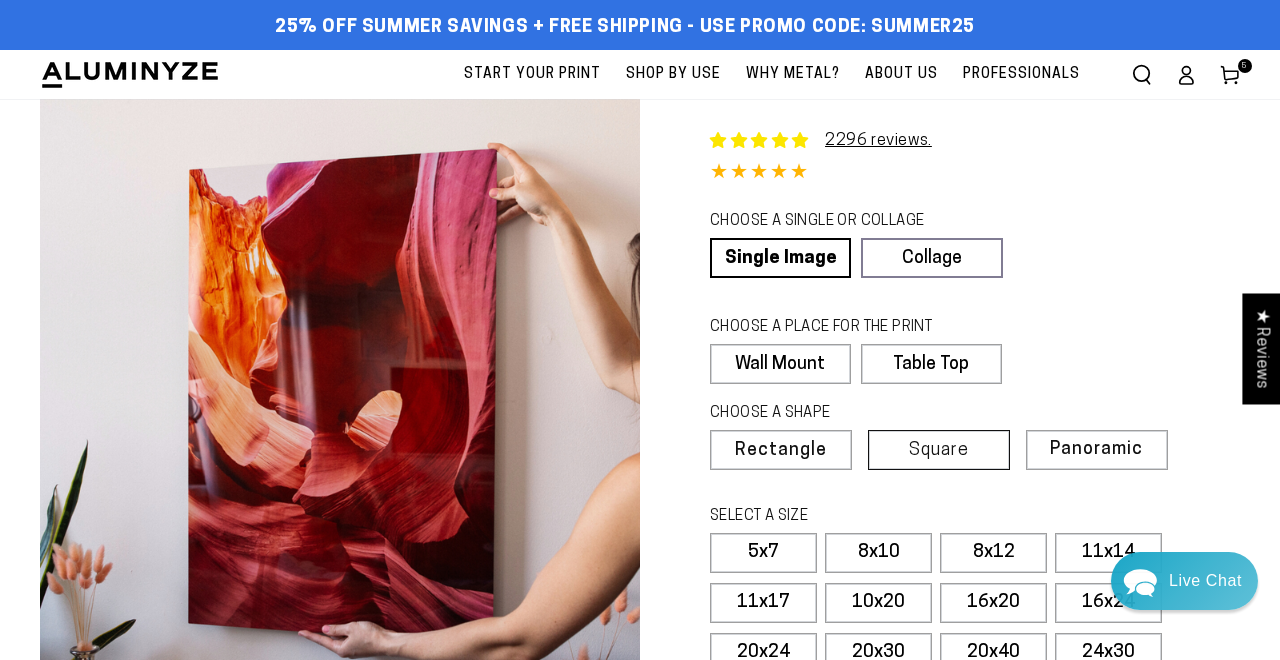 click on "Square" at bounding box center [939, 451] 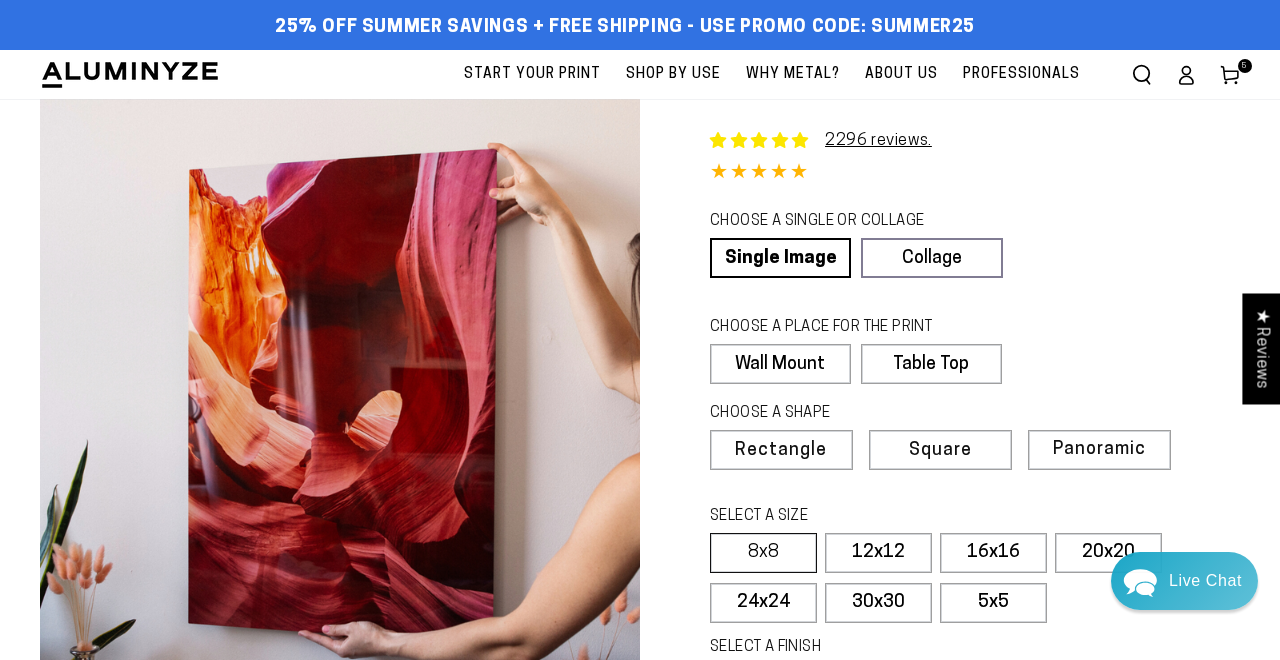 click on "8x8" at bounding box center (763, 553) 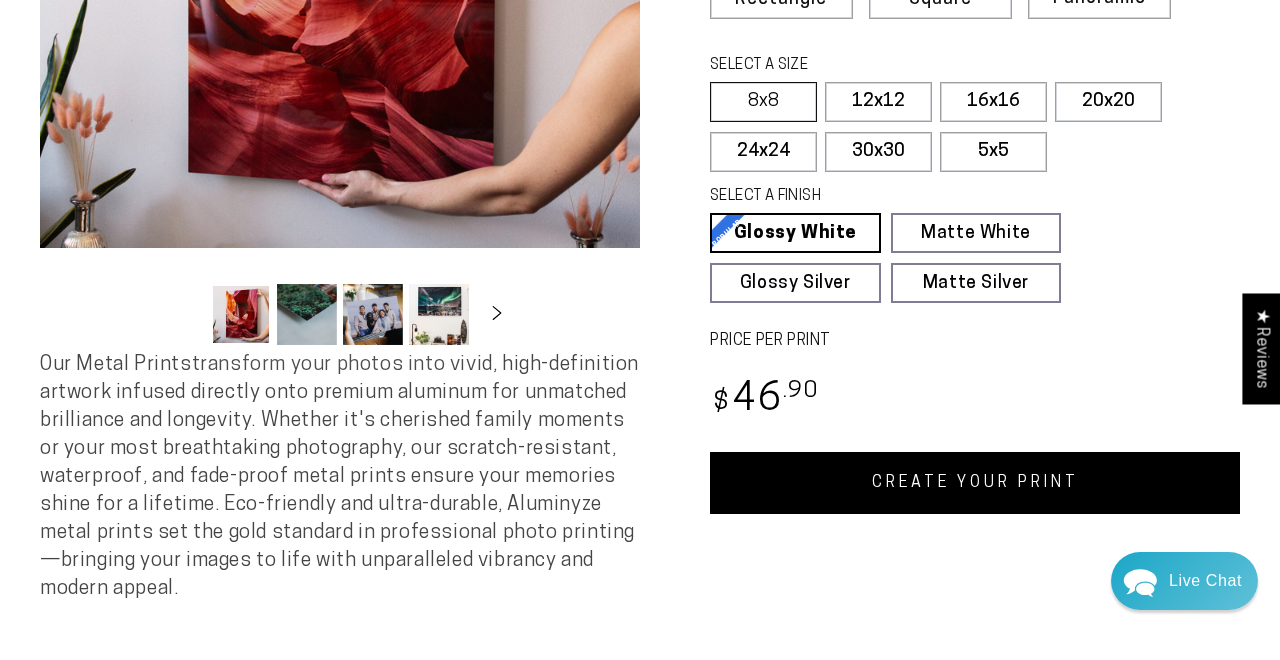 scroll, scrollTop: 474, scrollLeft: 0, axis: vertical 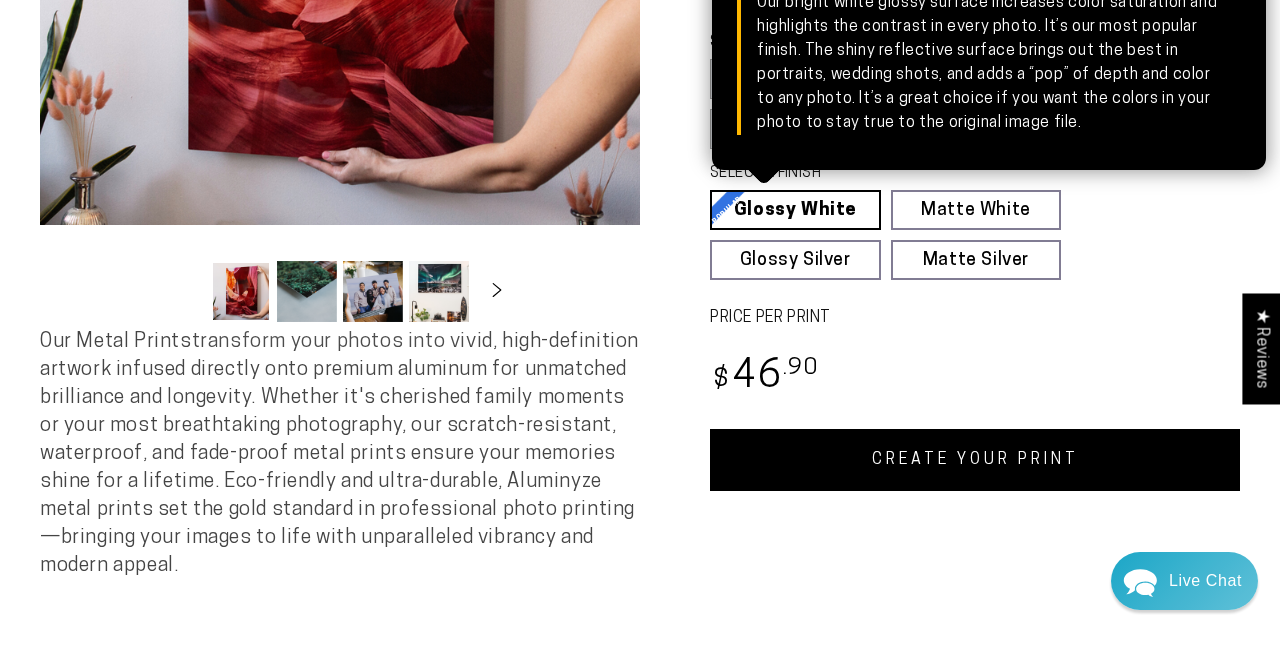 click on "Glossy White
Glossy White
Our bright white glossy surface increases color saturation and highlights the contrast in every photo. It’s our most popular finish. The shiny reflective surface brings out the best in portraits, wedding shots, and adds a “pop” of depth and color to any photo. It’s a great choice if you want the colors in your photo to stay true to the original image file." at bounding box center [795, 210] 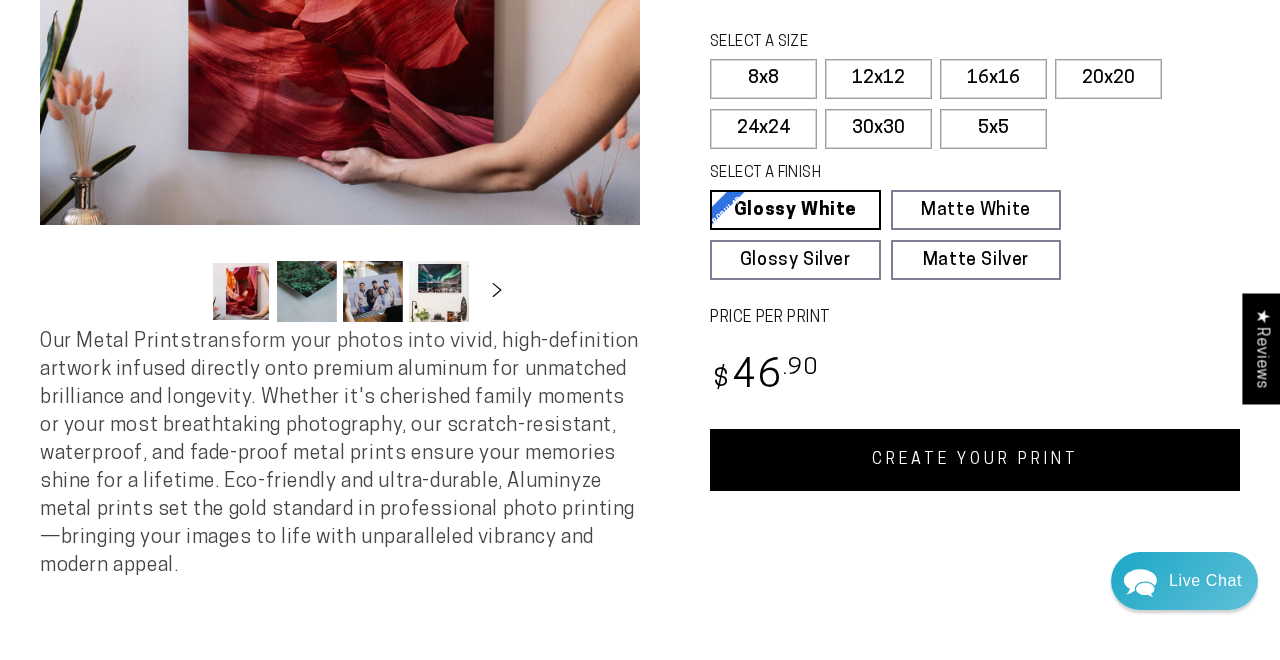 click on "CREATE YOUR PRINT" 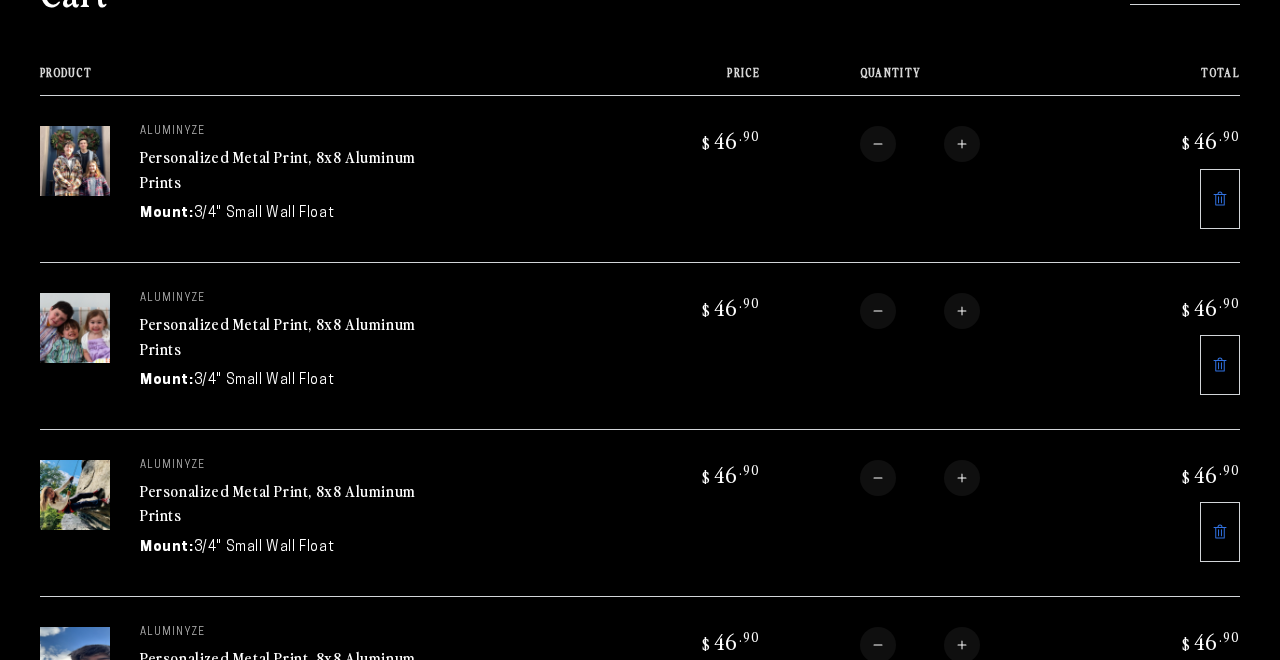 scroll, scrollTop: 0, scrollLeft: 0, axis: both 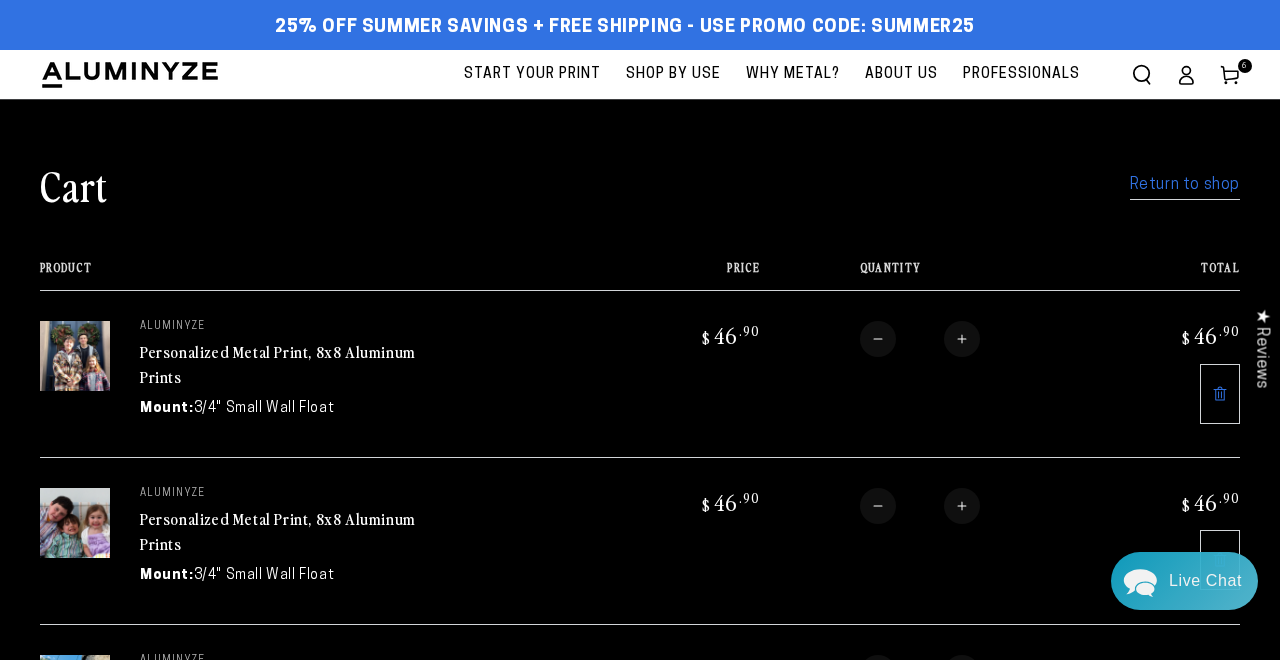 click on "Return to shop" at bounding box center (1185, 185) 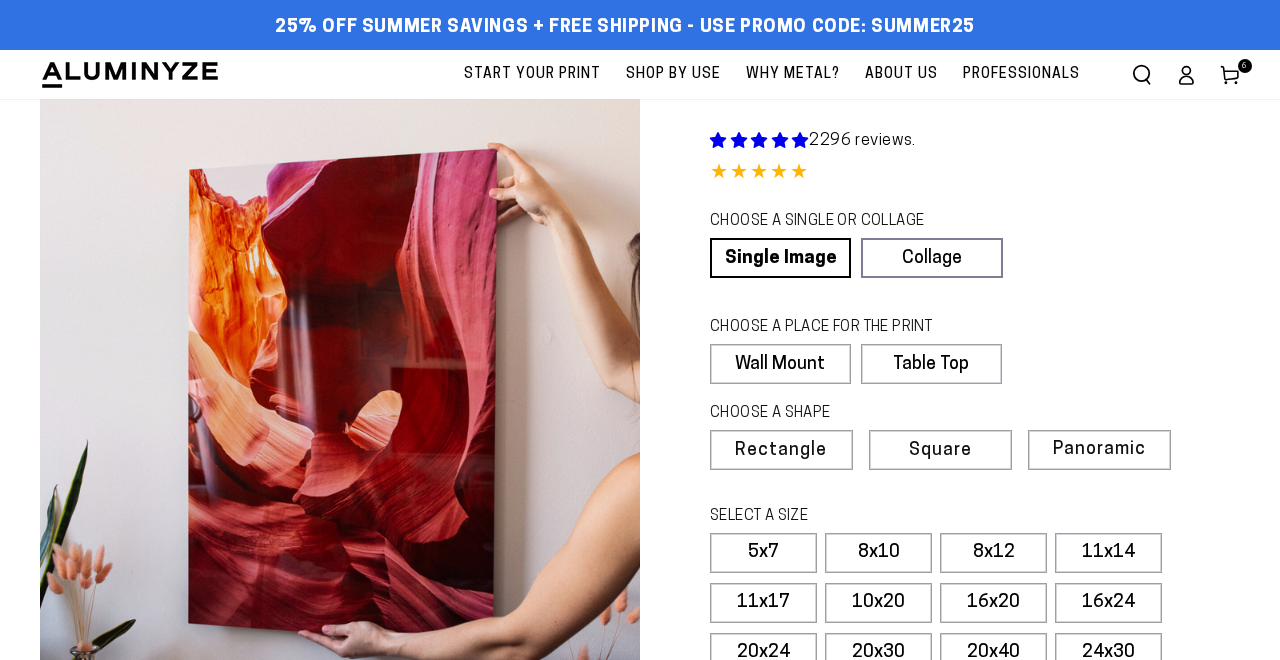 scroll, scrollTop: 0, scrollLeft: 0, axis: both 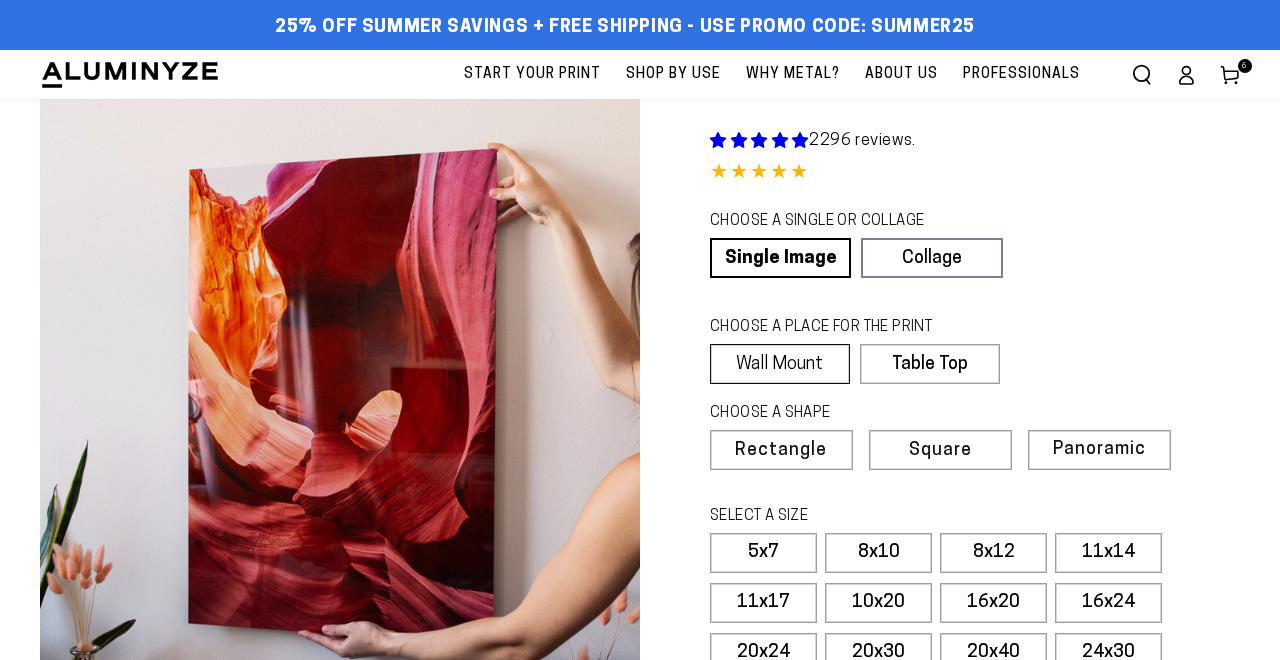 click on "Wall Mount" at bounding box center (780, 364) 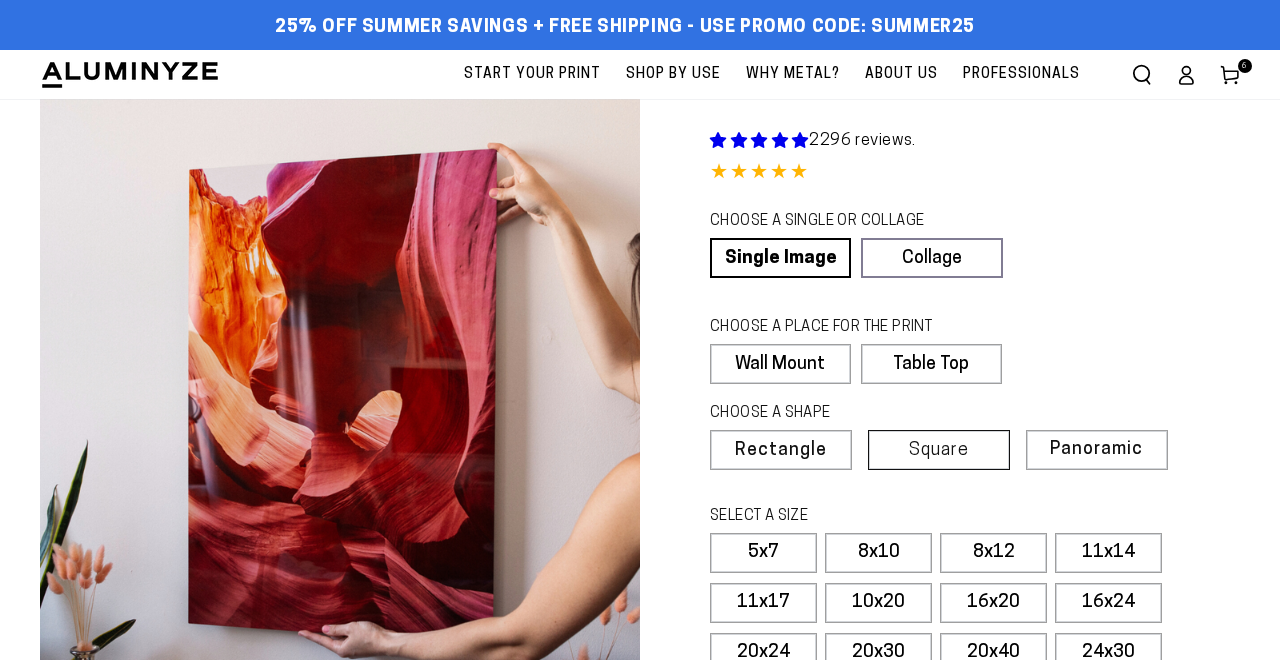 click on "Square" at bounding box center (939, 451) 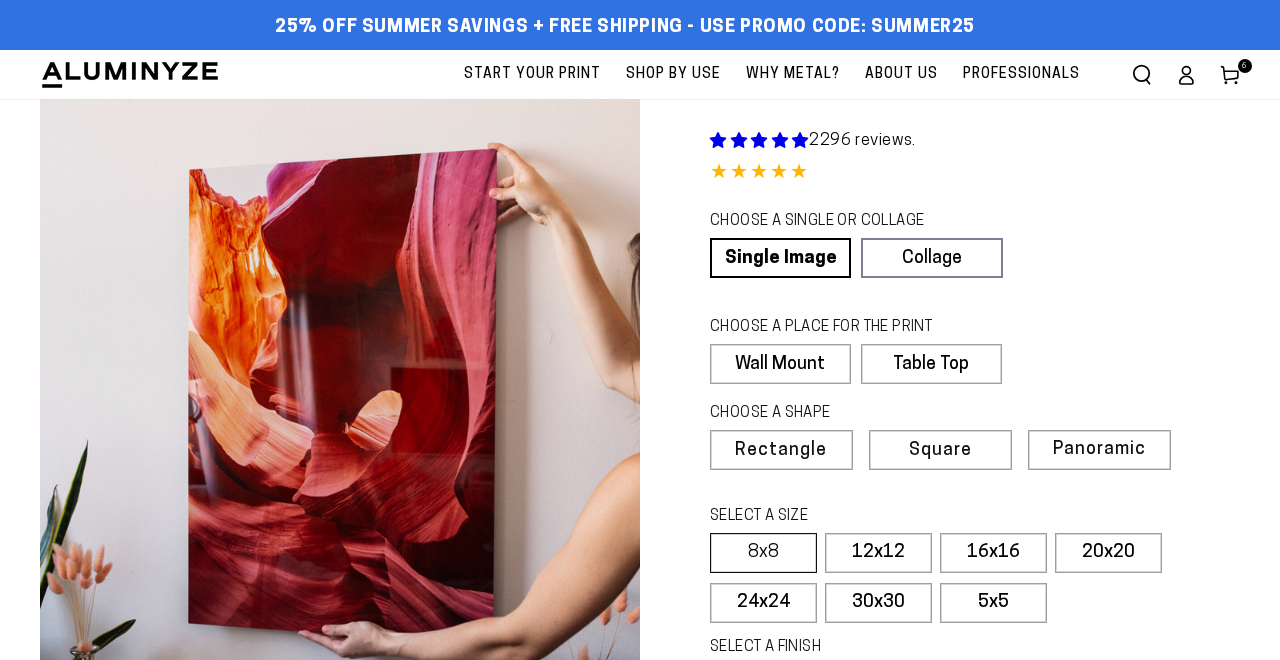 scroll, scrollTop: 0, scrollLeft: 0, axis: both 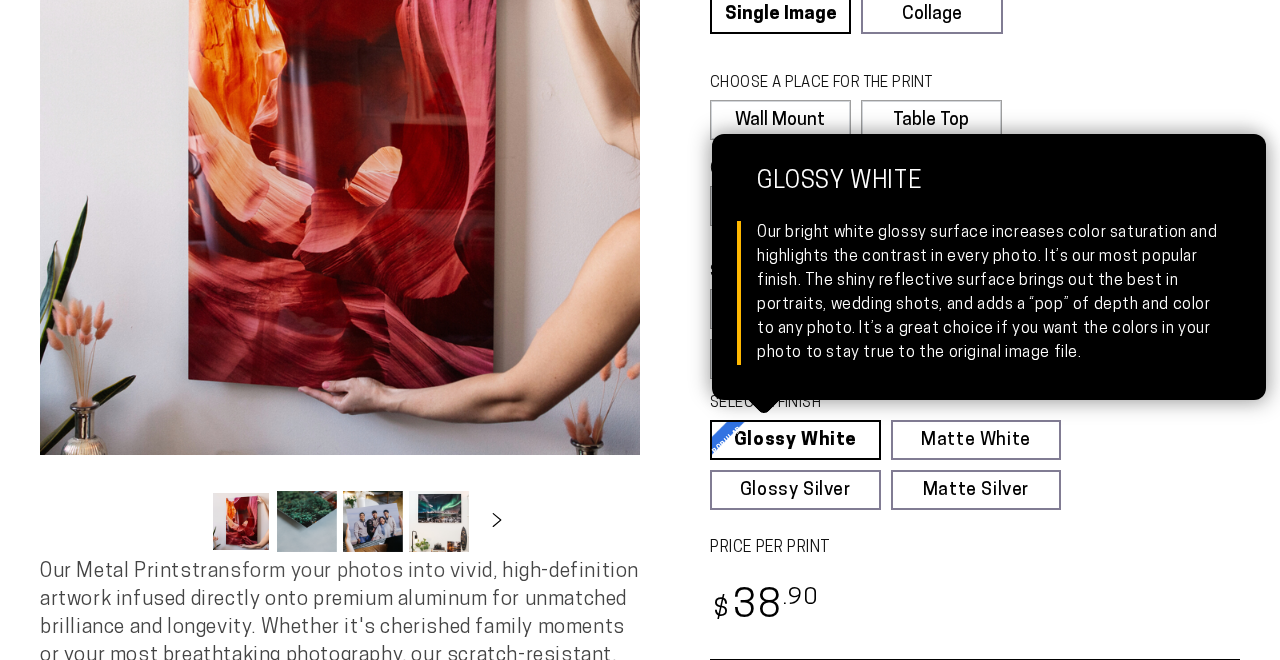click on "Glossy White
Glossy White
Our bright white glossy surface increases color saturation and highlights the contrast in every photo. It’s our most popular finish. The shiny reflective surface brings out the best in portraits, wedding shots, and adds a “pop” of depth and color to any photo. It’s a great choice if you want the colors in your photo to stay true to the original image file." at bounding box center (795, 440) 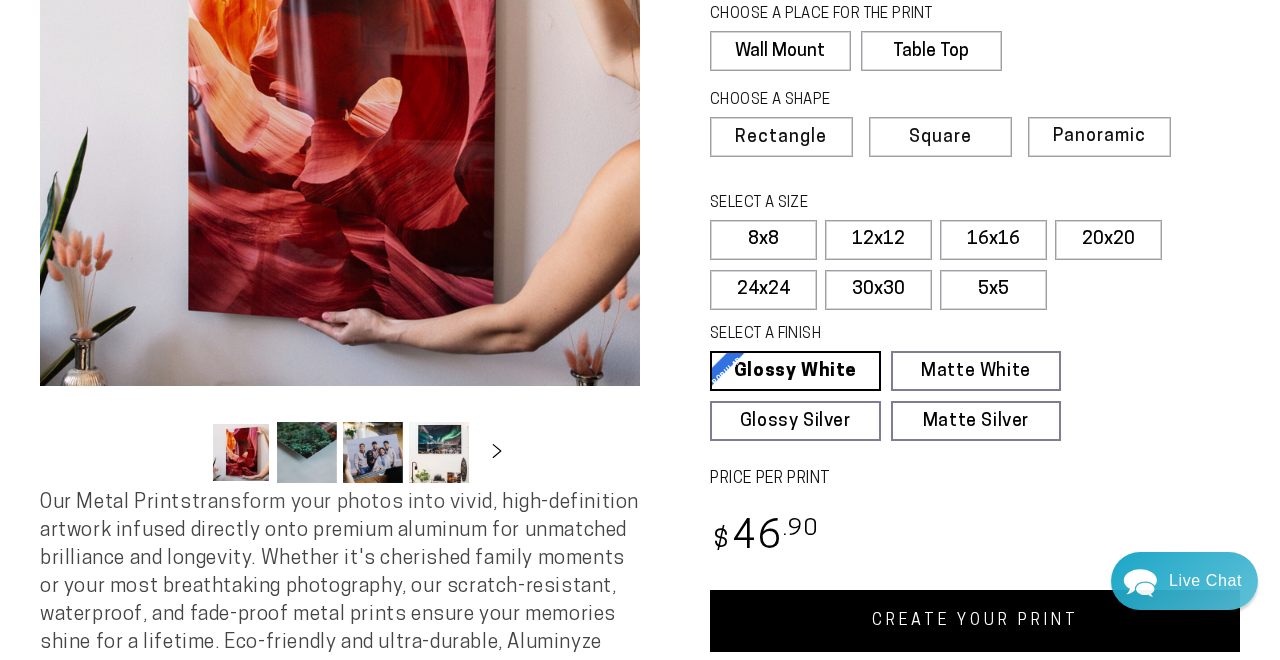 scroll, scrollTop: 816, scrollLeft: 0, axis: vertical 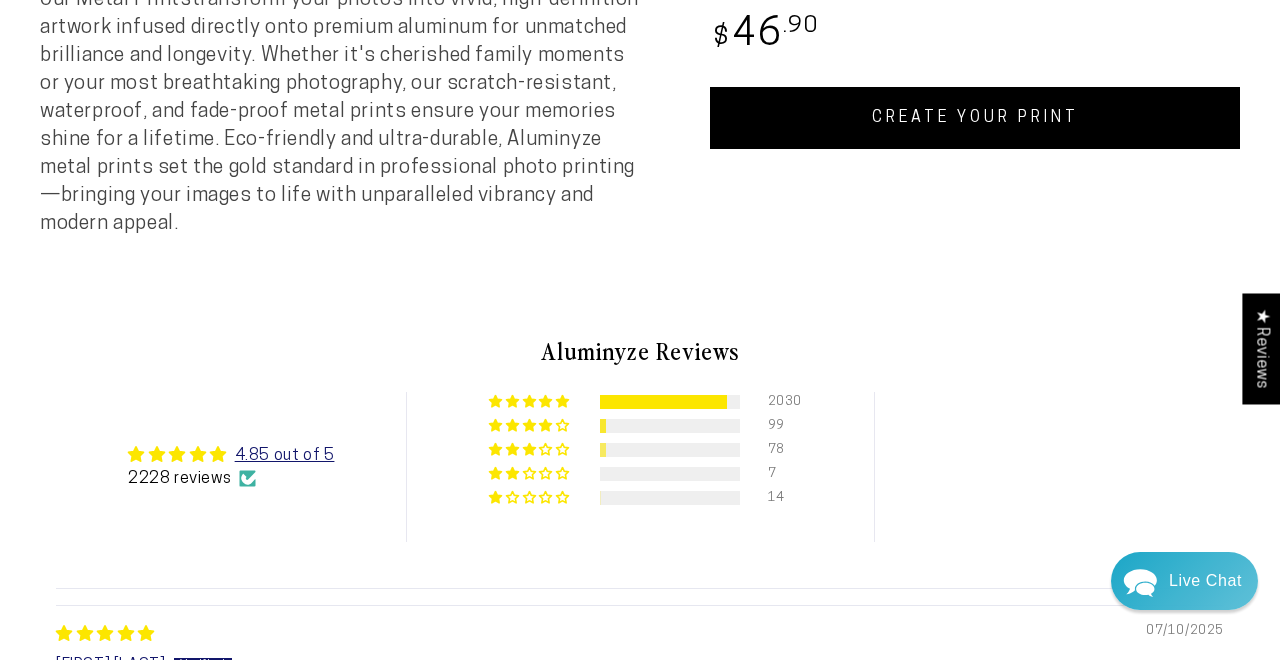select on "**********" 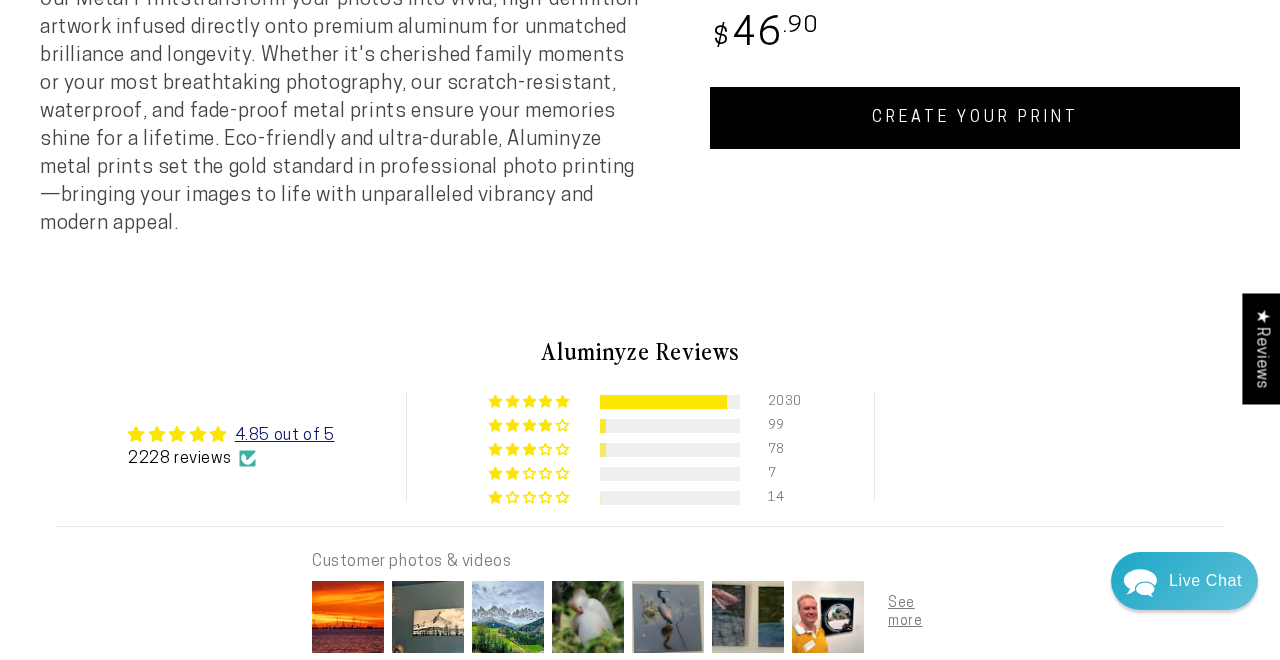 click on "CREATE YOUR PRINT" at bounding box center (975, 118) 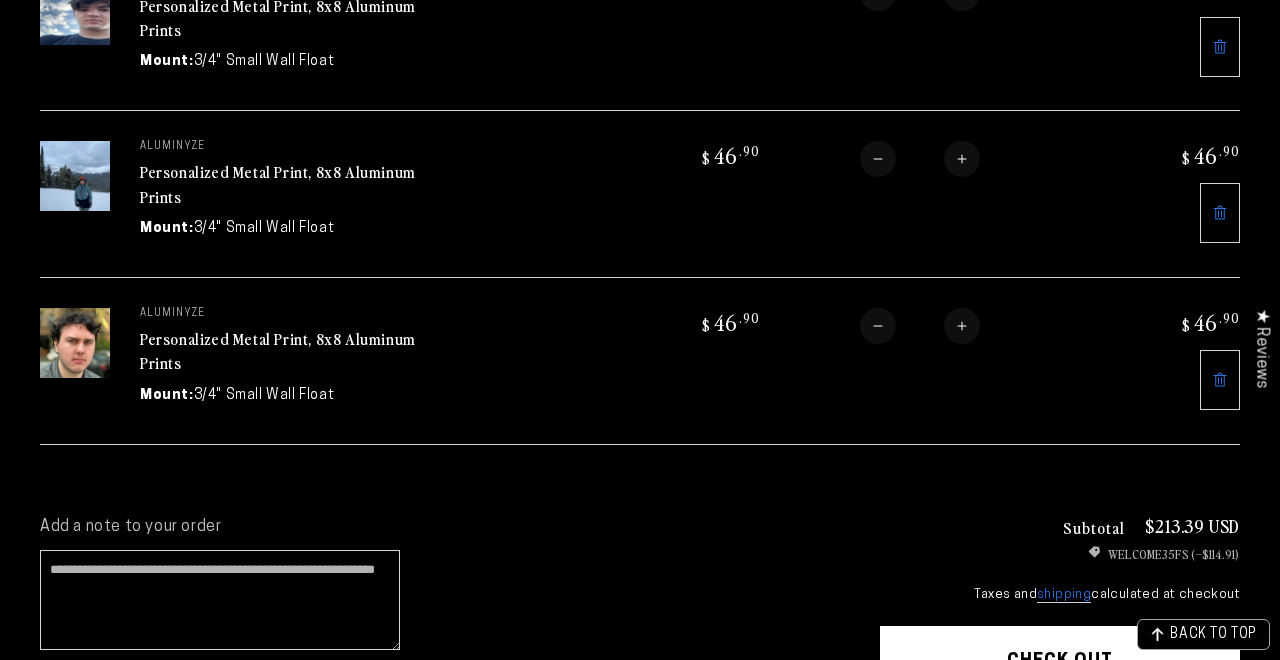 scroll, scrollTop: 0, scrollLeft: 0, axis: both 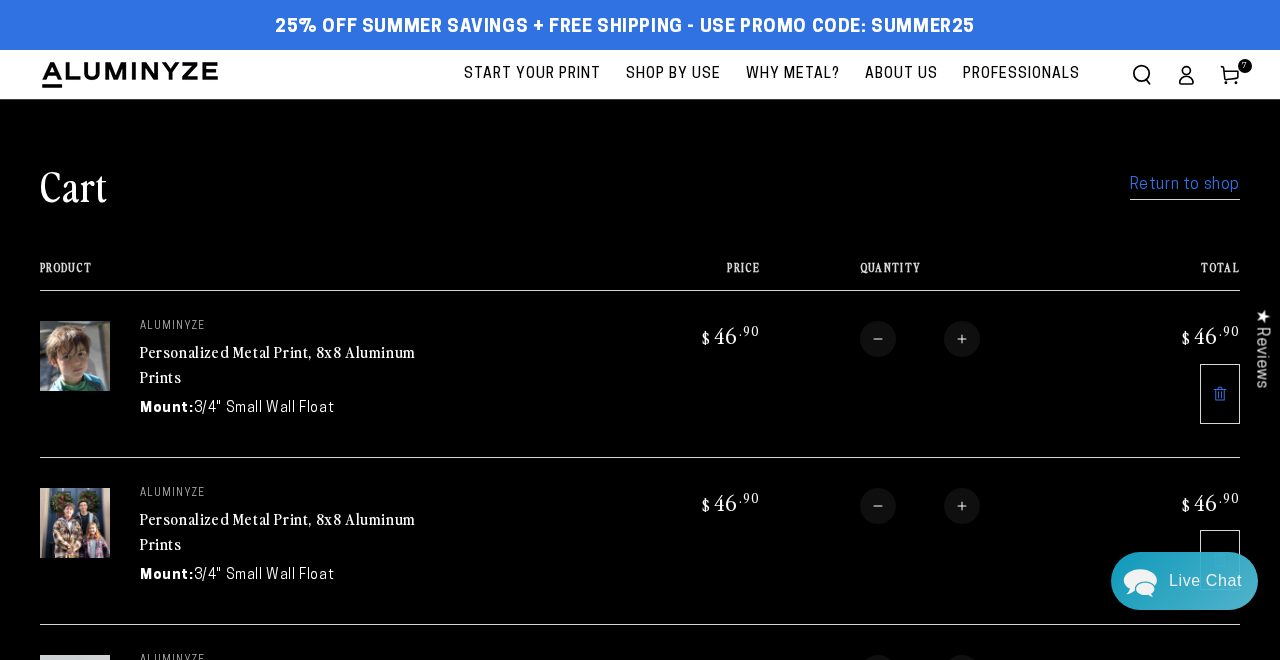 click on "Return to shop" at bounding box center (1185, 185) 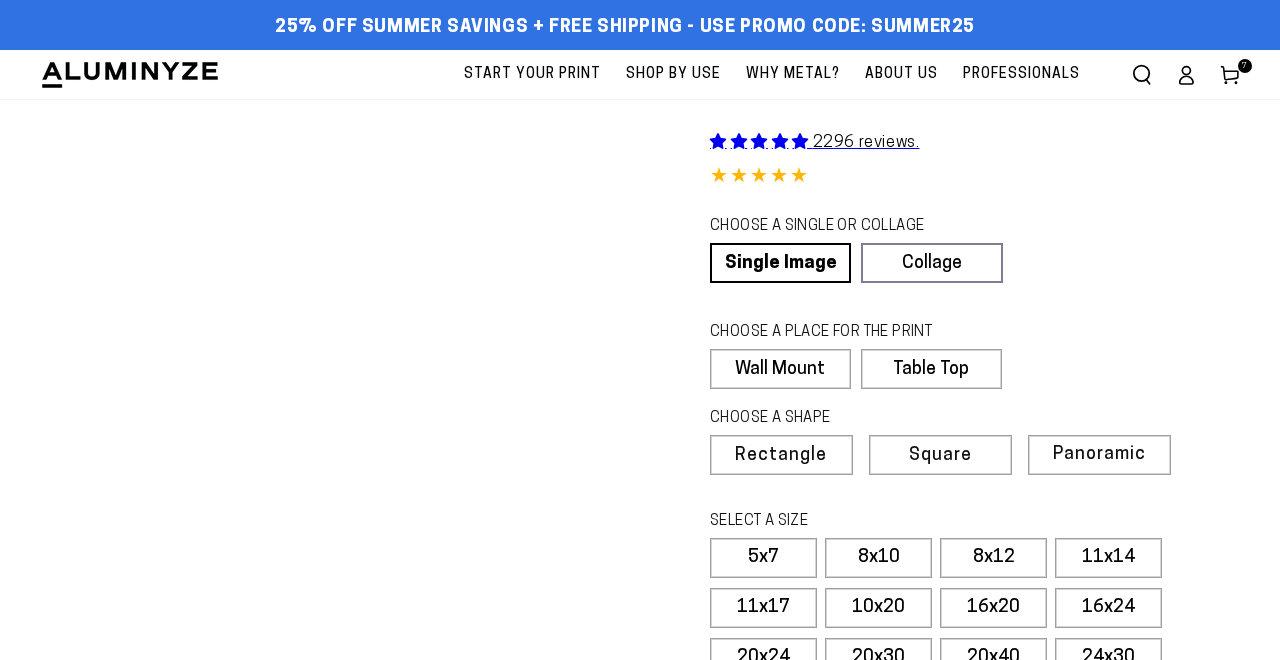 scroll, scrollTop: 0, scrollLeft: 0, axis: both 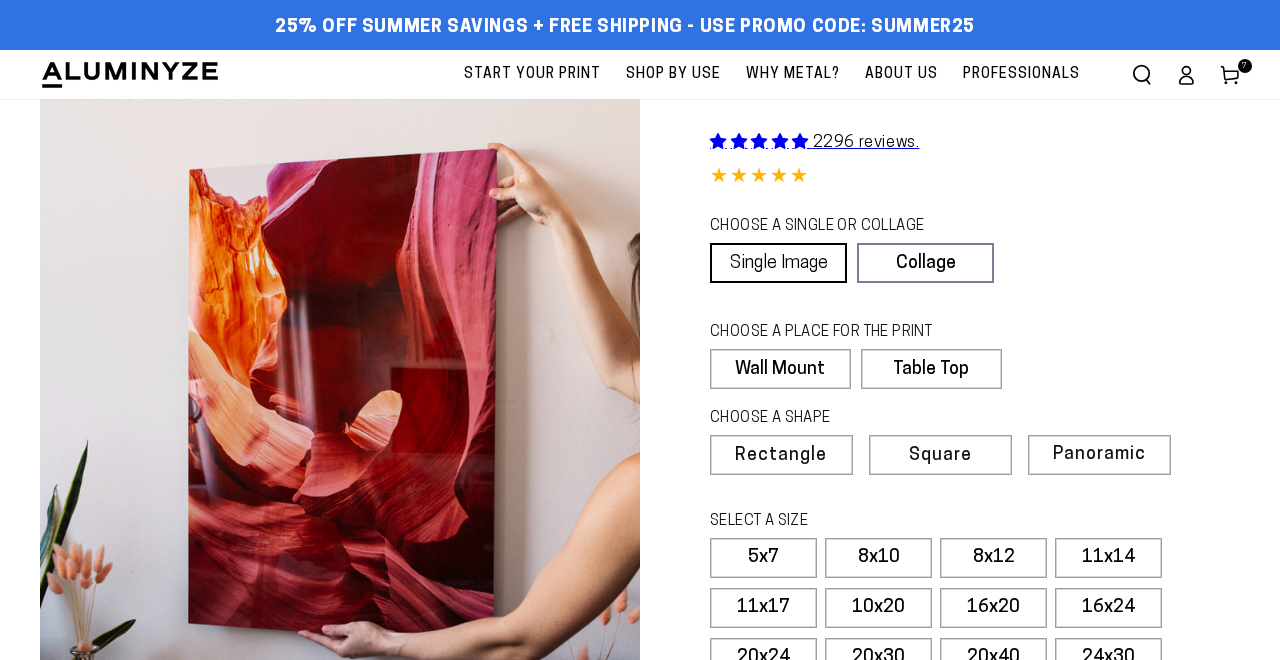click on "Single Image" at bounding box center [778, 263] 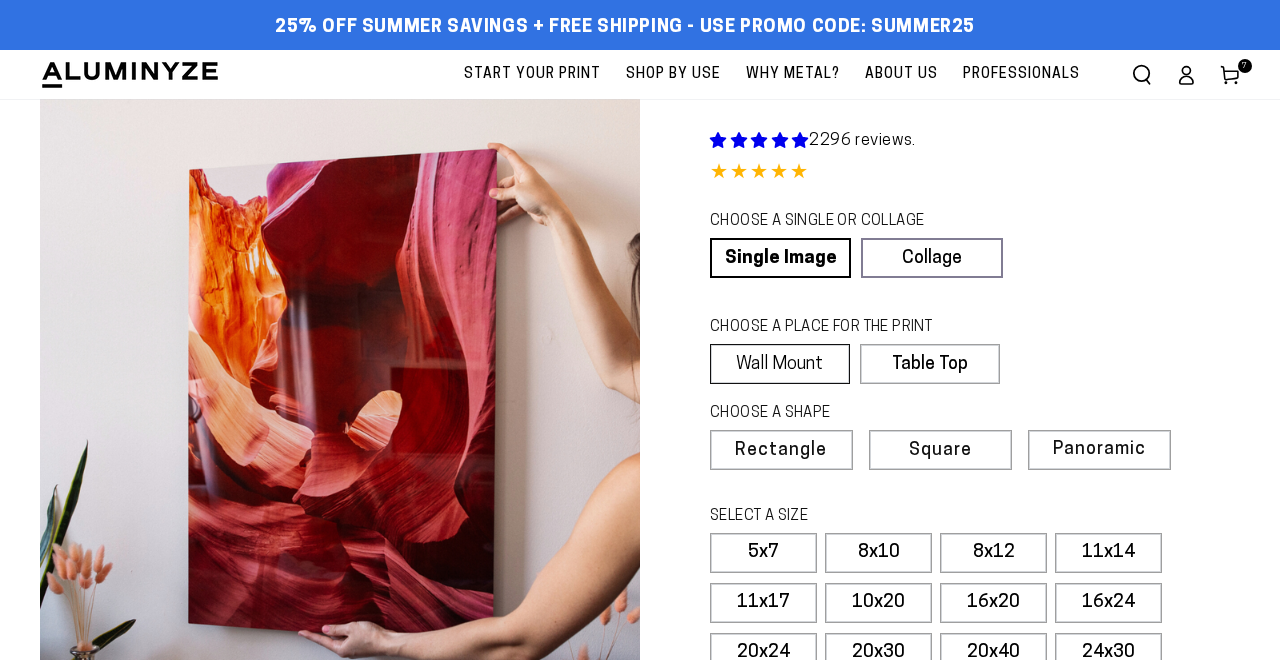 click on "Wall Mount" at bounding box center [780, 364] 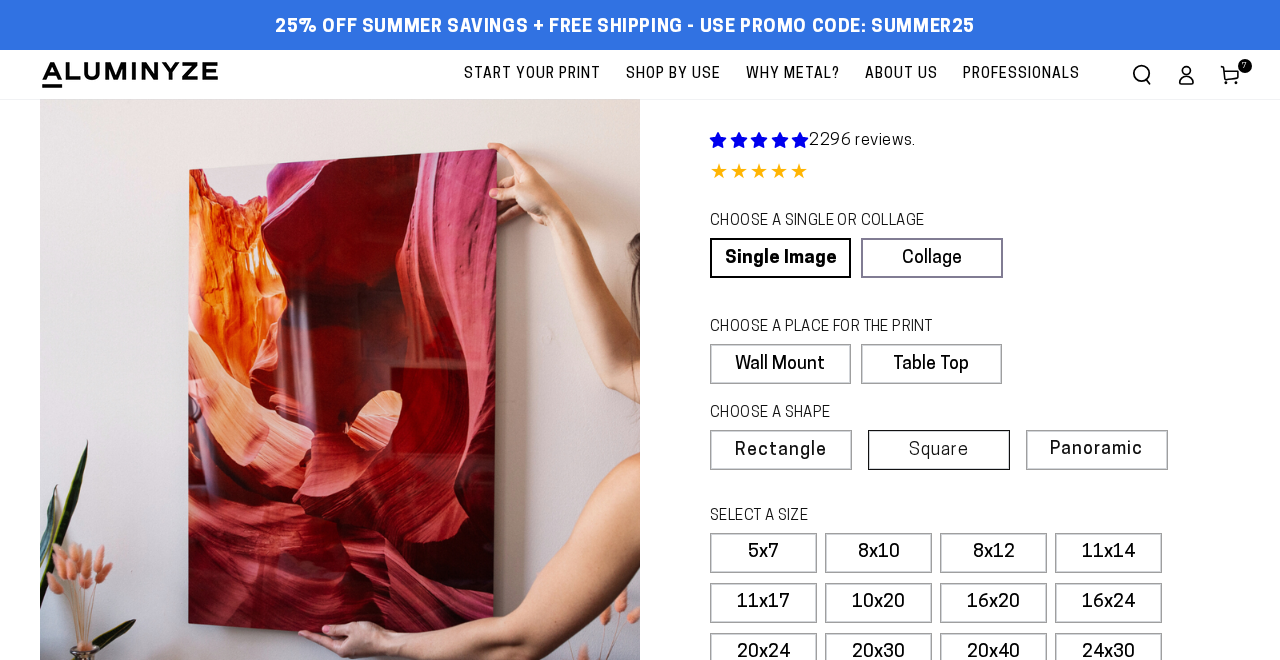 click on "Square" at bounding box center [939, 451] 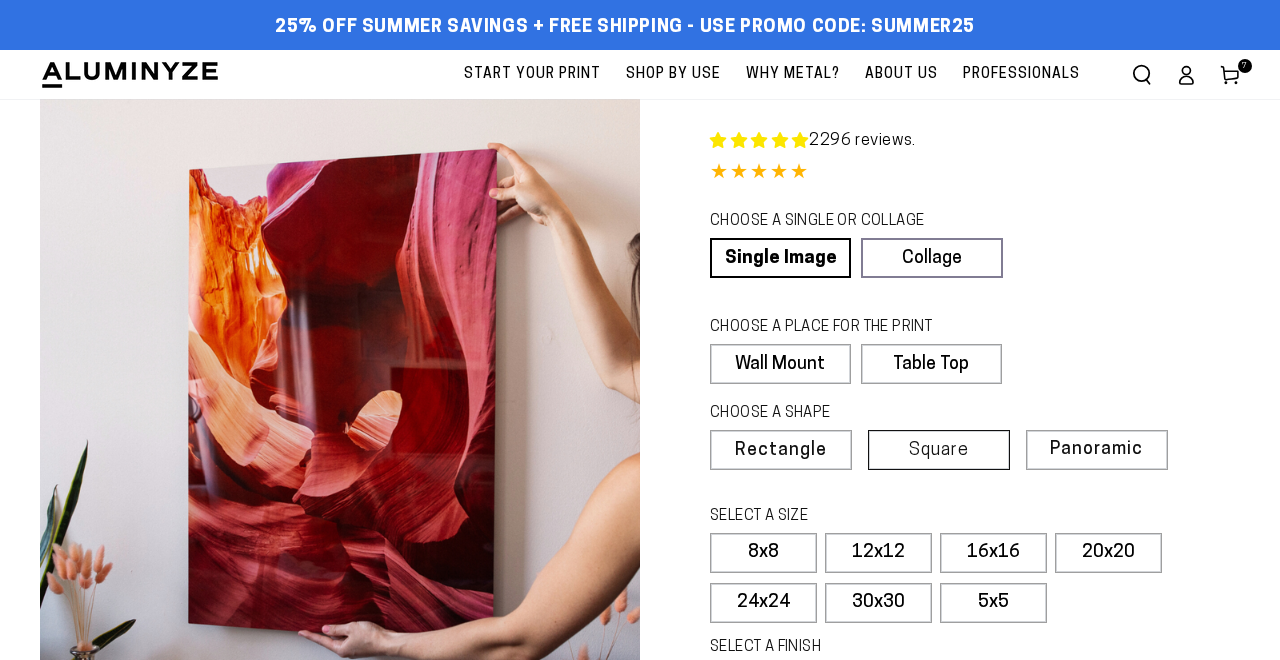 scroll, scrollTop: 0, scrollLeft: 0, axis: both 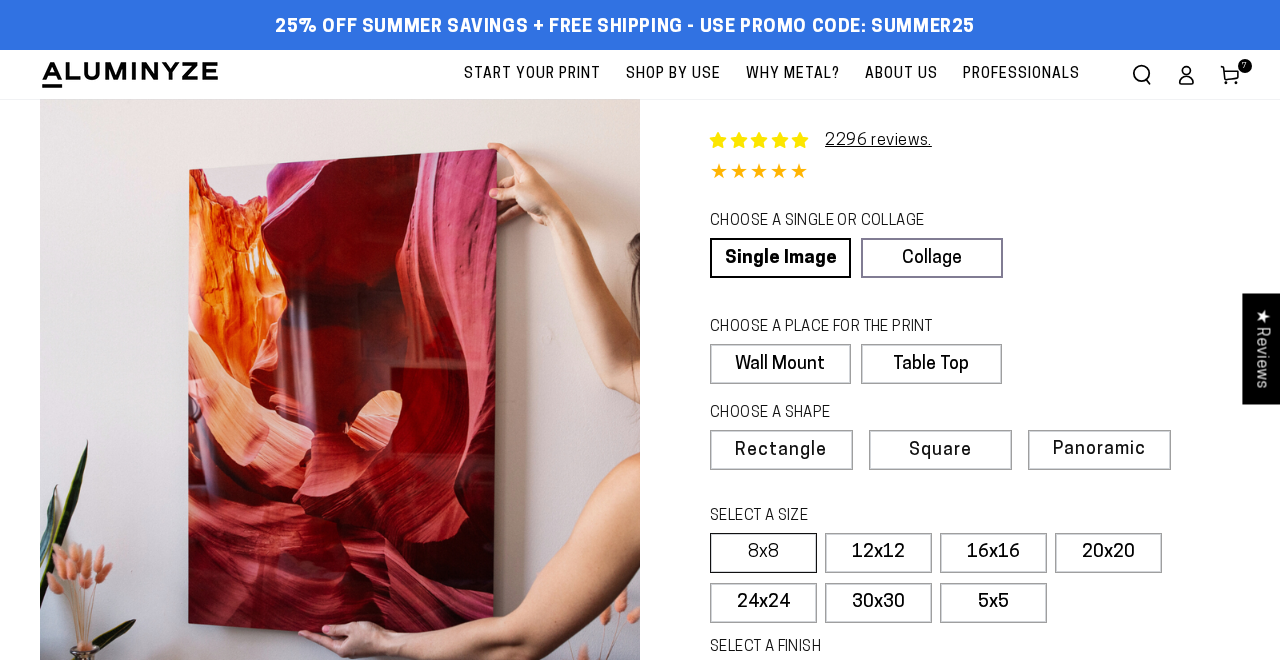 select on "**********" 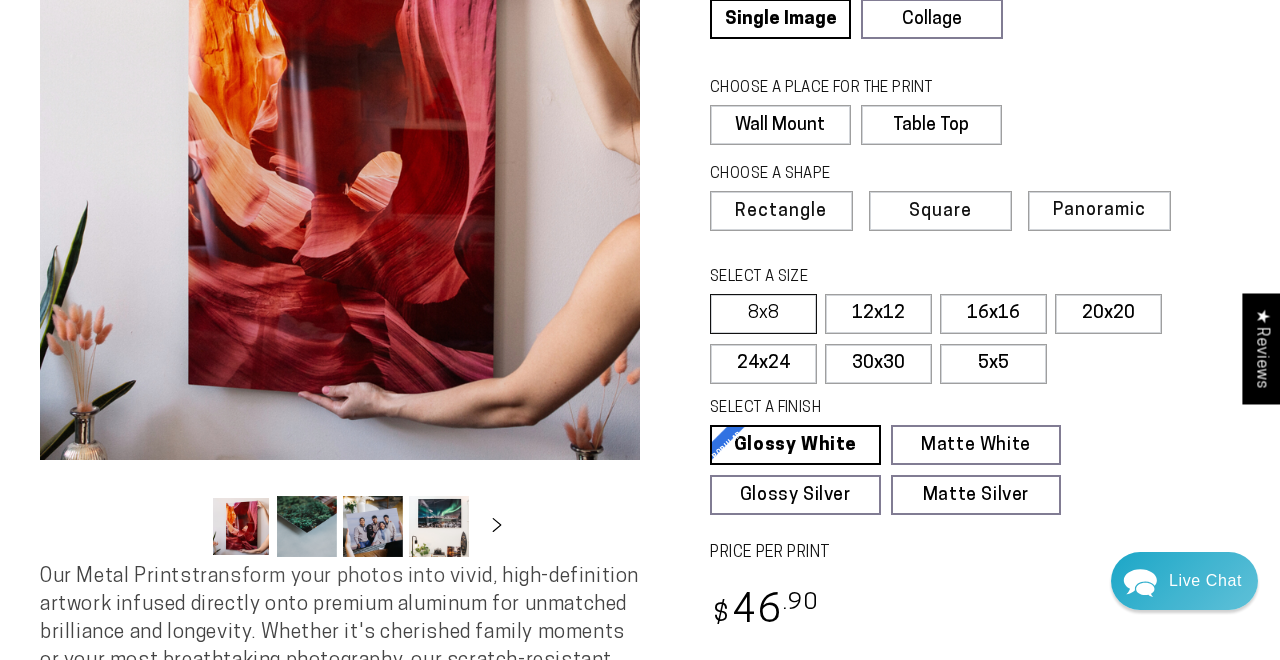 scroll, scrollTop: 249, scrollLeft: 0, axis: vertical 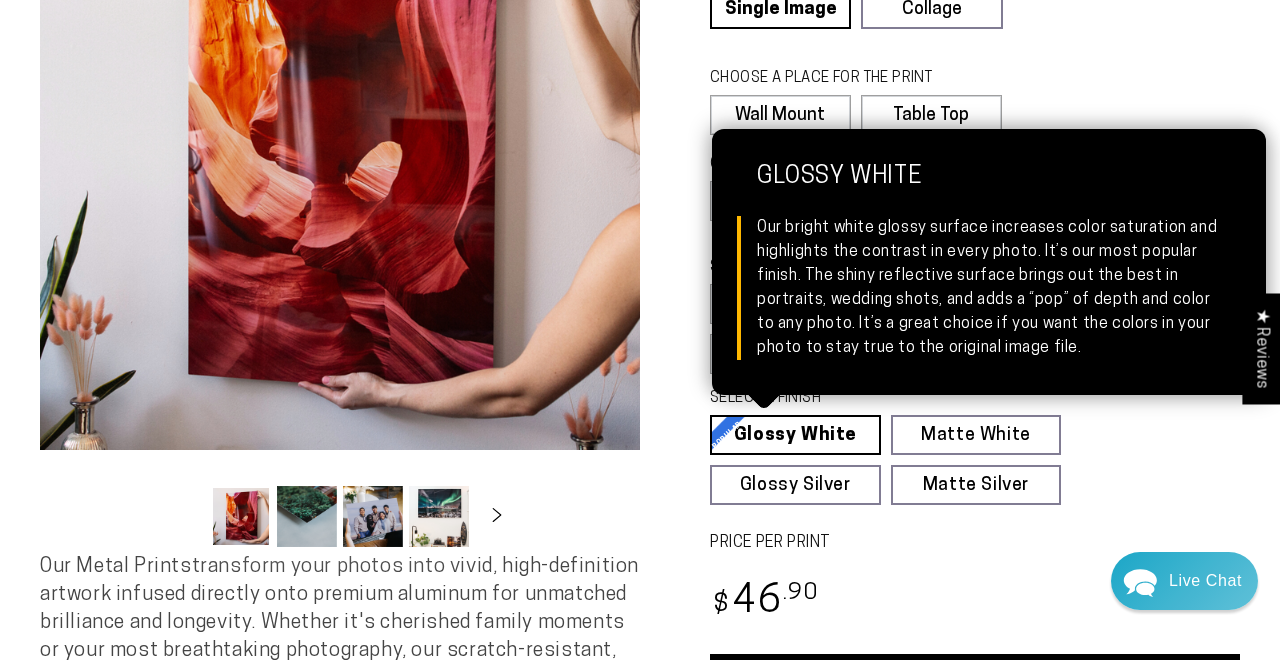 click on "Glossy White
Glossy White
Our bright white glossy surface increases color saturation and highlights the contrast in every photo. It’s our most popular finish. The shiny reflective surface brings out the best in portraits, wedding shots, and adds a “pop” of depth and color to any photo. It’s a great choice if you want the colors in your photo to stay true to the original image file." at bounding box center [795, 435] 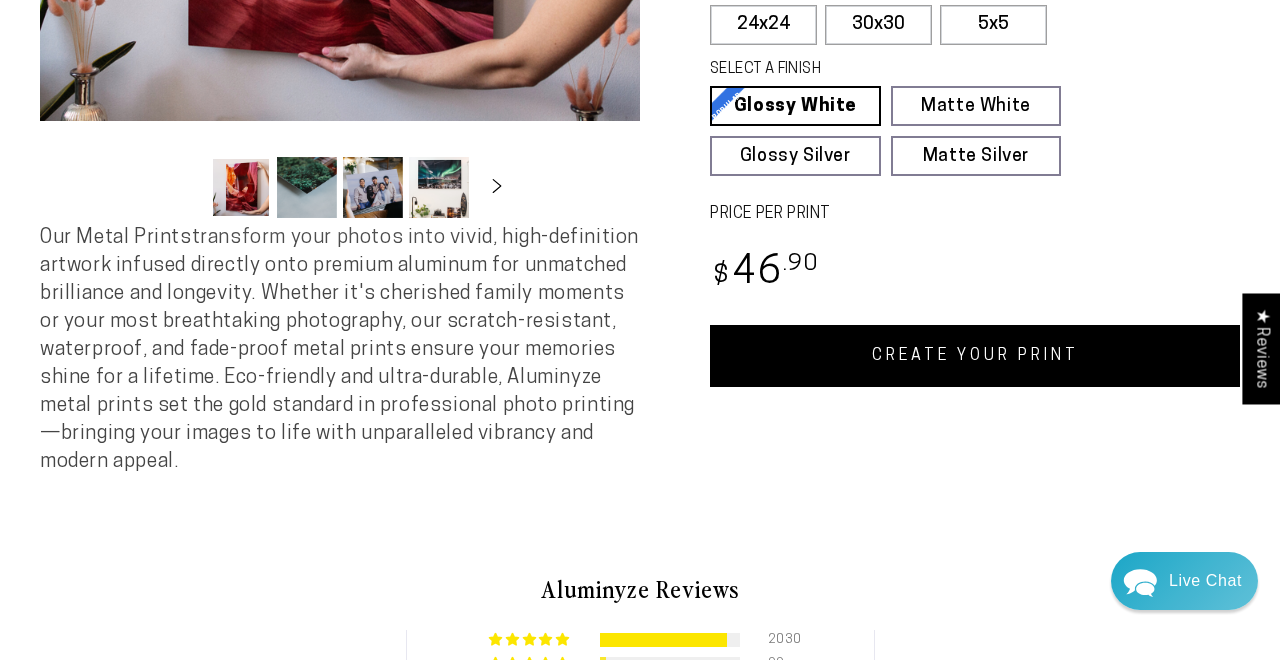 scroll, scrollTop: 586, scrollLeft: 0, axis: vertical 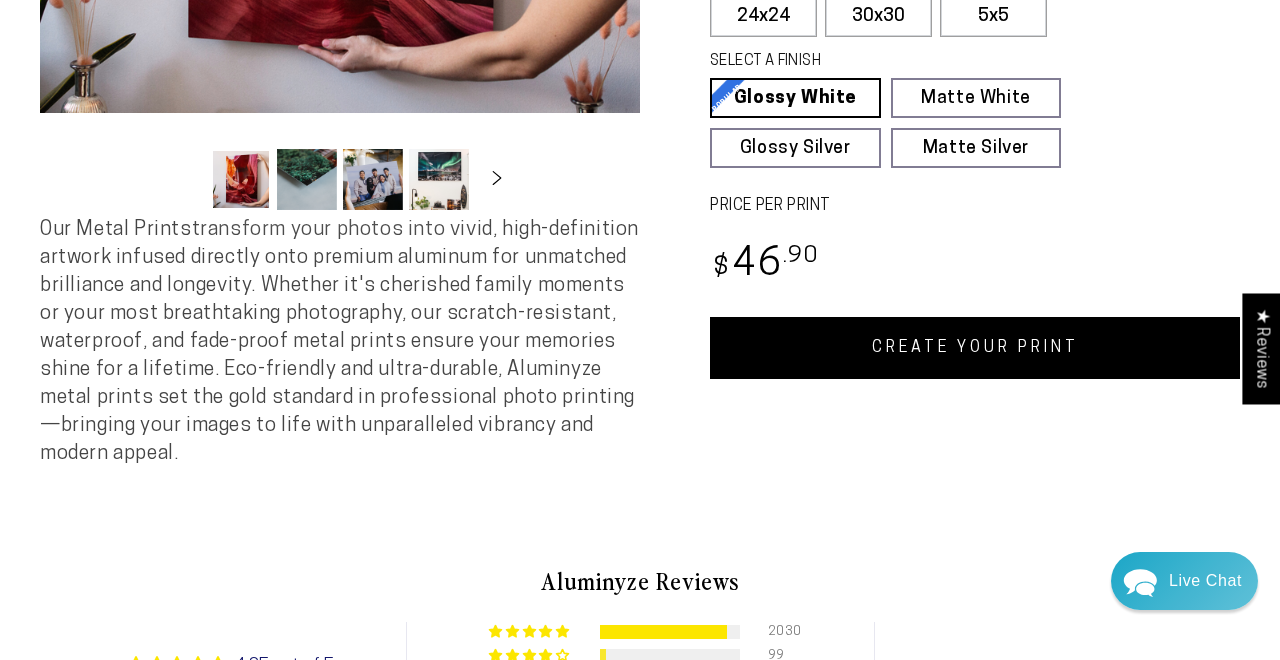 click on "CREATE YOUR PRINT" at bounding box center (975, 348) 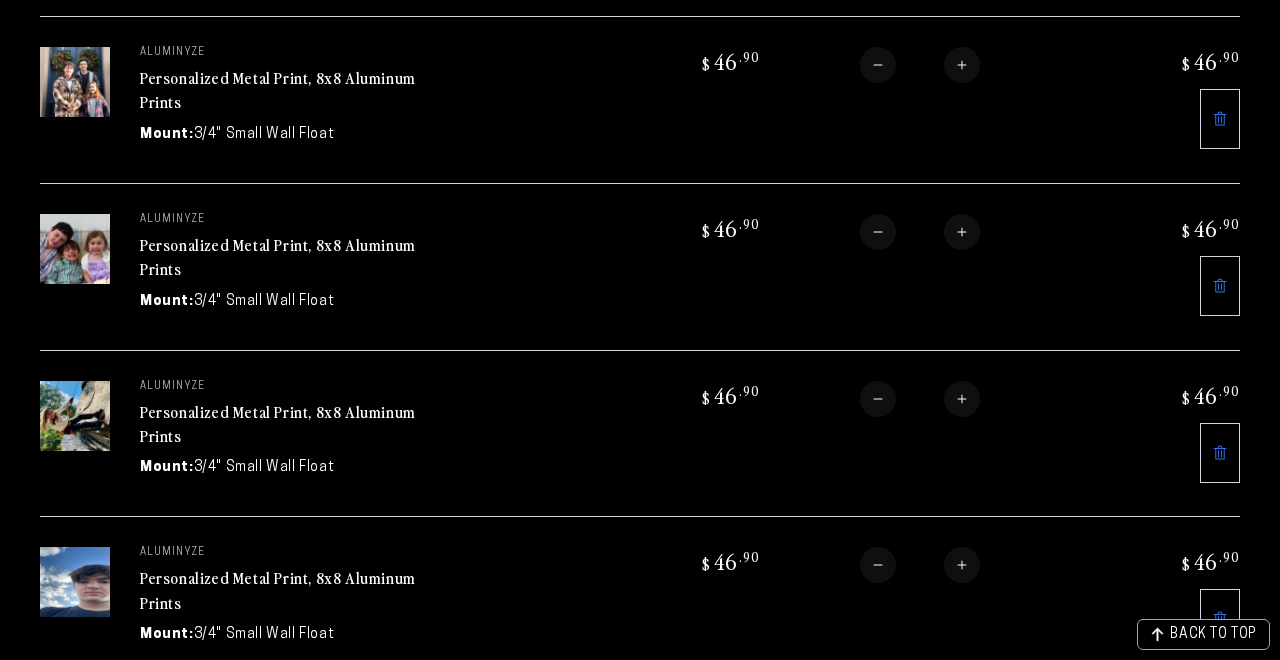 scroll, scrollTop: 0, scrollLeft: 0, axis: both 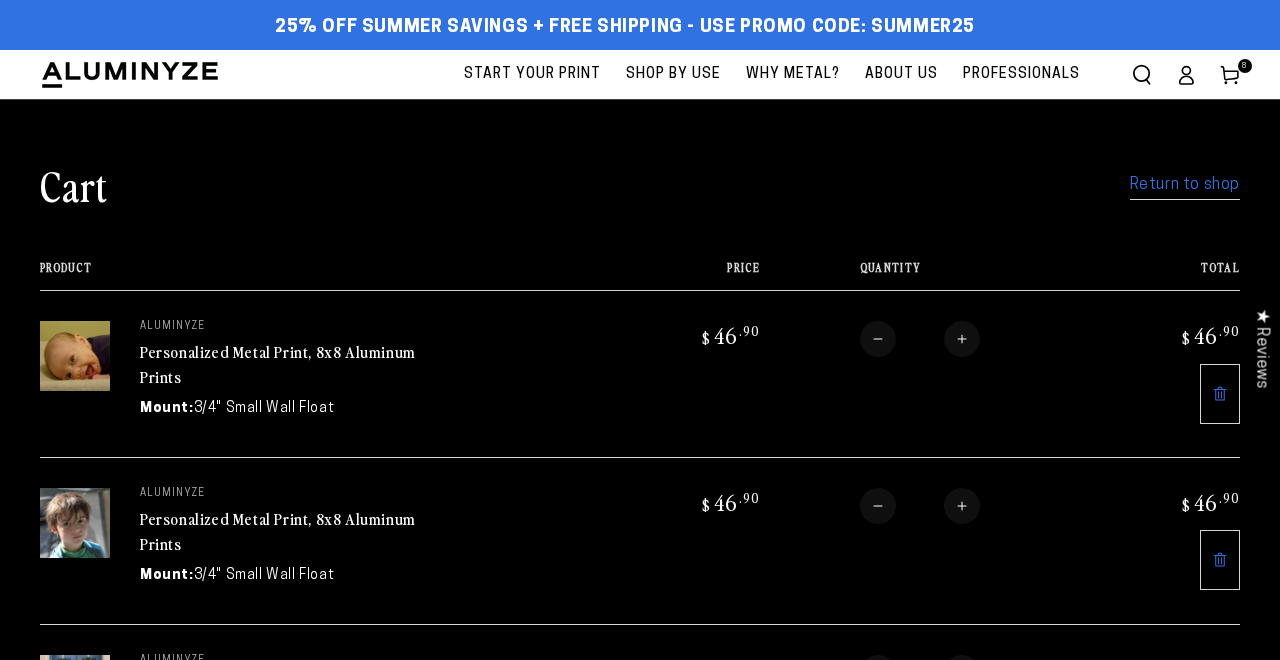 click on "Return to shop" at bounding box center (1185, 185) 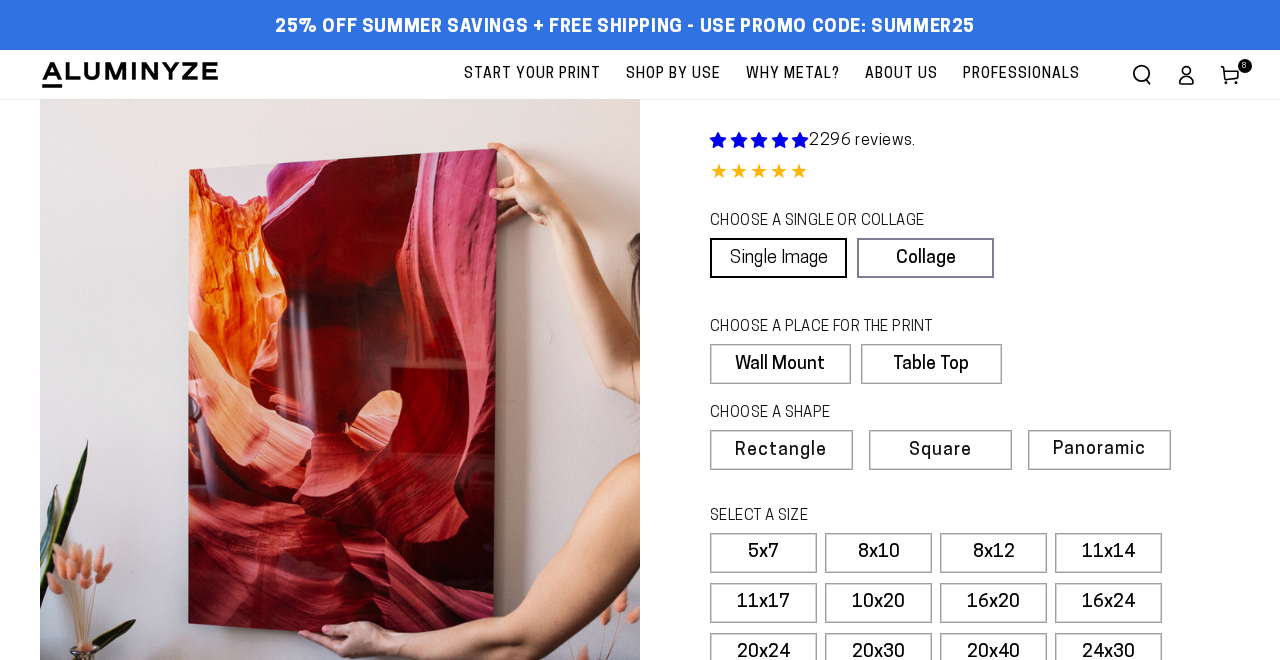 scroll, scrollTop: 0, scrollLeft: 0, axis: both 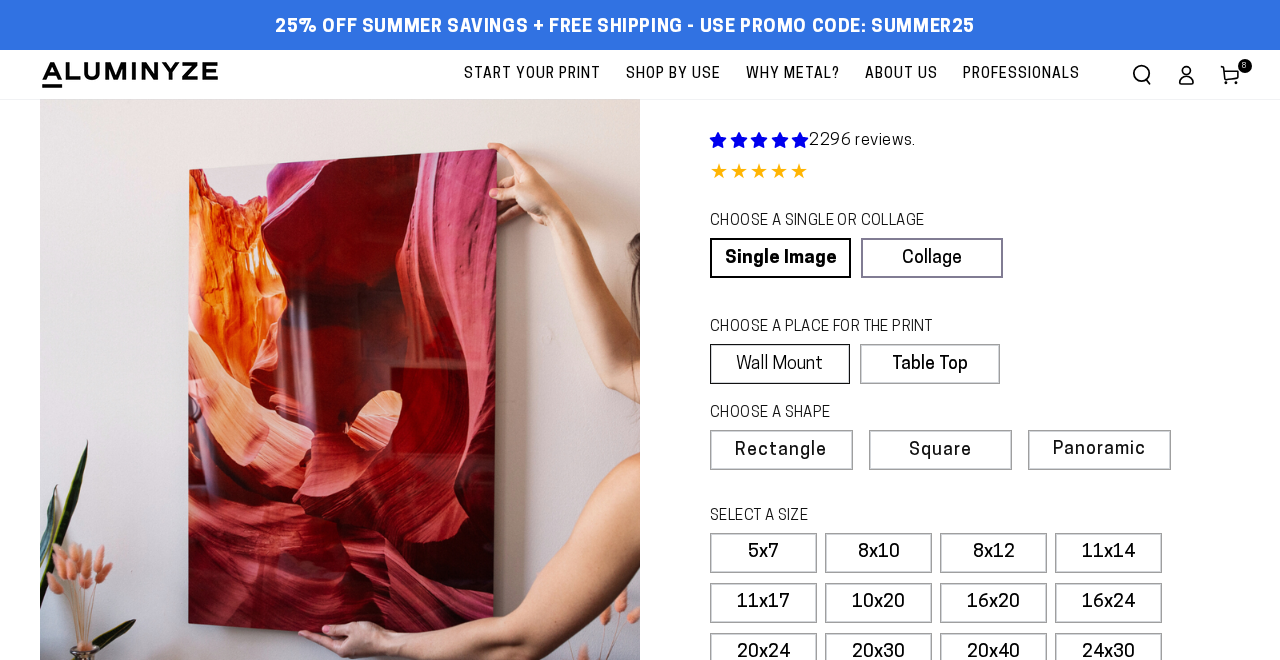 click on "Wall Mount" at bounding box center [780, 364] 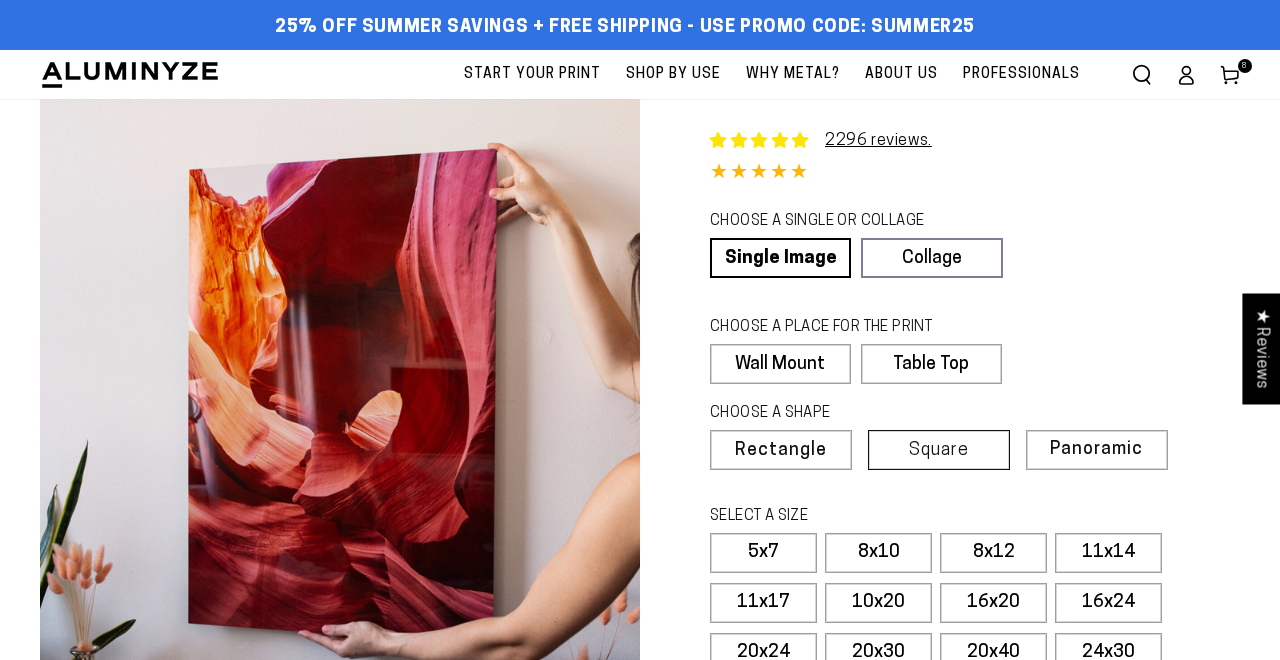 select on "**********" 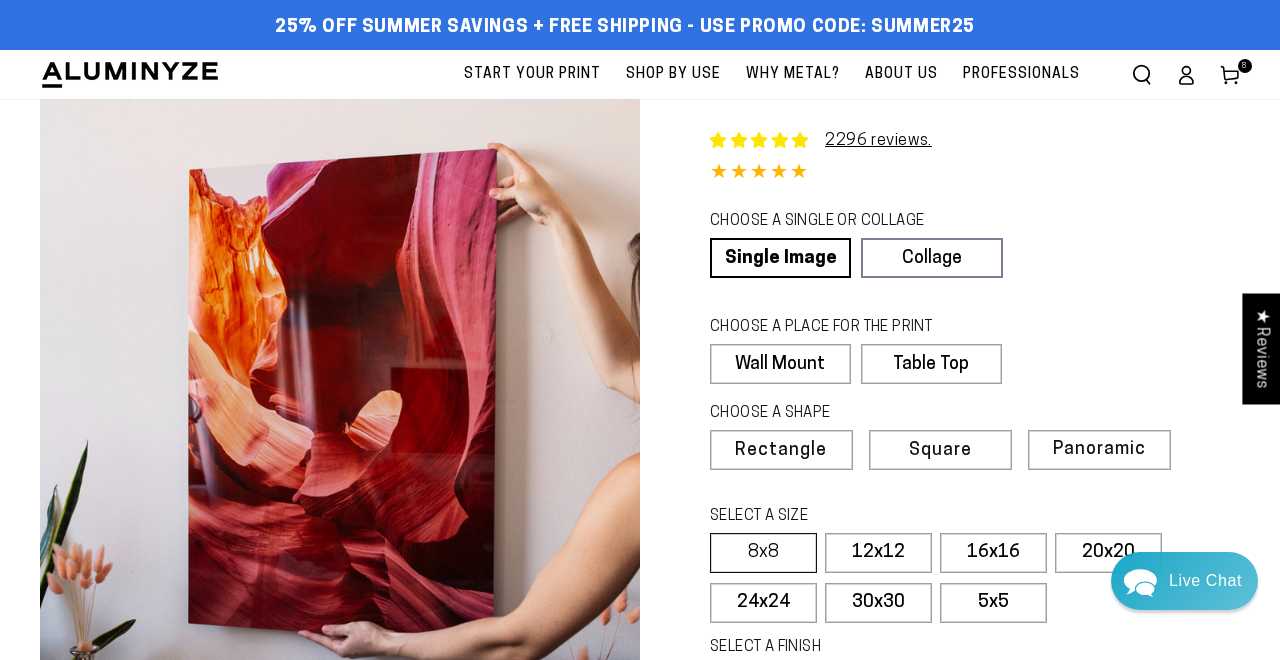 click on "8x8" at bounding box center [763, 553] 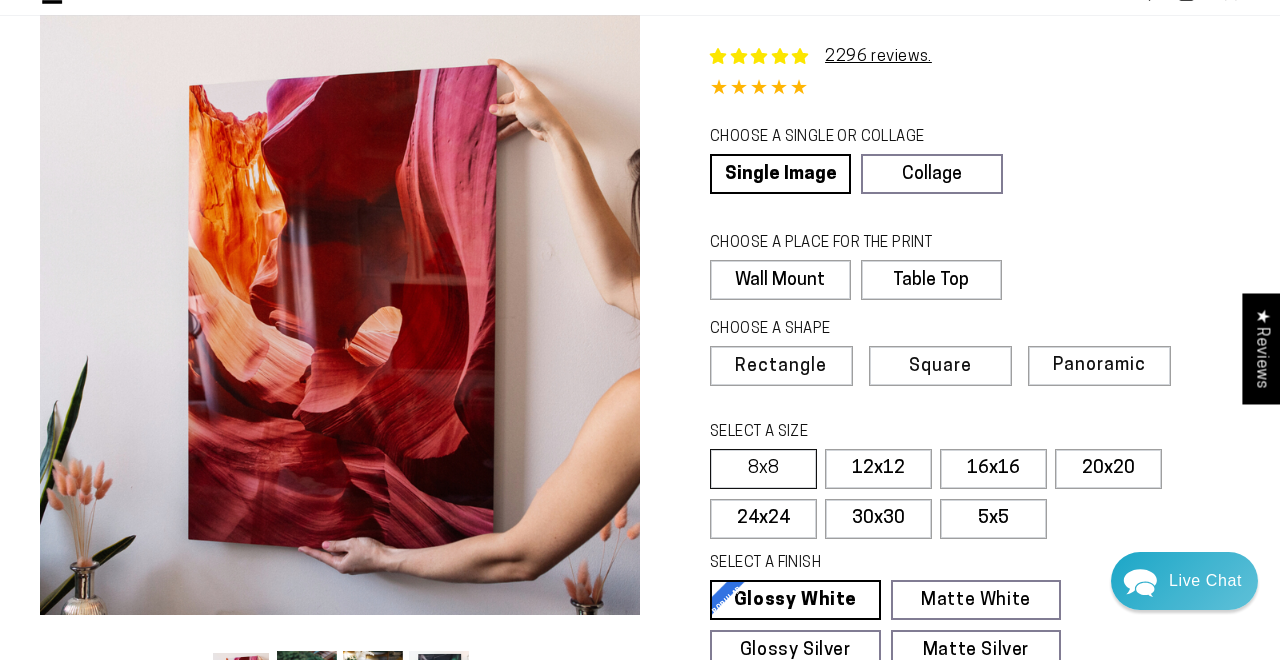 scroll, scrollTop: 309, scrollLeft: 0, axis: vertical 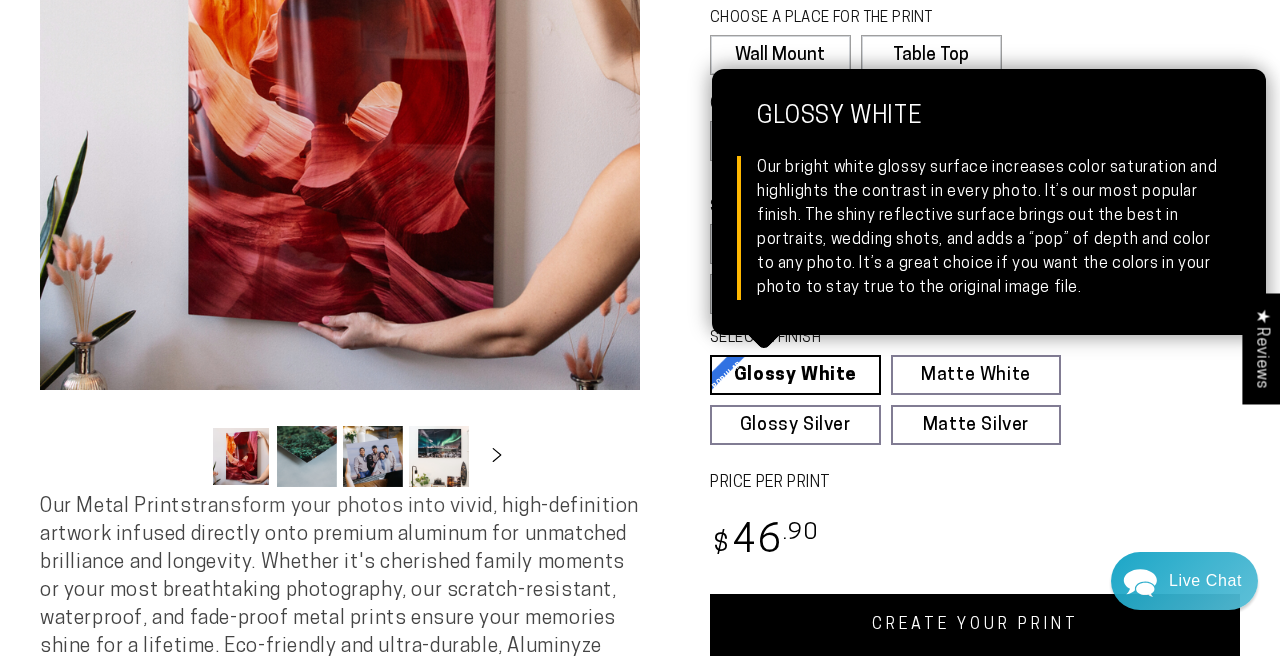 click on "Glossy White
Glossy White
Our bright white glossy surface increases color saturation and highlights the contrast in every photo. It’s our most popular finish. The shiny reflective surface brings out the best in portraits, wedding shots, and adds a “pop” of depth and color to any photo. It’s a great choice if you want the colors in your photo to stay true to the original image file." at bounding box center [795, 375] 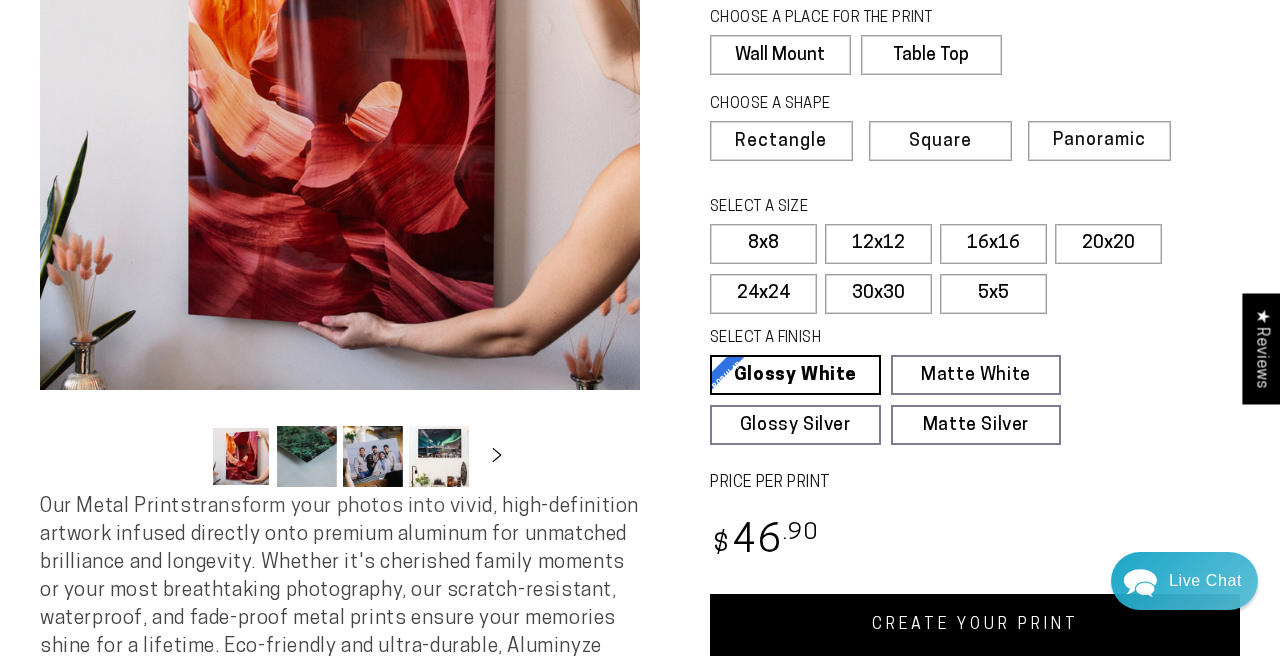 click on "CREATE YOUR PRINT" at bounding box center (975, 625) 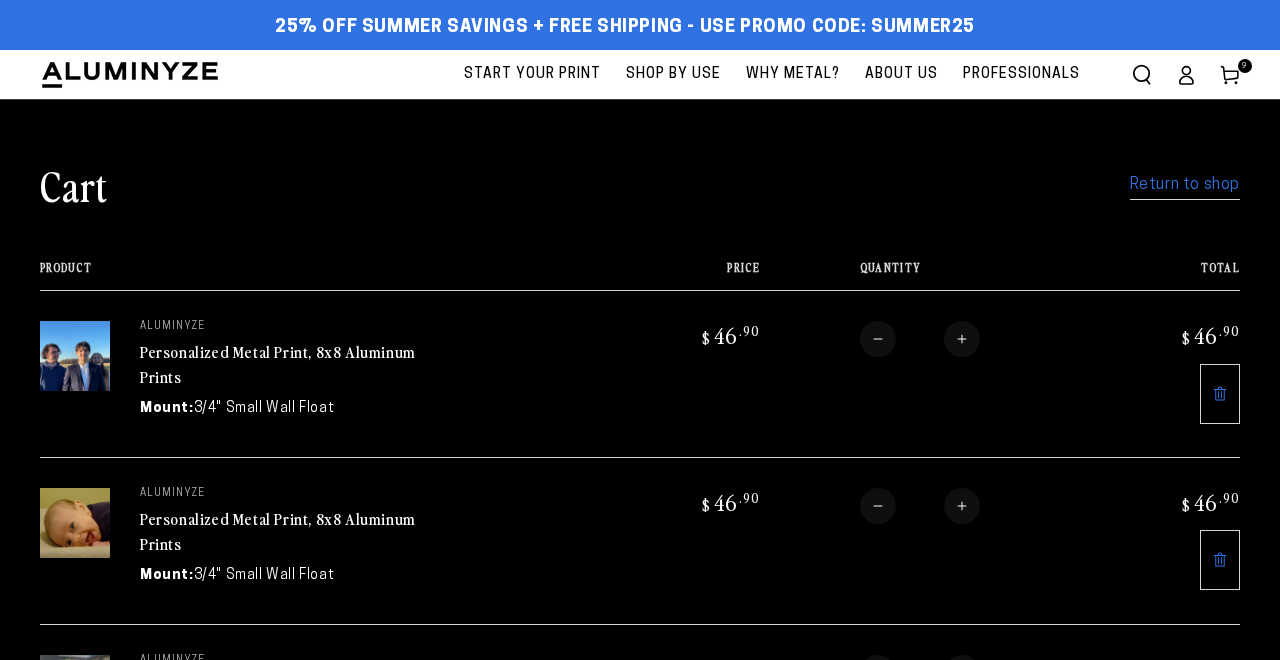 scroll, scrollTop: 0, scrollLeft: 0, axis: both 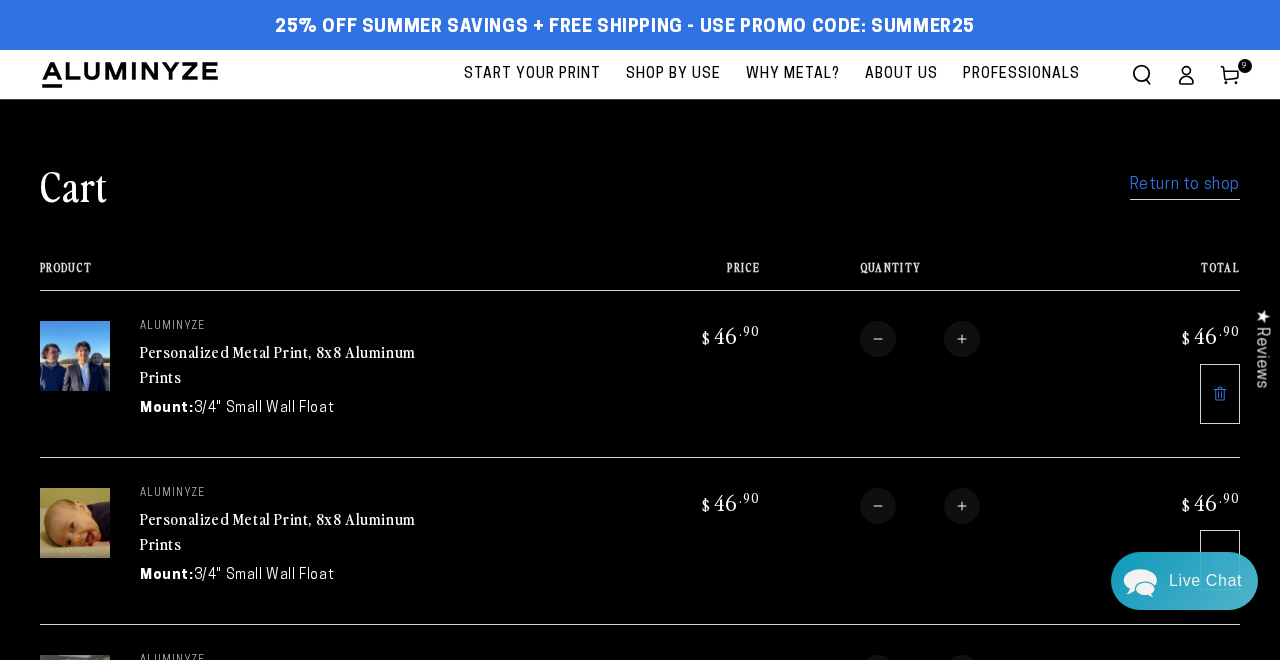 click on "Return to shop" at bounding box center [1185, 185] 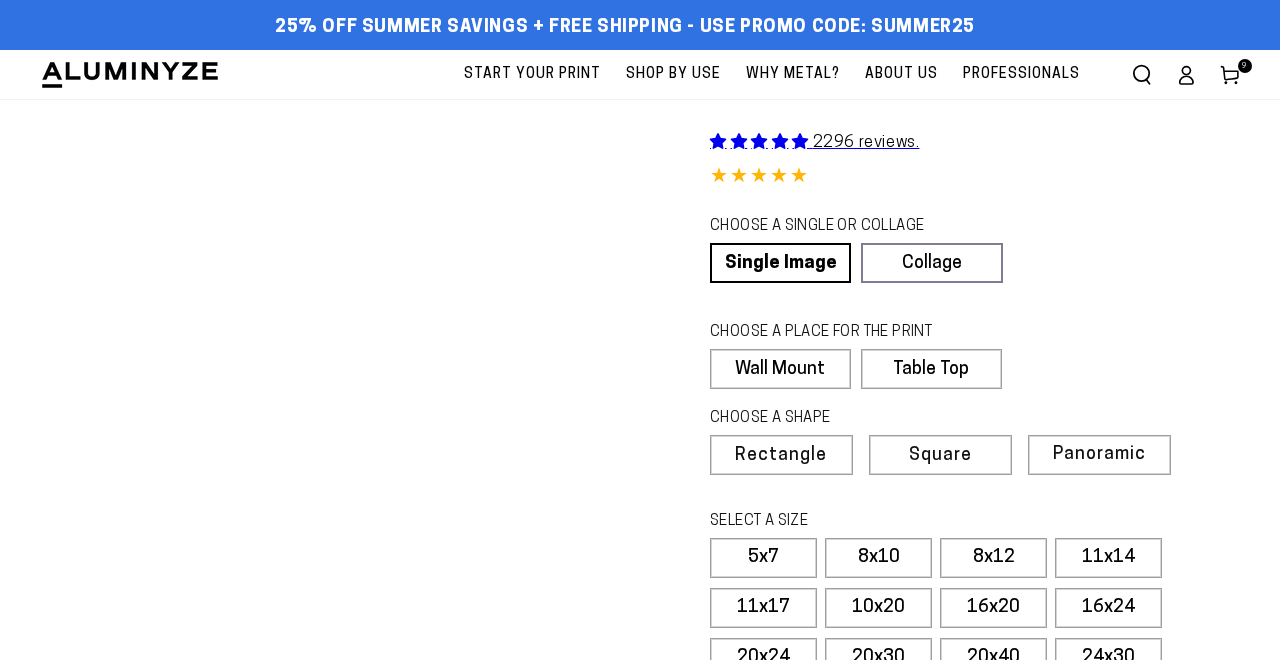 scroll, scrollTop: 0, scrollLeft: 0, axis: both 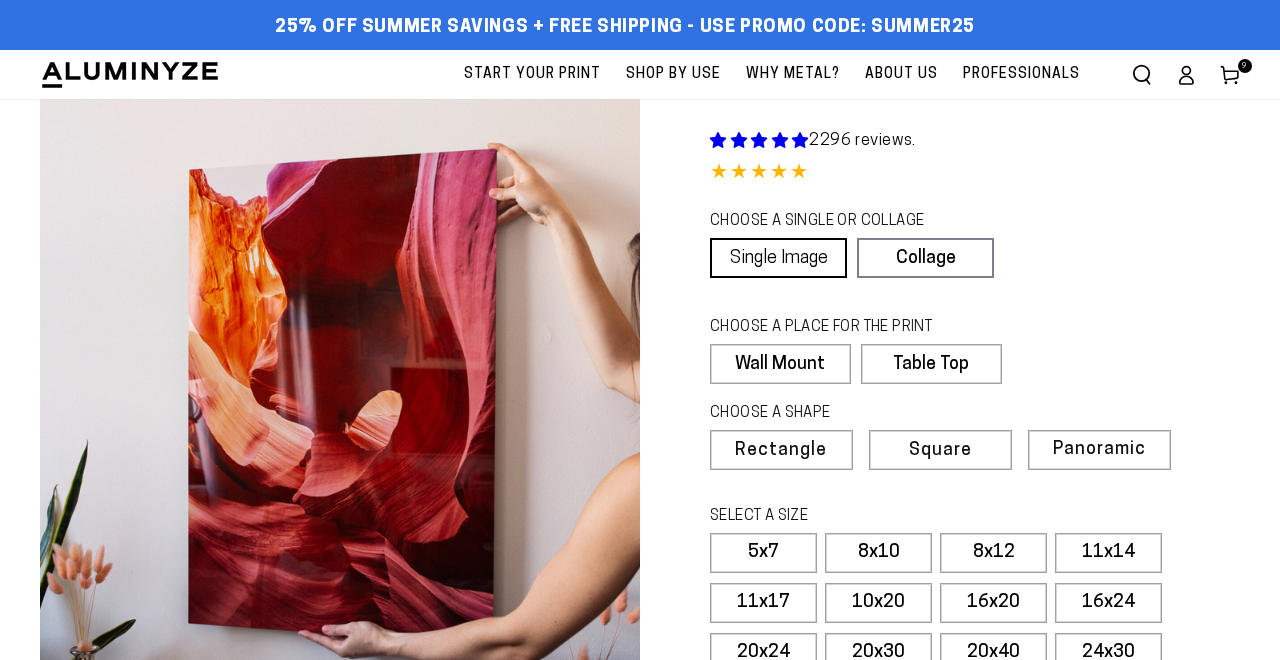 click on "Single Image" at bounding box center [778, 258] 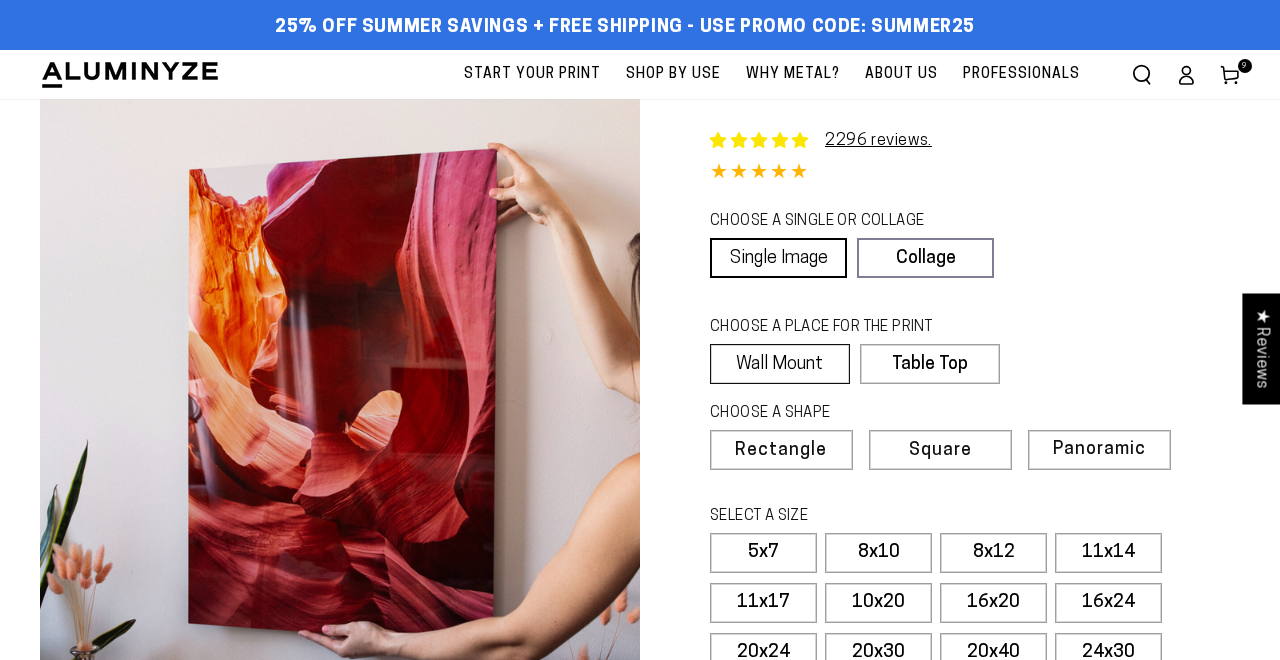 select on "**********" 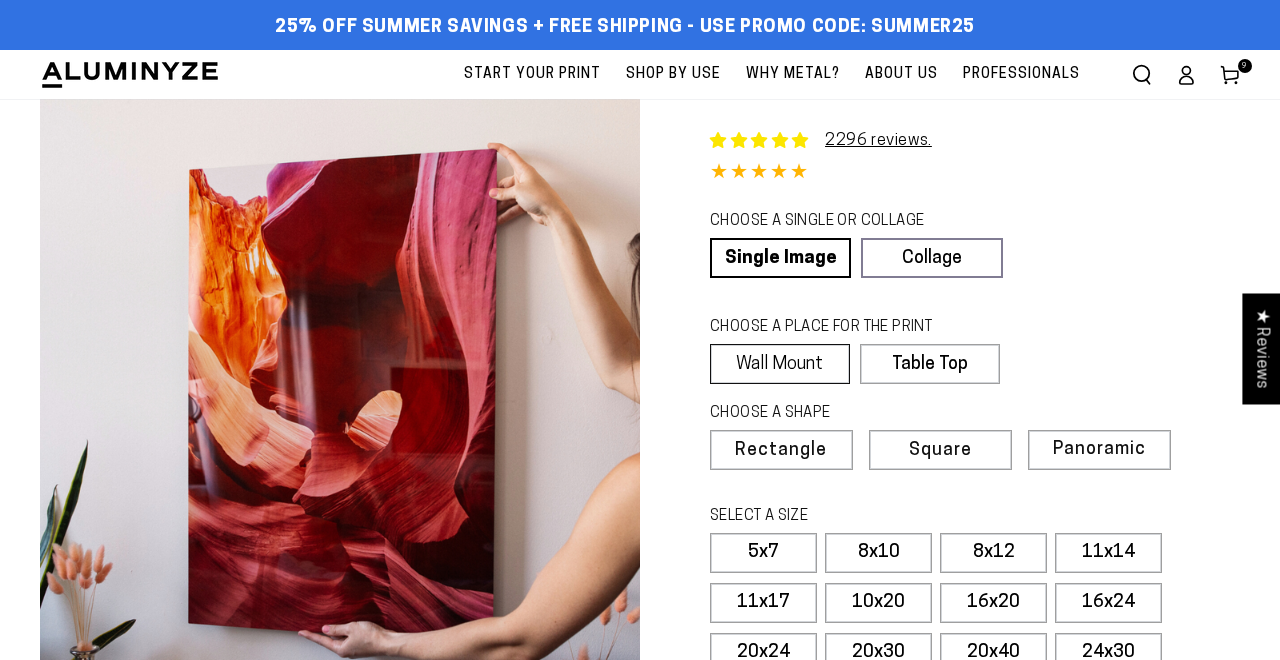 click on "Wall Mount" at bounding box center [780, 364] 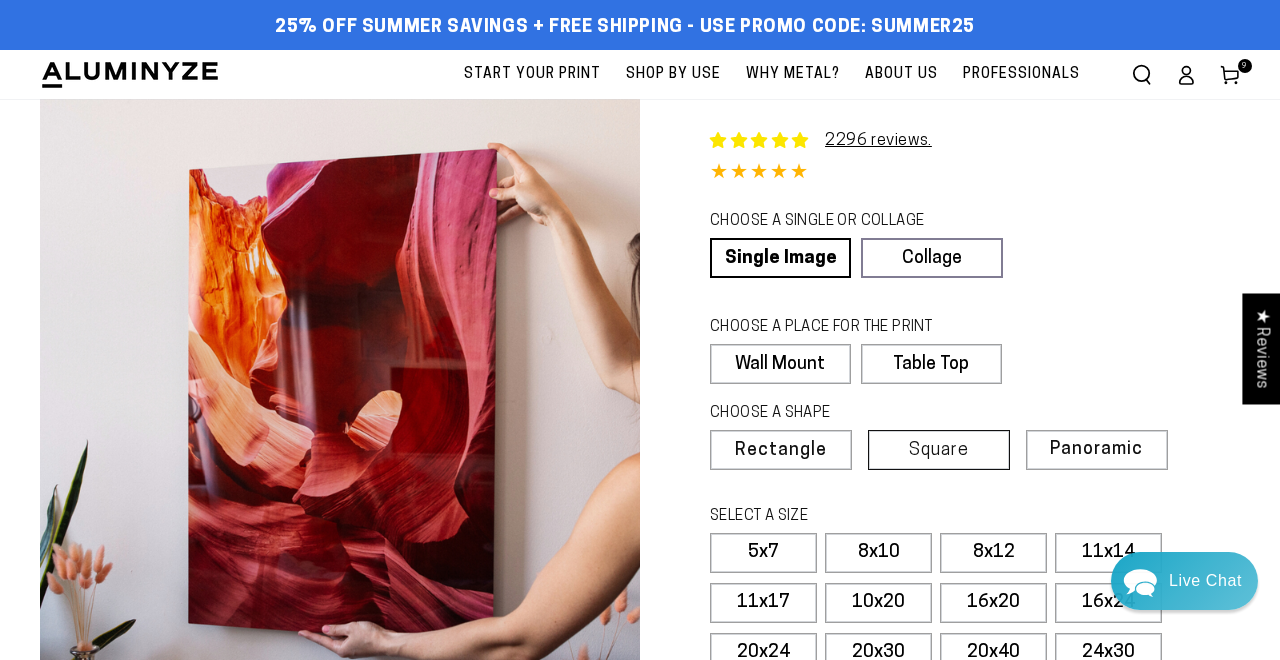 click on "Square" at bounding box center (939, 451) 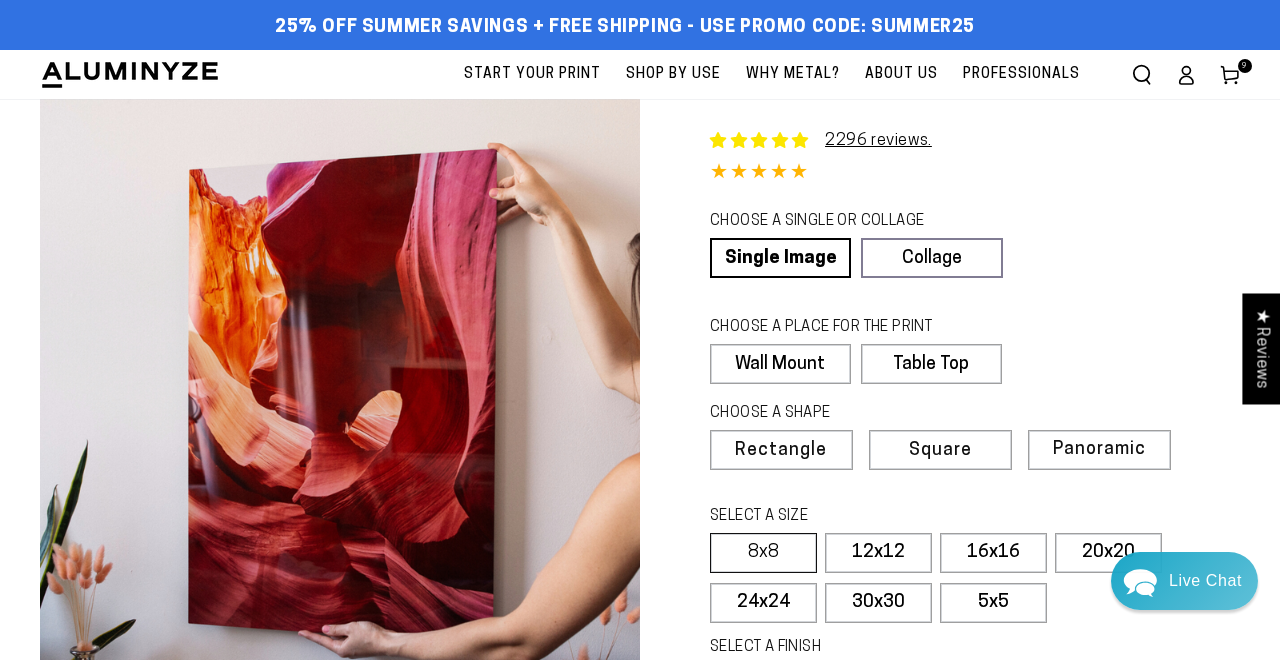 click on "8x8" at bounding box center (763, 553) 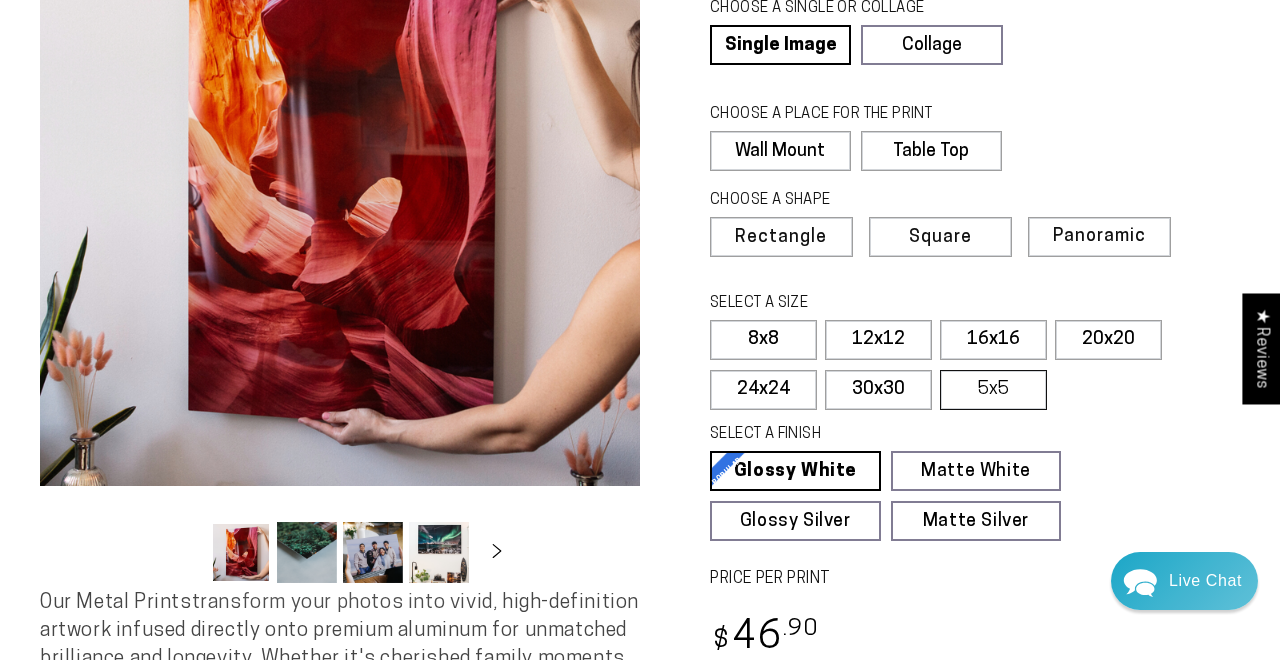 scroll, scrollTop: 231, scrollLeft: 0, axis: vertical 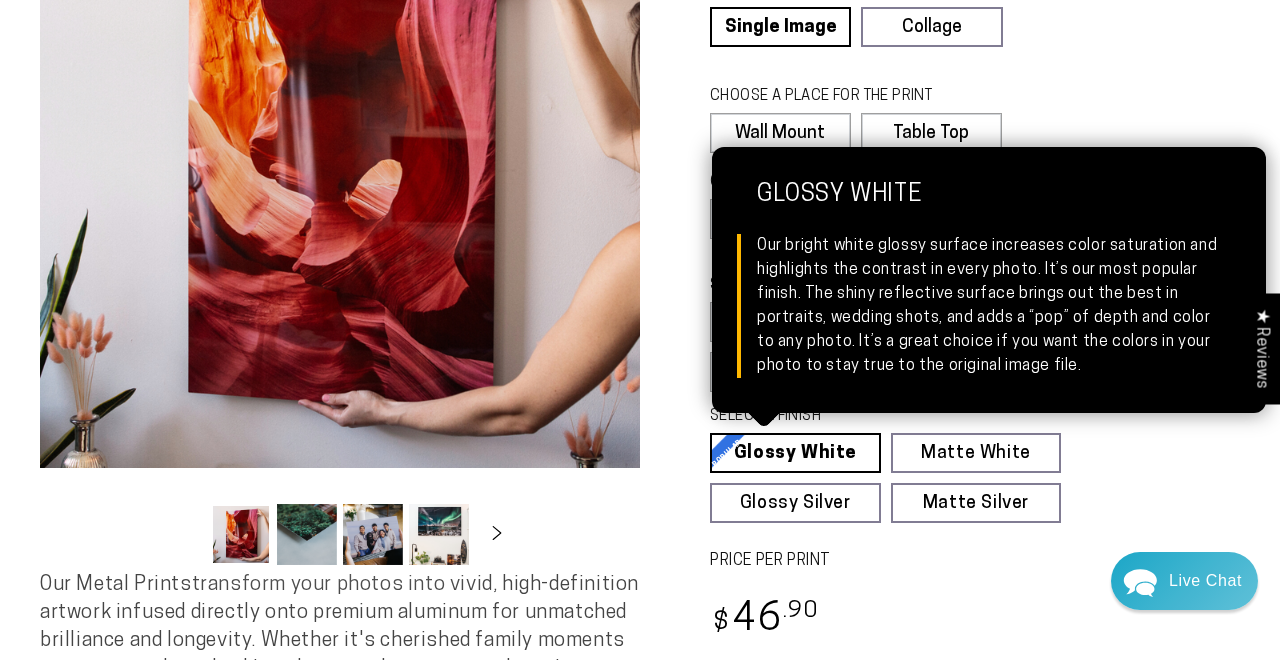 click on "Glossy White
Glossy White
Our bright white glossy surface increases color saturation and highlights the contrast in every photo. It’s our most popular finish. The shiny reflective surface brings out the best in portraits, wedding shots, and adds a “pop” of depth and color to any photo. It’s a great choice if you want the colors in your photo to stay true to the original image file." at bounding box center [795, 453] 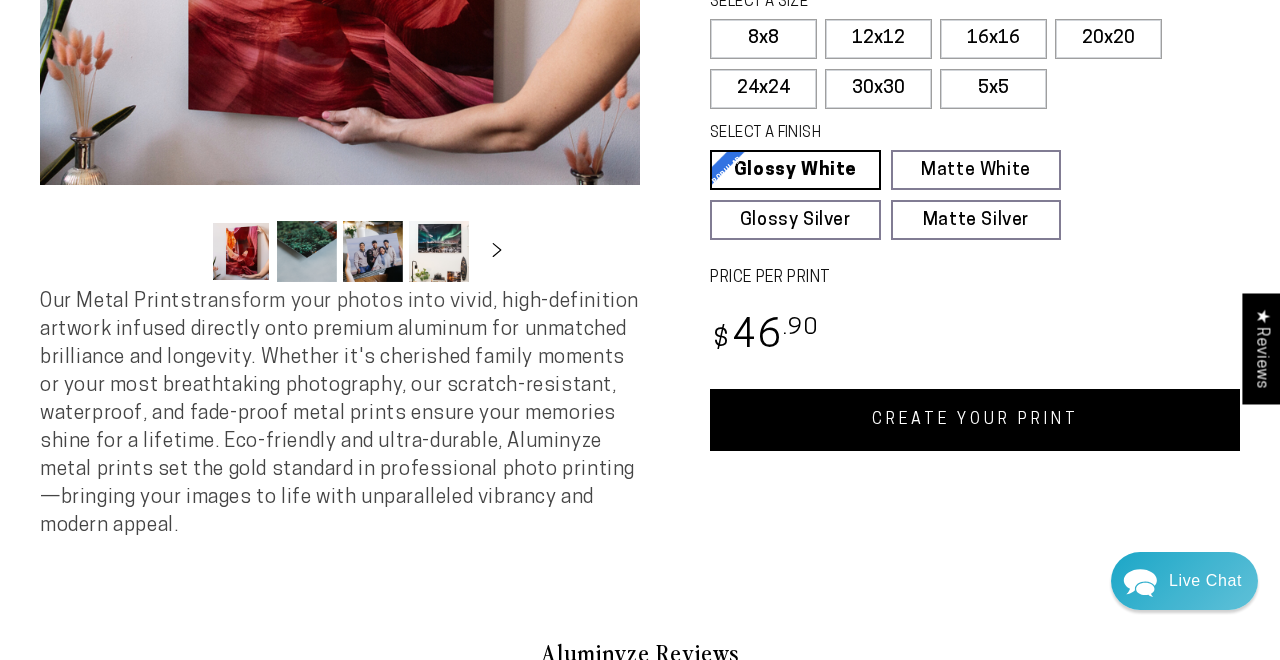 scroll, scrollTop: 515, scrollLeft: 0, axis: vertical 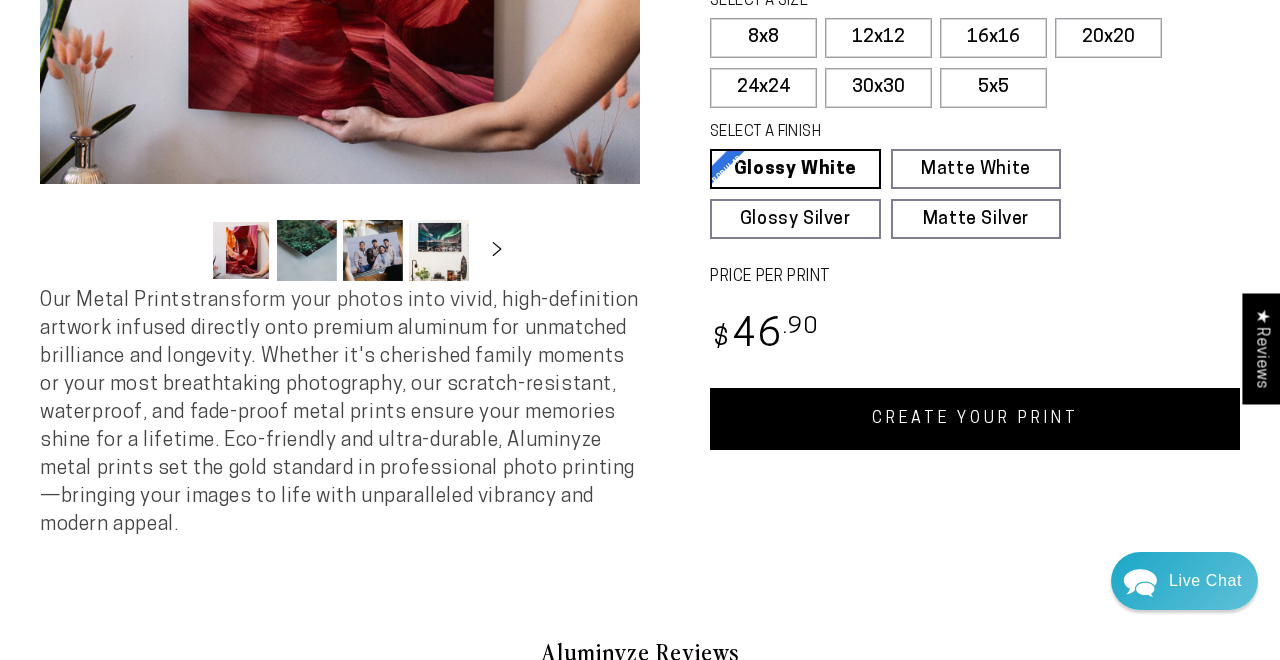 click on "CREATE YOUR PRINT" at bounding box center [975, 419] 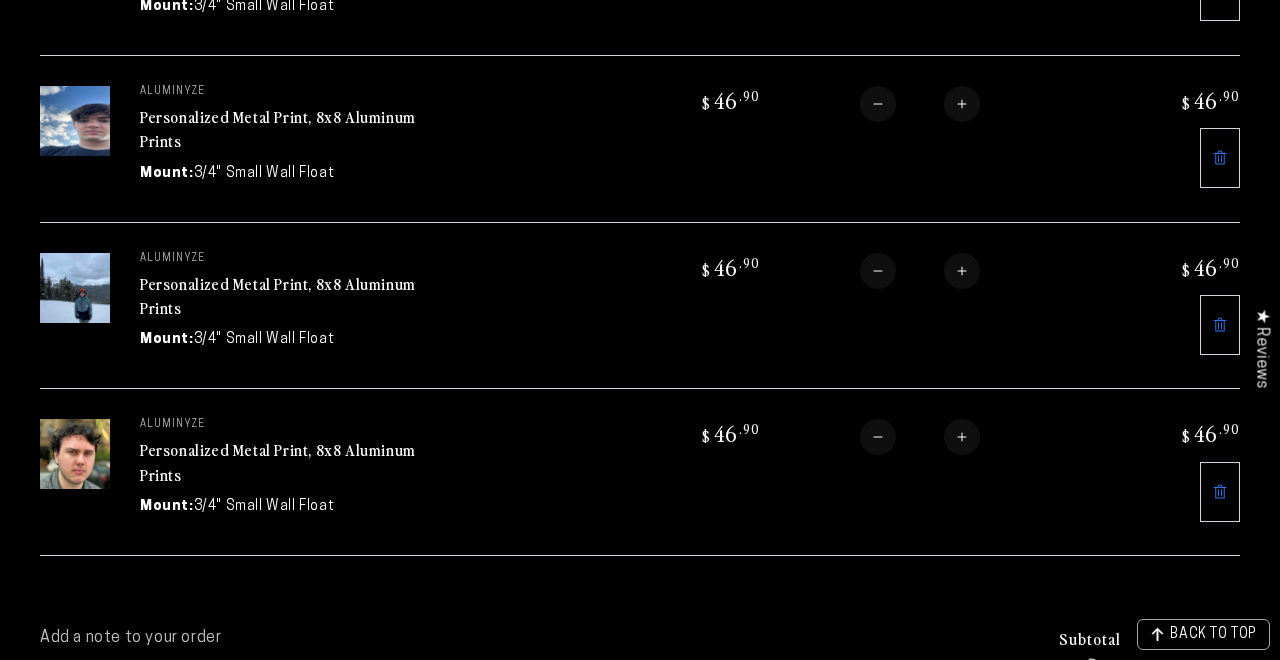scroll, scrollTop: 0, scrollLeft: 0, axis: both 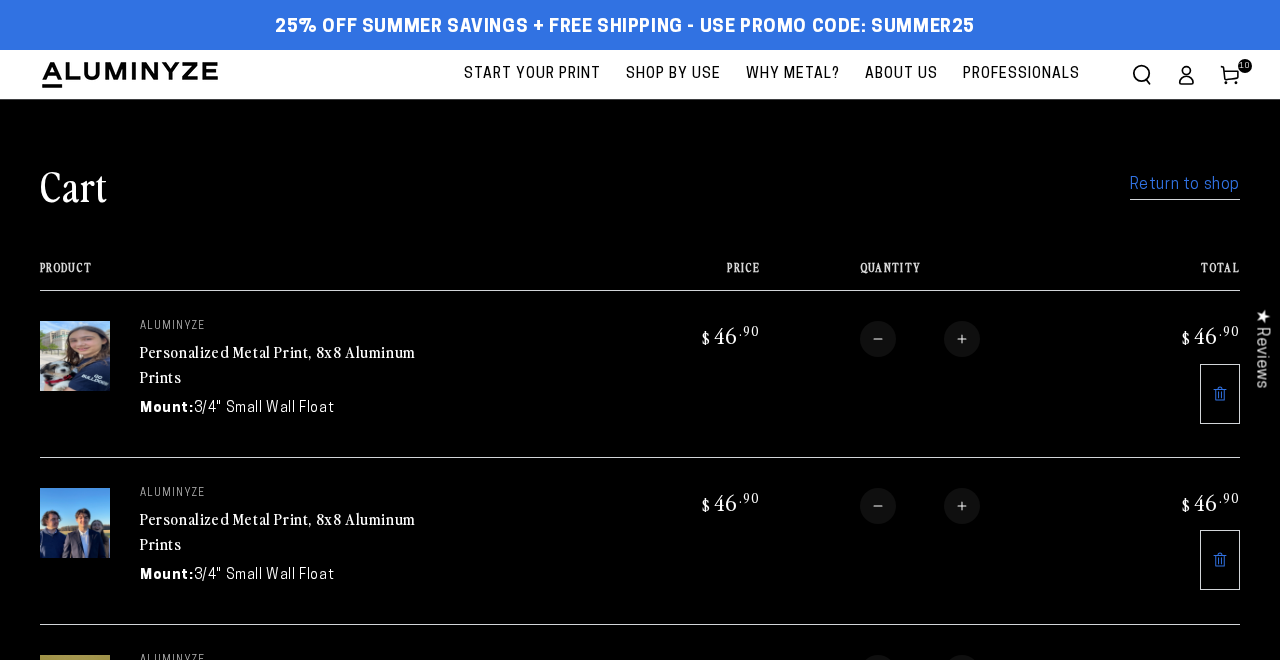 click on "Return to shop" at bounding box center (1185, 185) 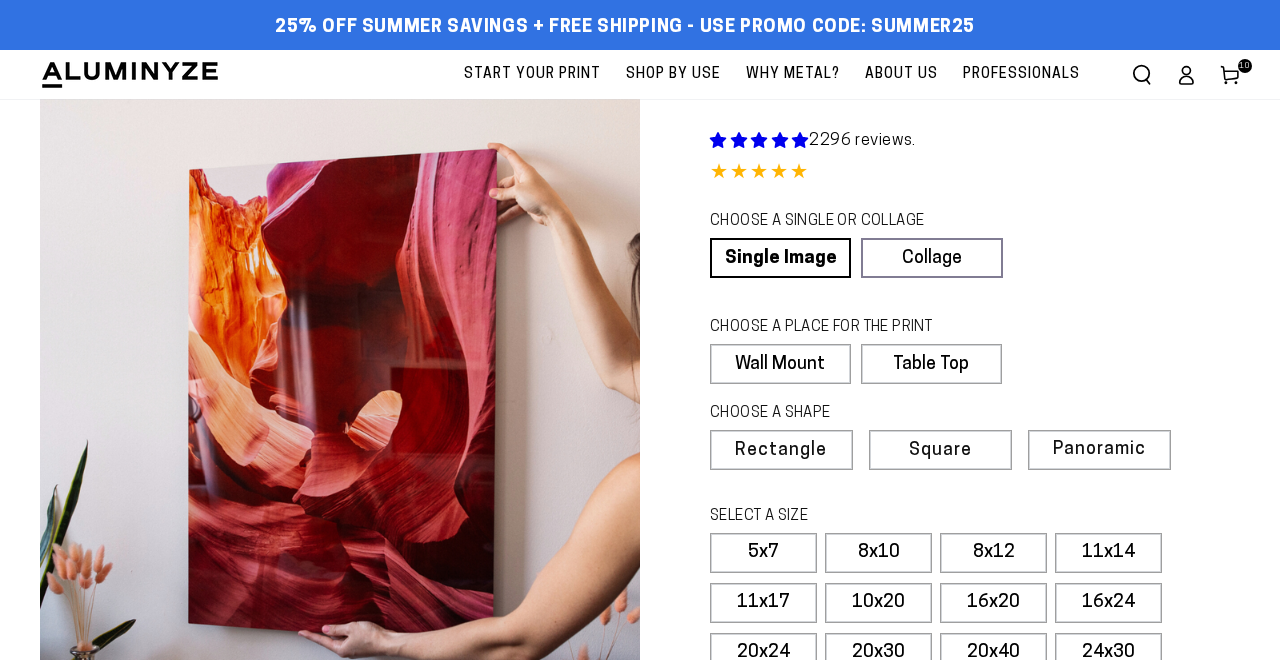 scroll, scrollTop: 0, scrollLeft: 0, axis: both 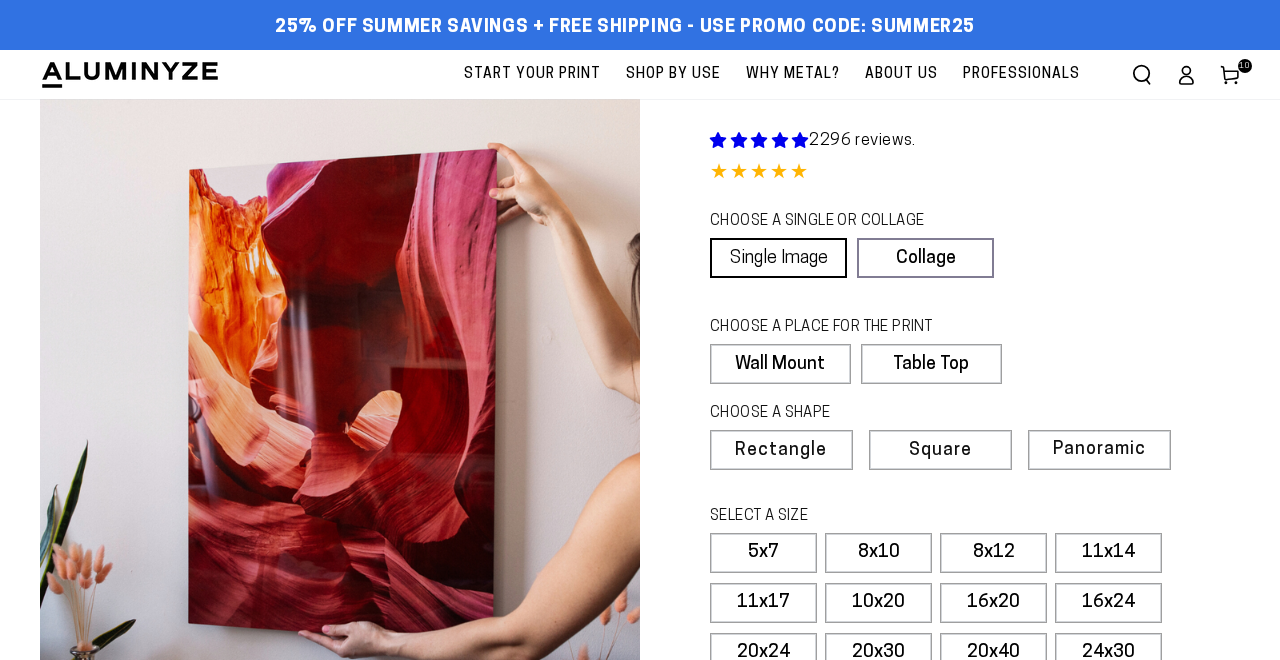 click on "Single Image" at bounding box center (778, 258) 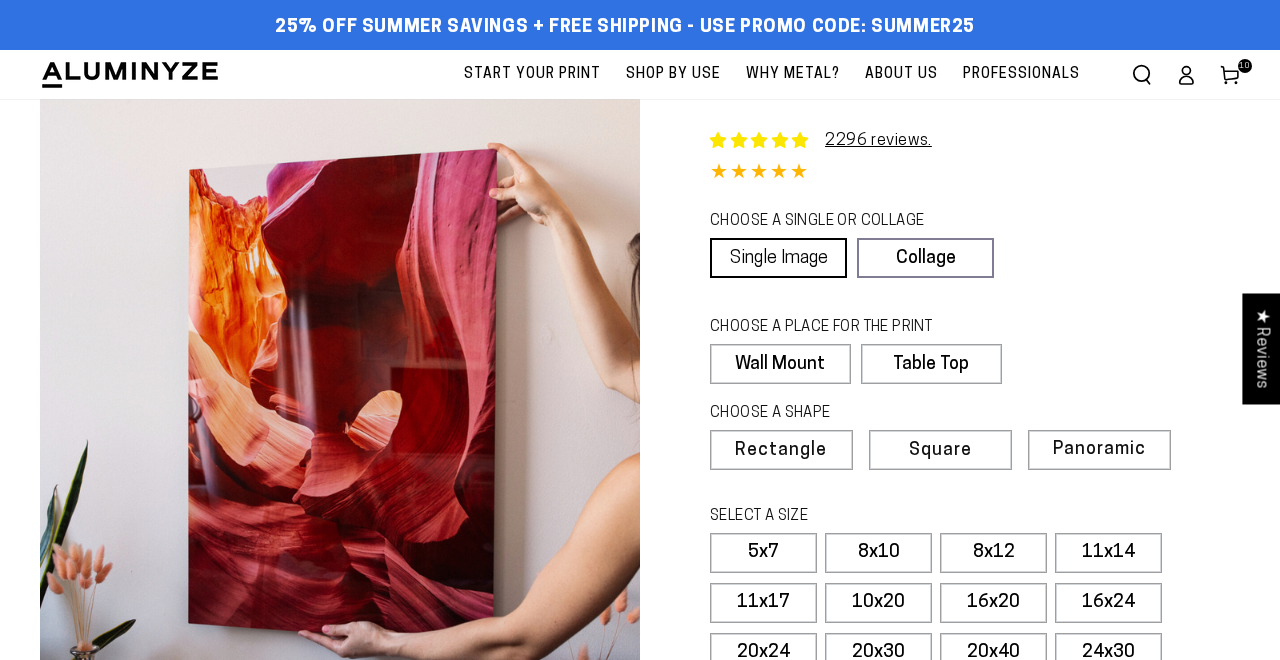 select on "**********" 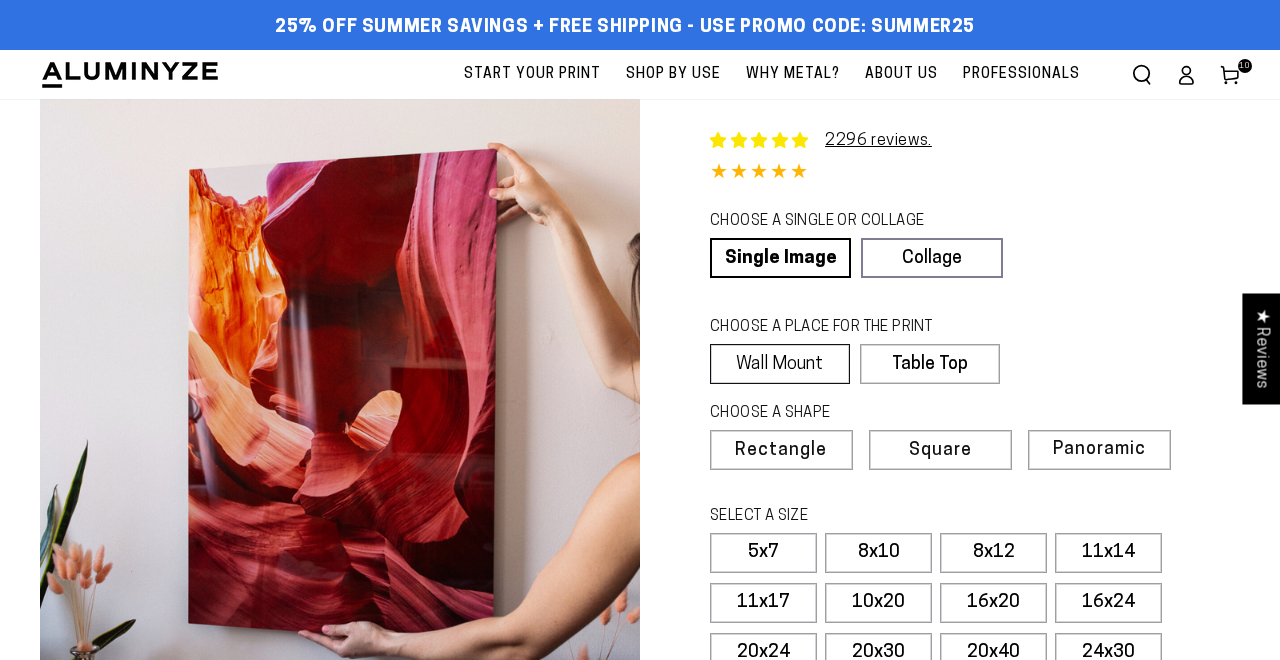 click on "Wall Mount" at bounding box center [780, 364] 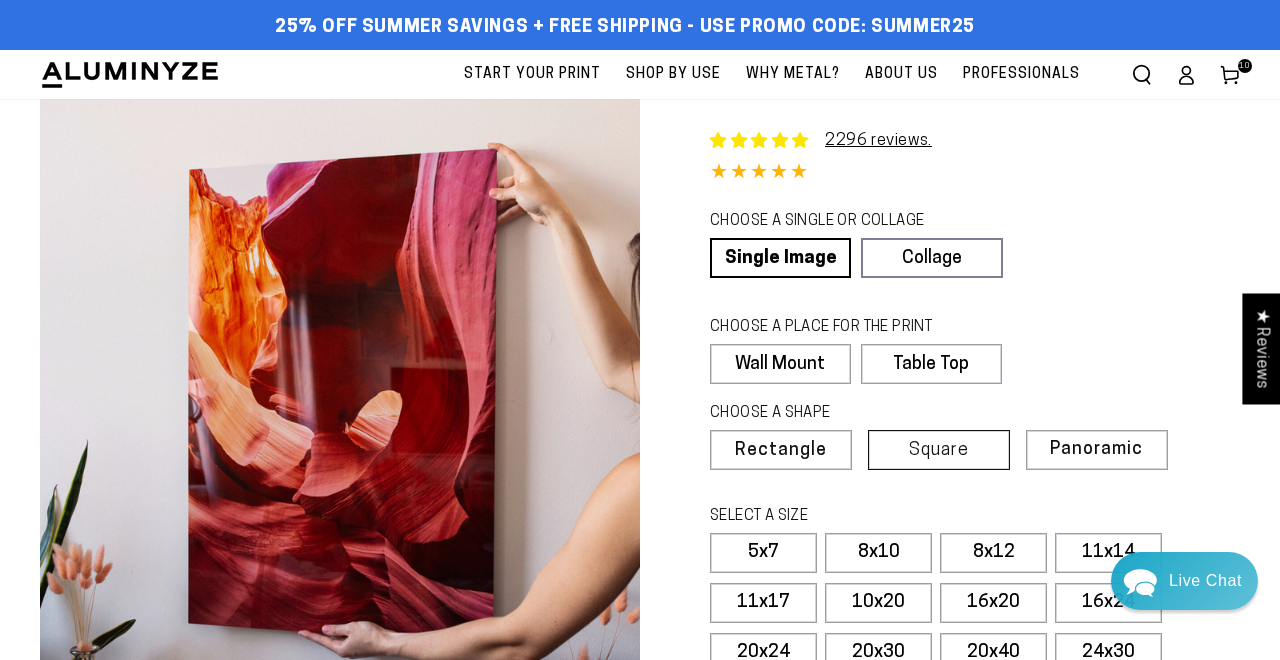 click on "Square" at bounding box center (939, 451) 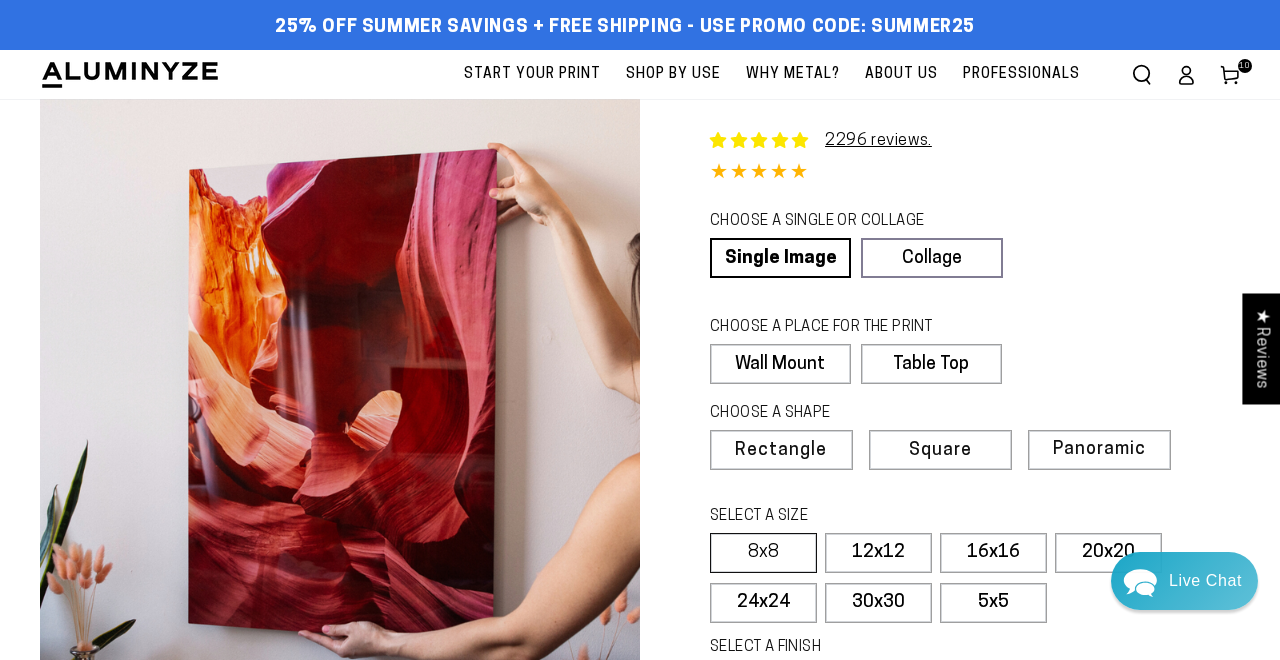 click on "8x8" at bounding box center [763, 553] 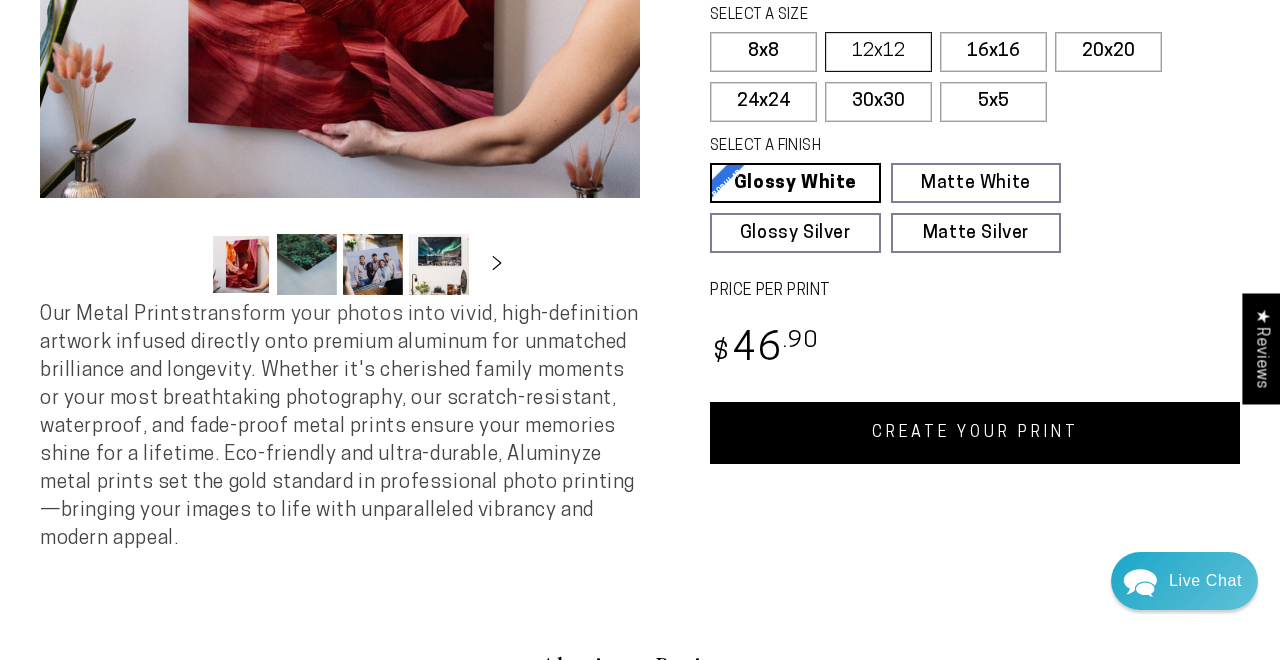 scroll, scrollTop: 502, scrollLeft: 0, axis: vertical 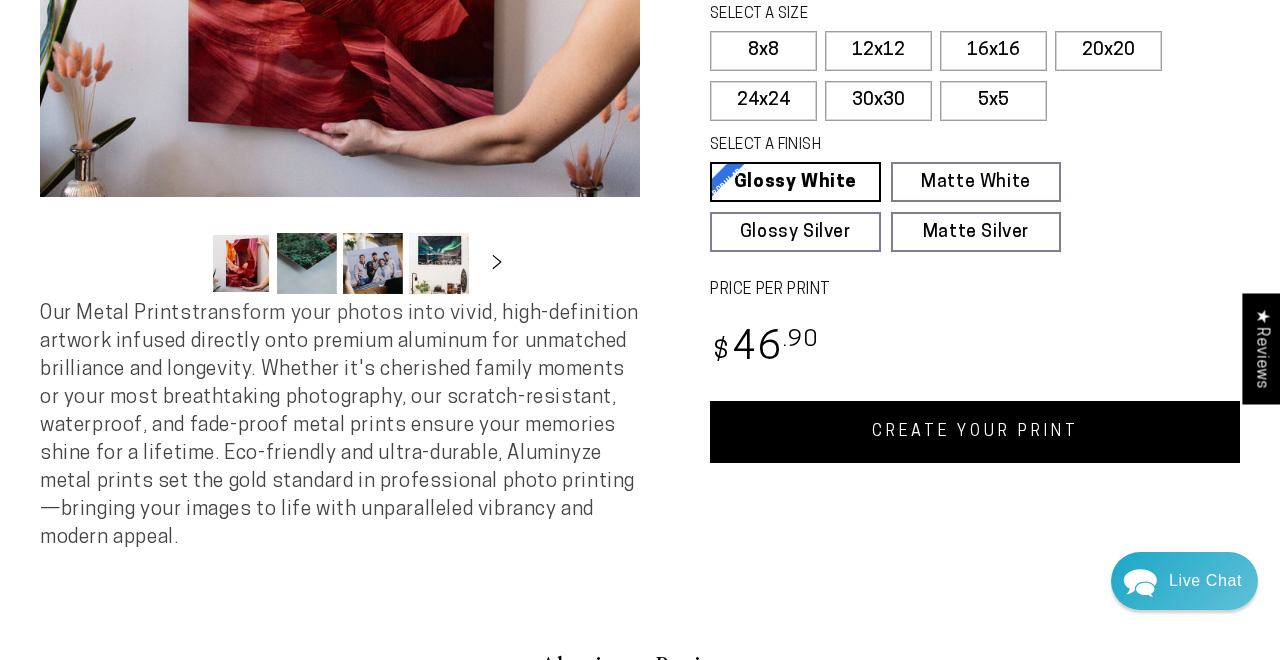 click on "CREATE YOUR PRINT" at bounding box center [975, 432] 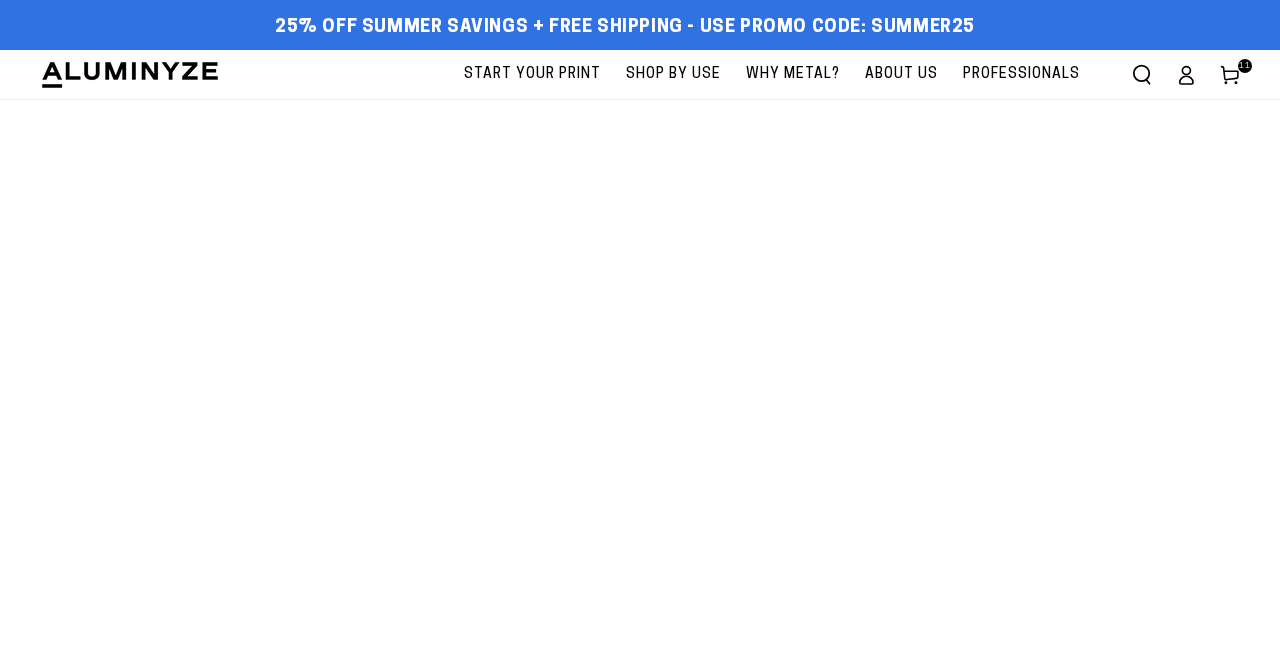 scroll, scrollTop: 0, scrollLeft: 0, axis: both 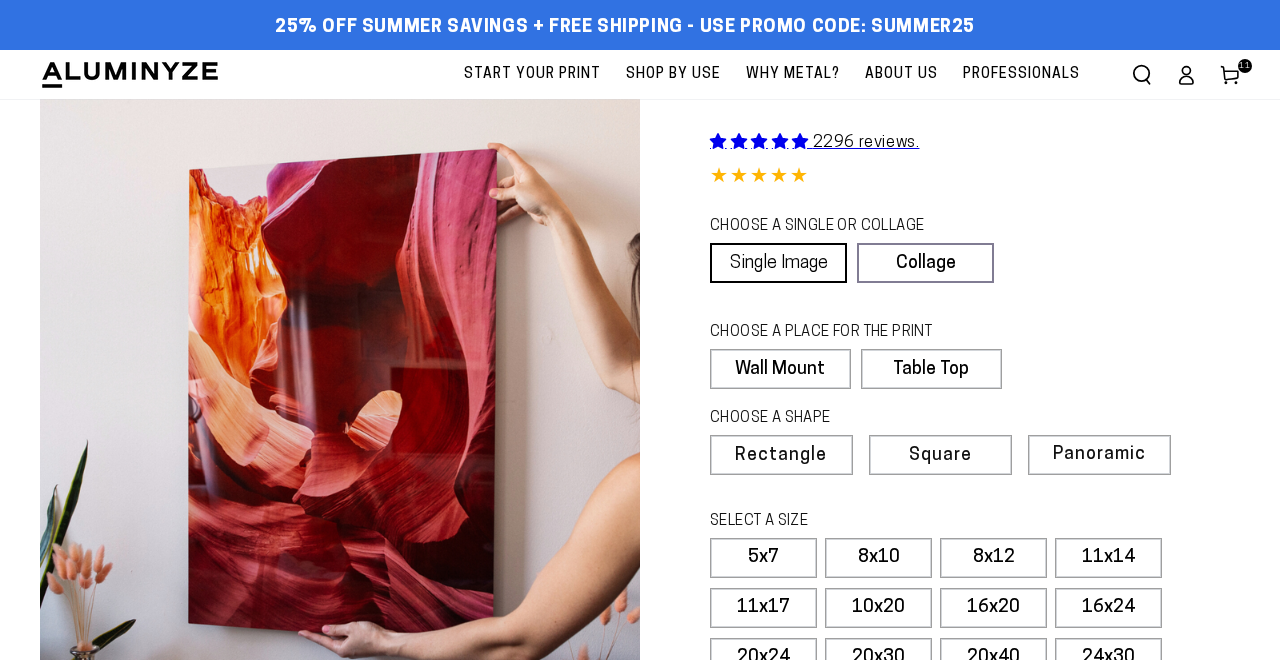 click on "Single Image" at bounding box center [778, 263] 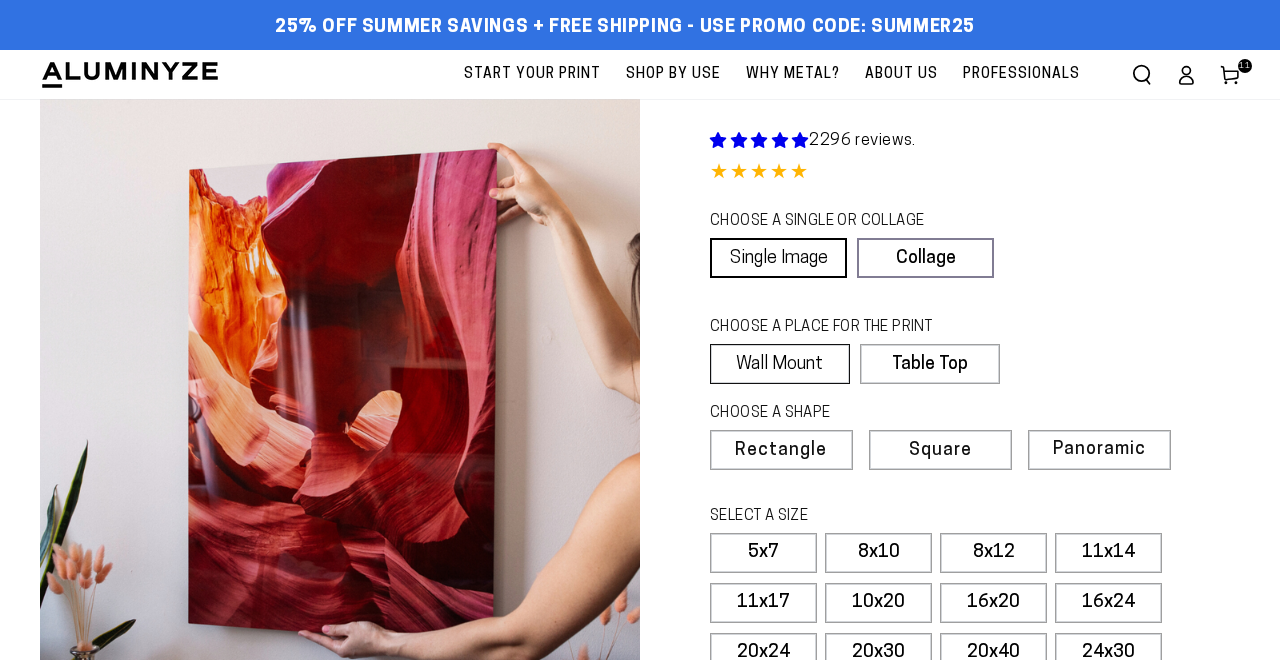 scroll, scrollTop: 0, scrollLeft: 0, axis: both 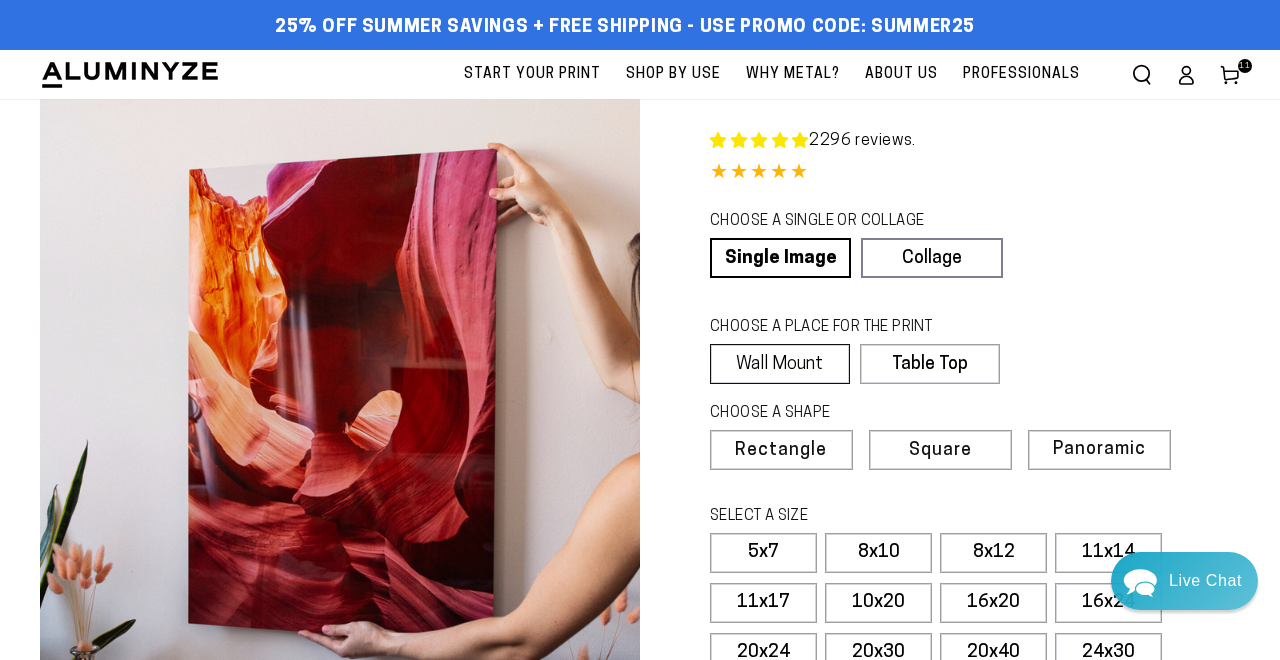 click on "Wall Mount" at bounding box center [780, 364] 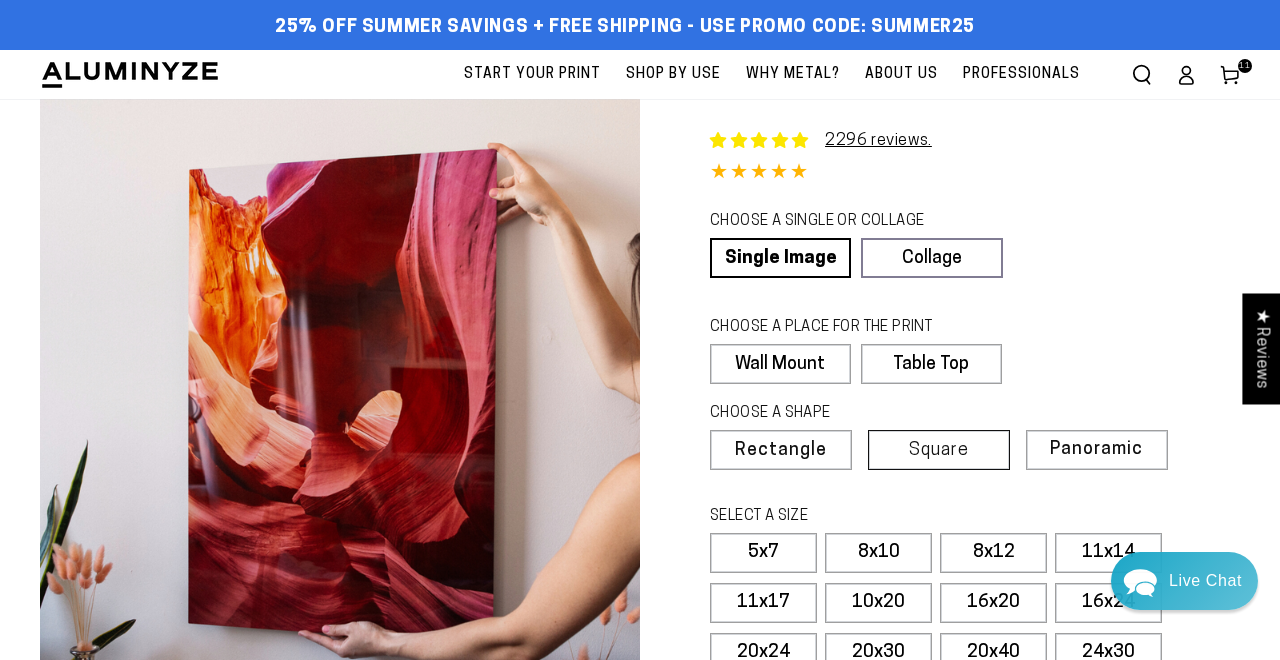 click on "Square" at bounding box center (939, 451) 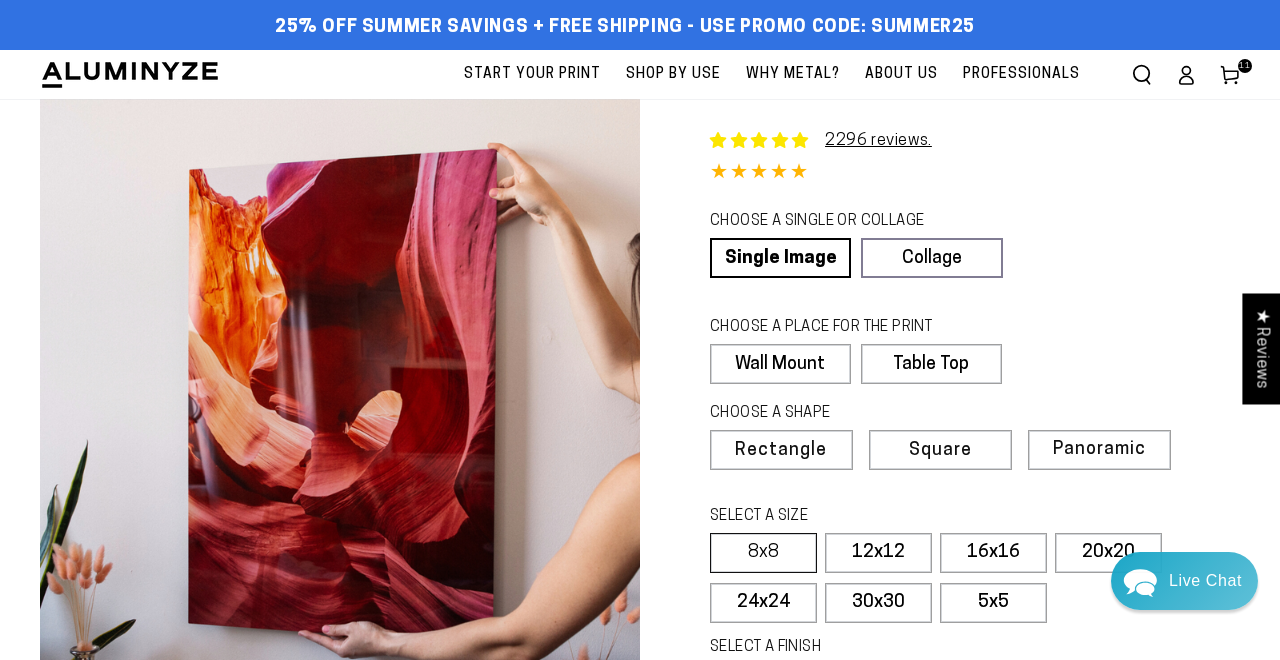 click on "8x8" at bounding box center [763, 553] 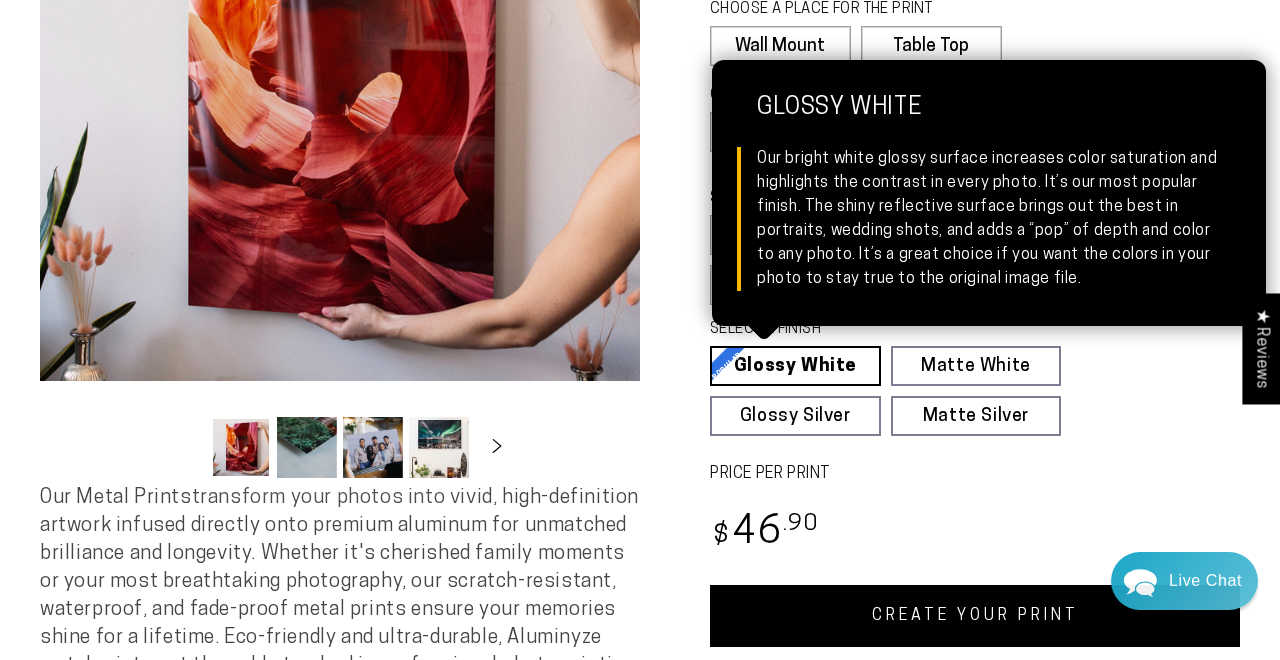 scroll, scrollTop: 317, scrollLeft: 0, axis: vertical 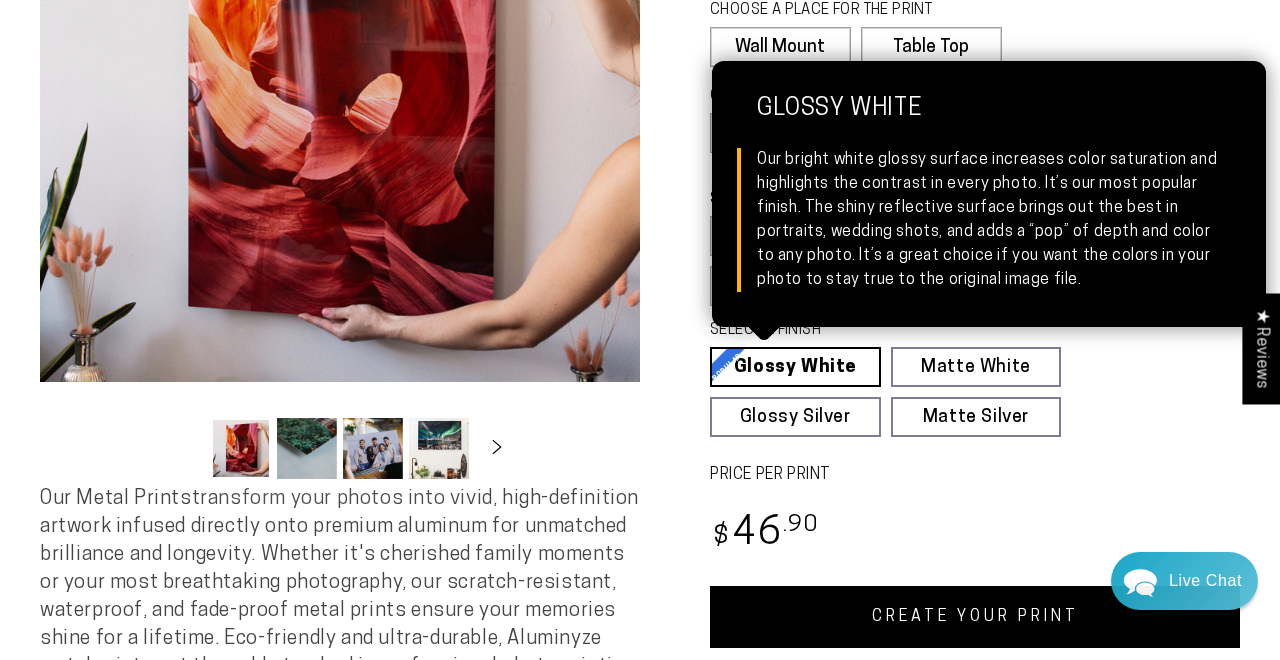 click on "Glossy White
Glossy White
Our bright white glossy surface increases color saturation and highlights the contrast in every photo. It’s our most popular finish. The shiny reflective surface brings out the best in portraits, wedding shots, and adds a “pop” of depth and color to any photo. It’s a great choice if you want the colors in your photo to stay true to the original image file." at bounding box center [795, 367] 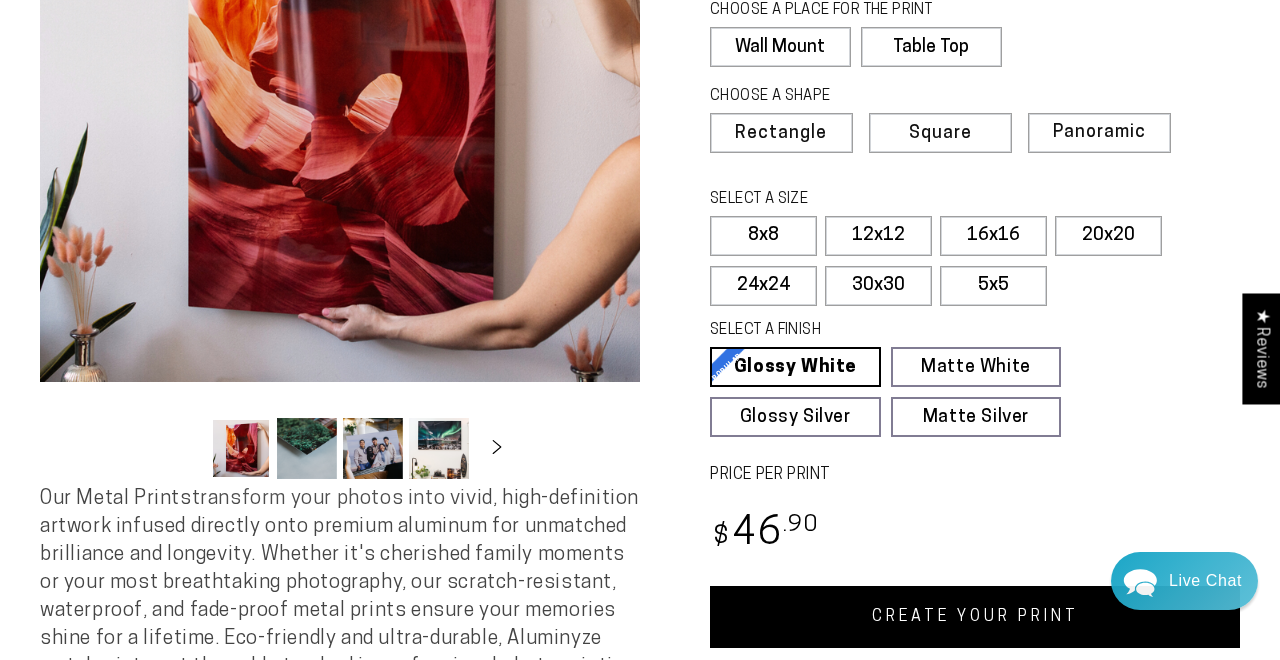 click on "CREATE YOUR PRINT" at bounding box center [975, 617] 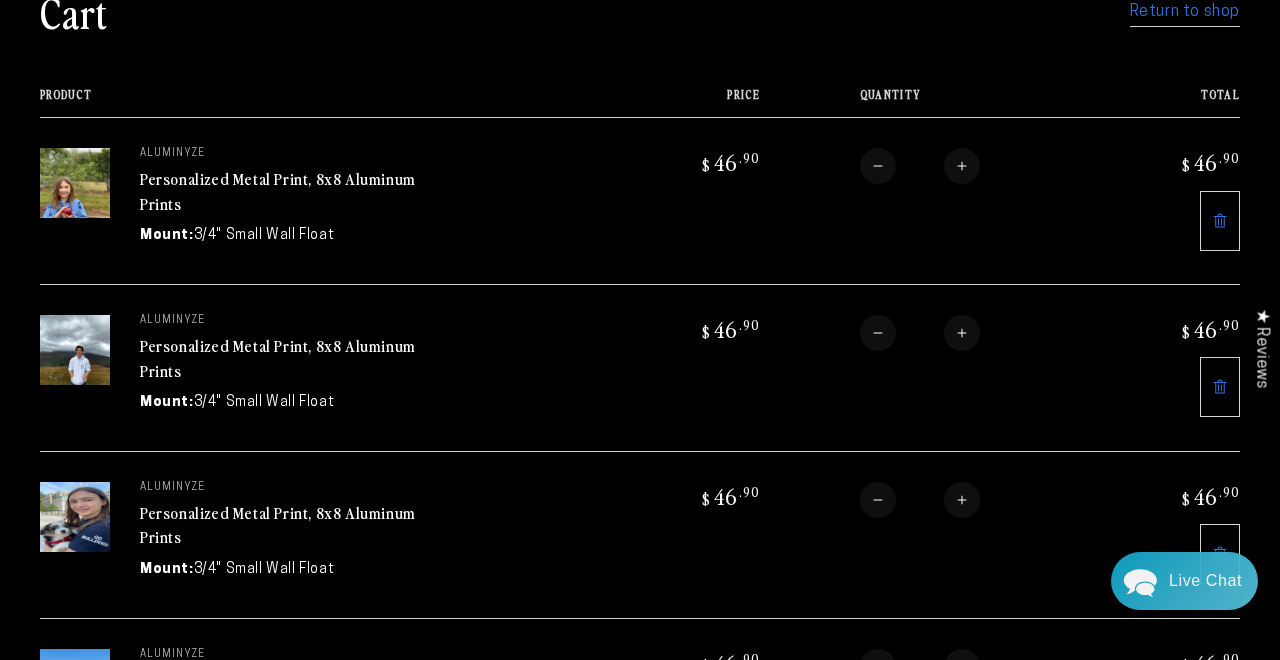 scroll, scrollTop: 0, scrollLeft: 0, axis: both 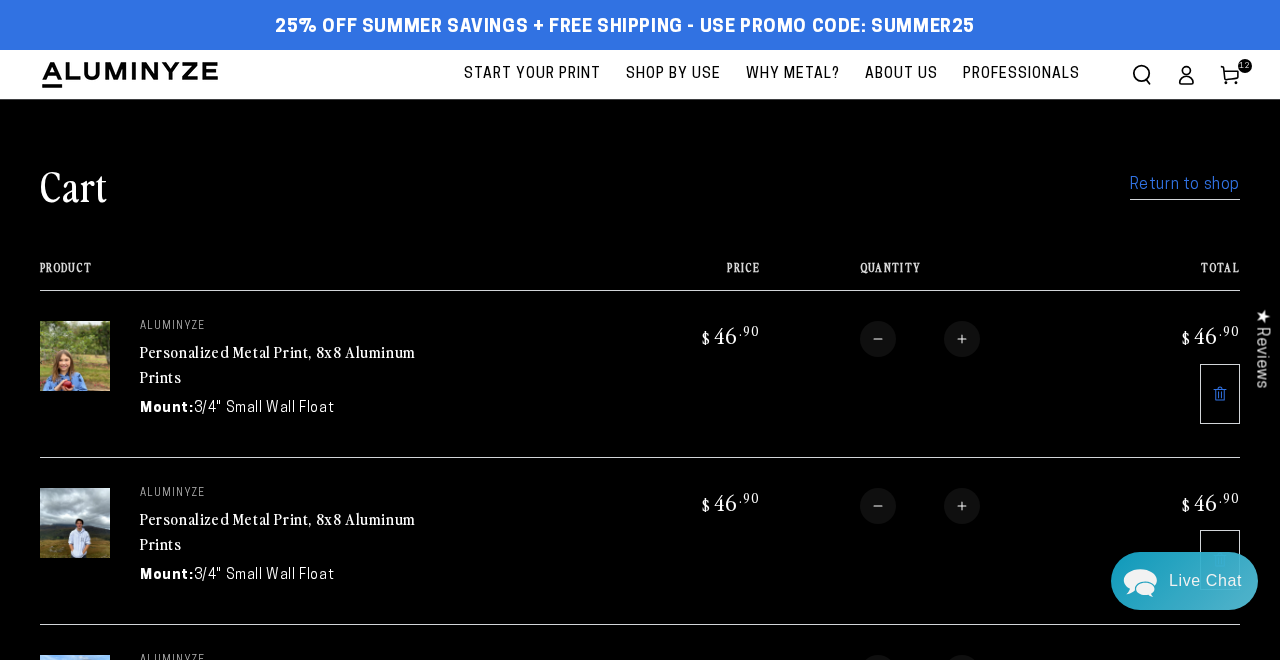 click on "Return to shop" at bounding box center (1185, 185) 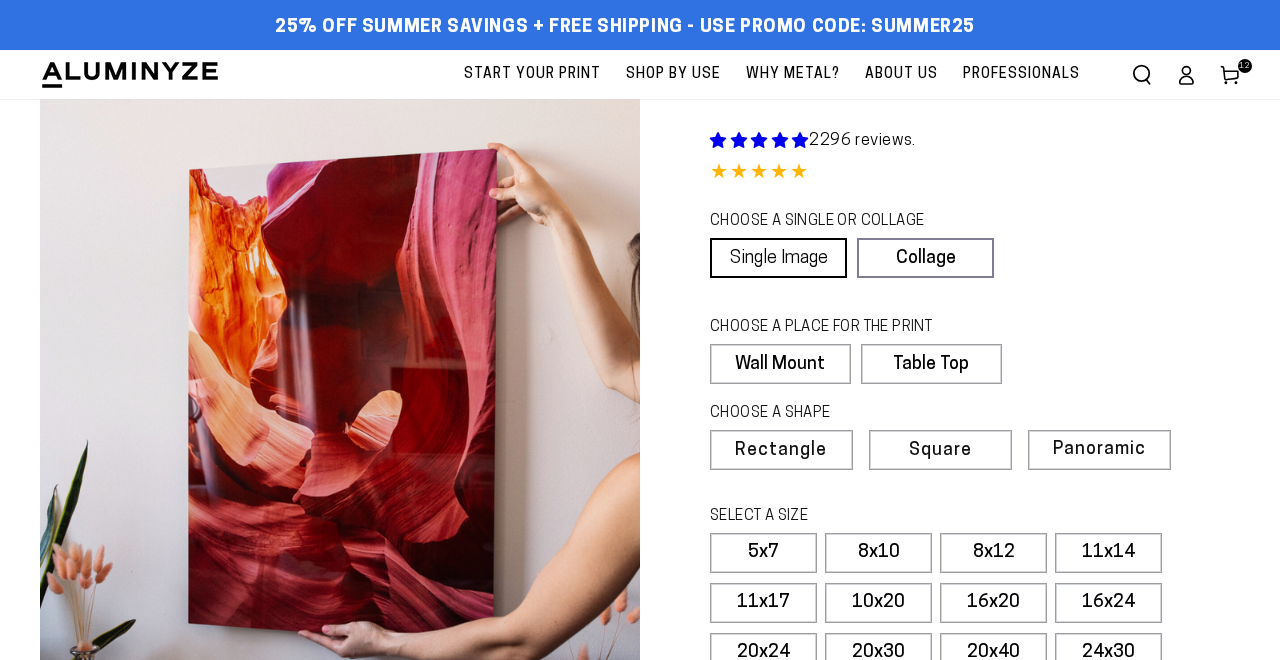 scroll, scrollTop: 0, scrollLeft: 0, axis: both 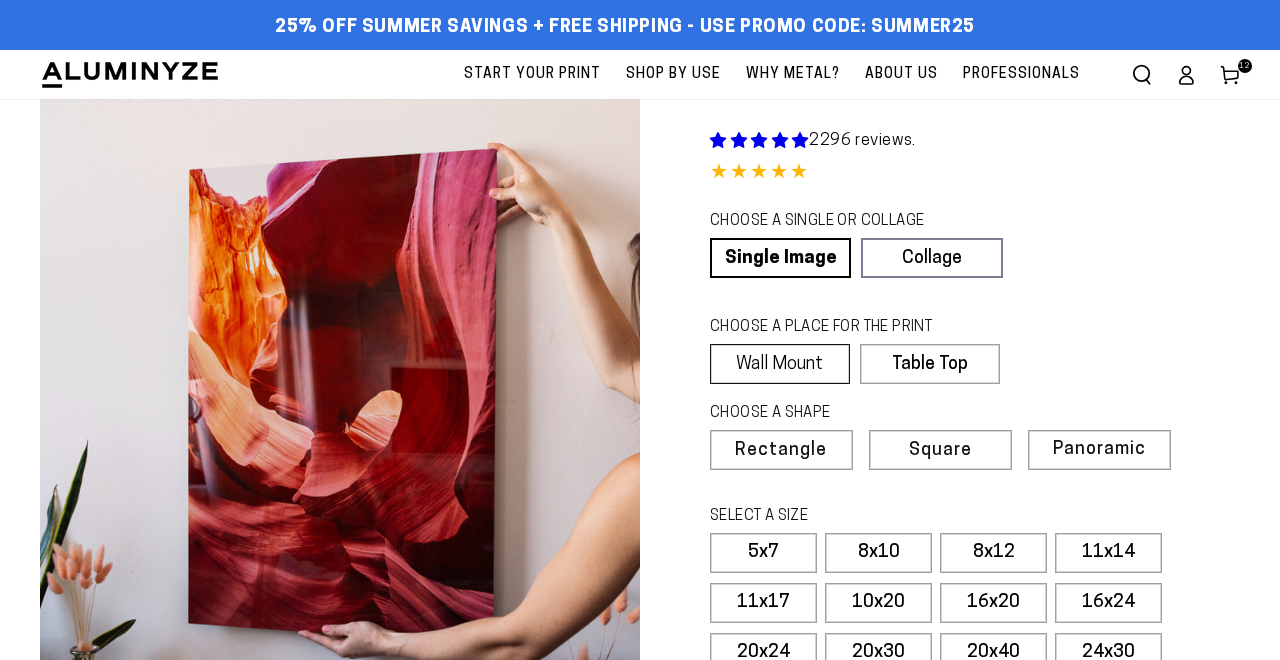 click on "Wall Mount" at bounding box center (780, 364) 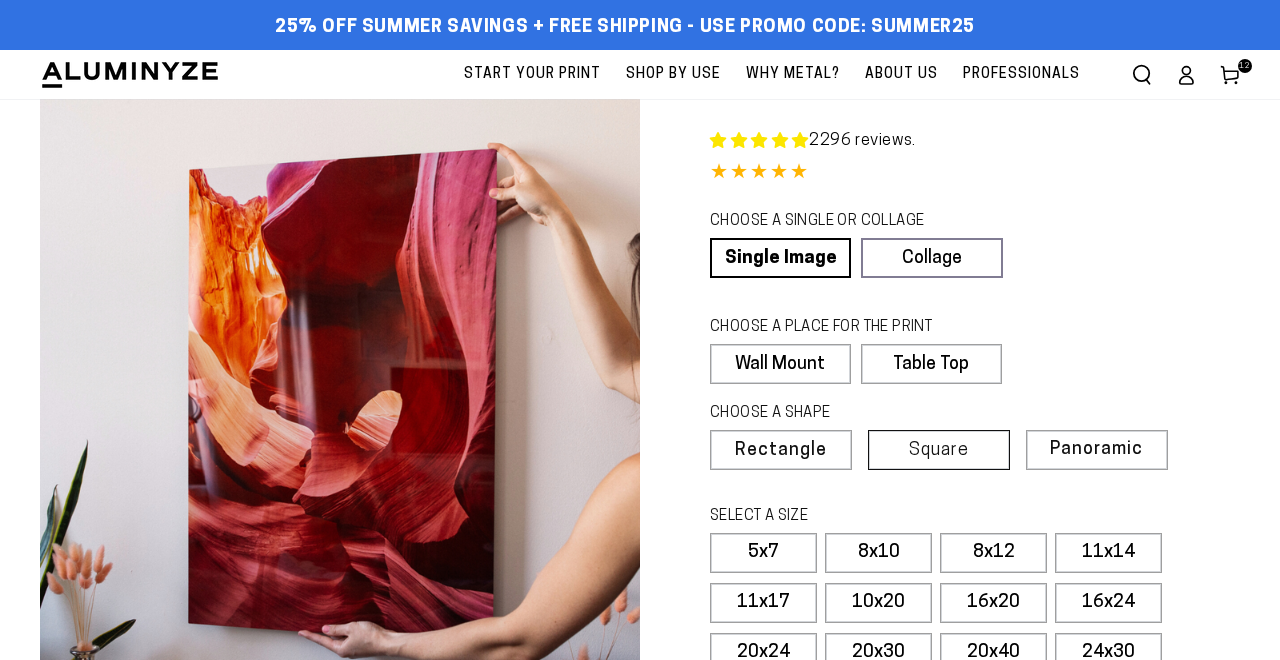 click on "Square" at bounding box center (939, 451) 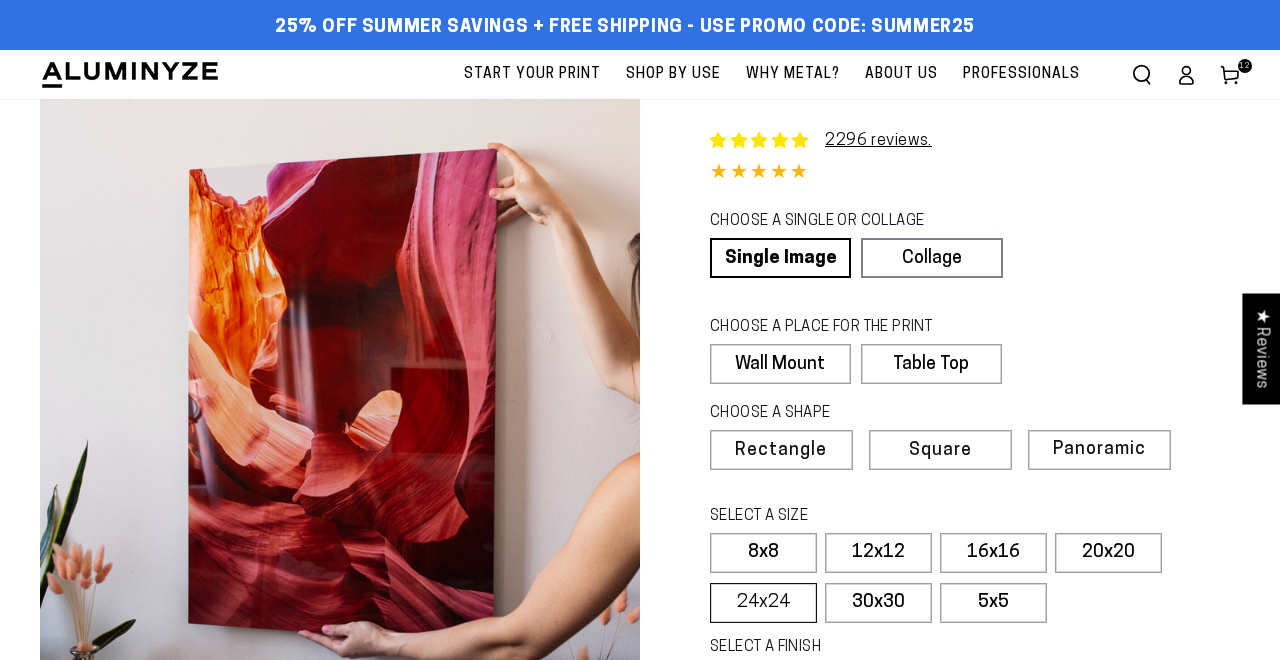 select on "**********" 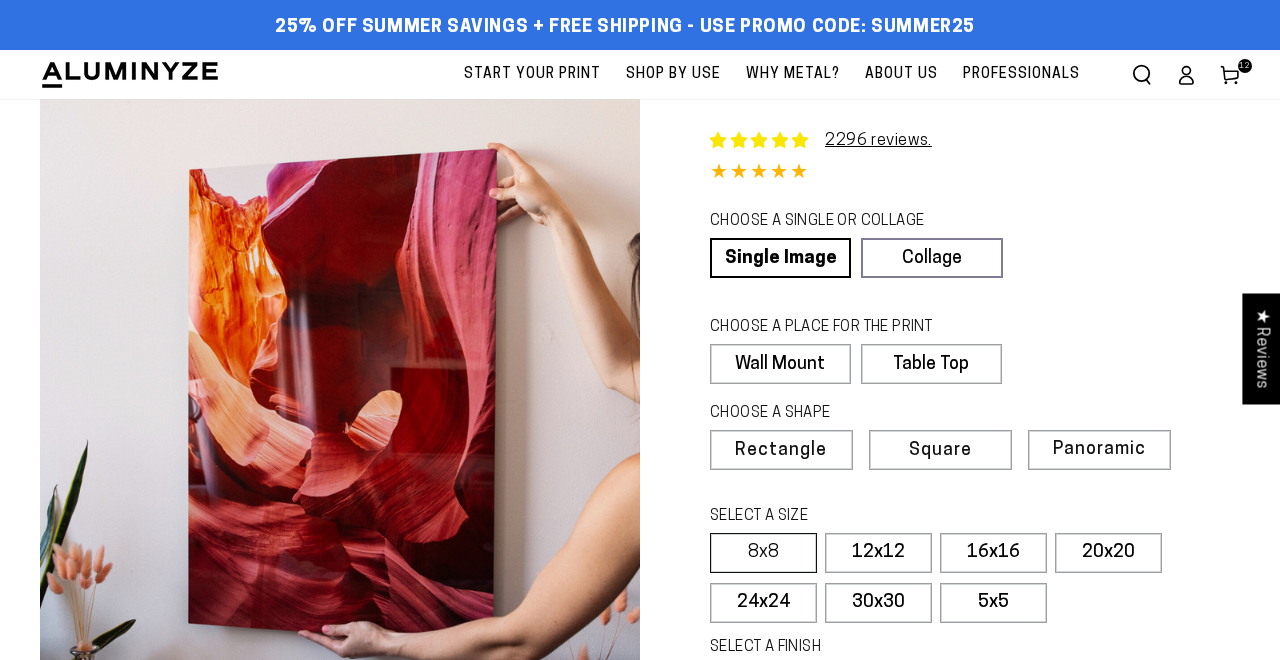 scroll, scrollTop: 0, scrollLeft: 0, axis: both 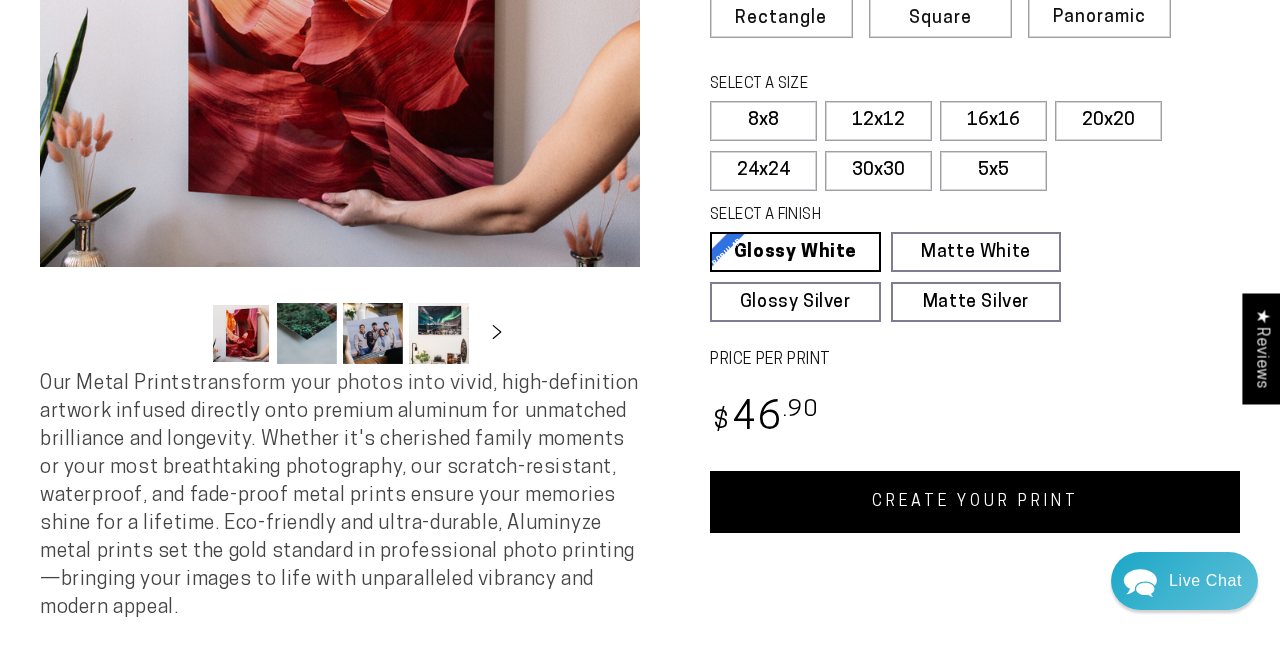 click on "CREATE YOUR PRINT" at bounding box center [975, 502] 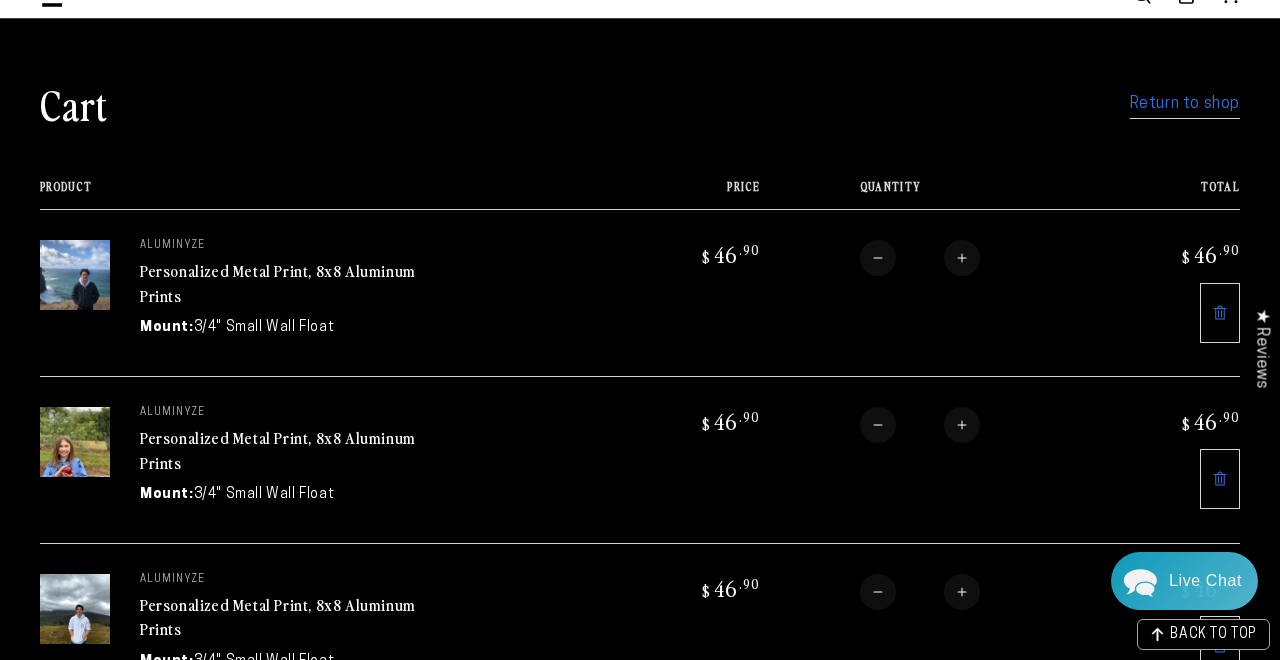 scroll, scrollTop: 0, scrollLeft: 0, axis: both 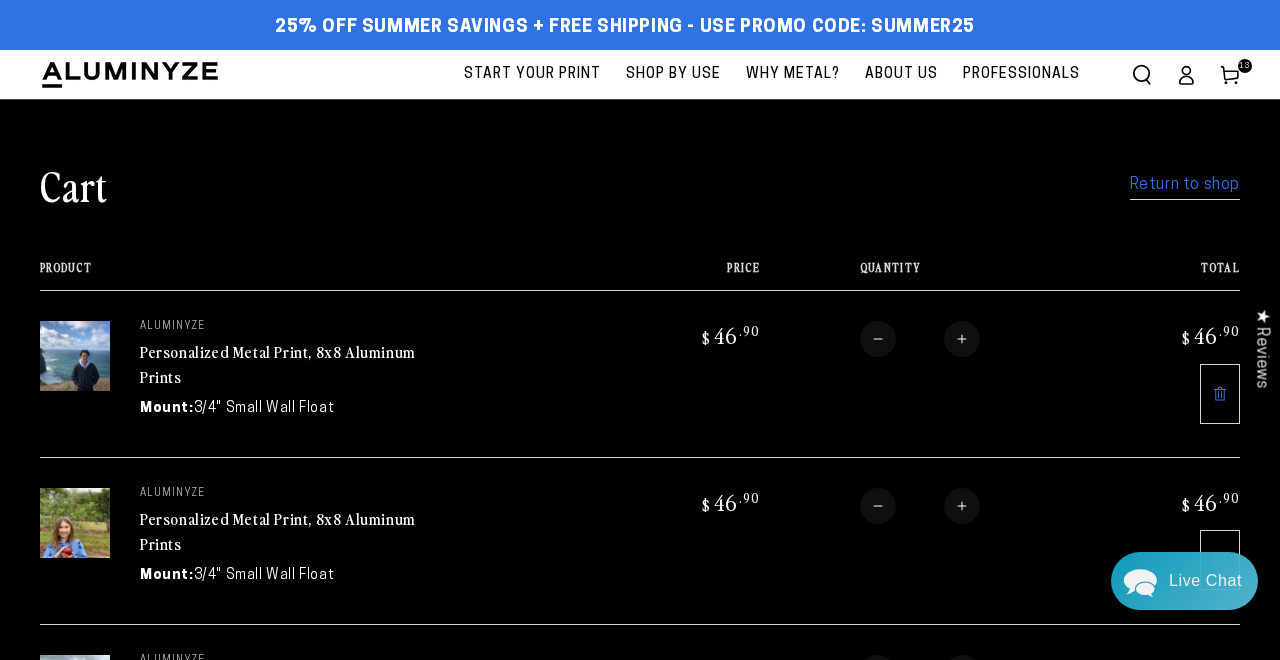 click on "Return to shop" at bounding box center (1185, 185) 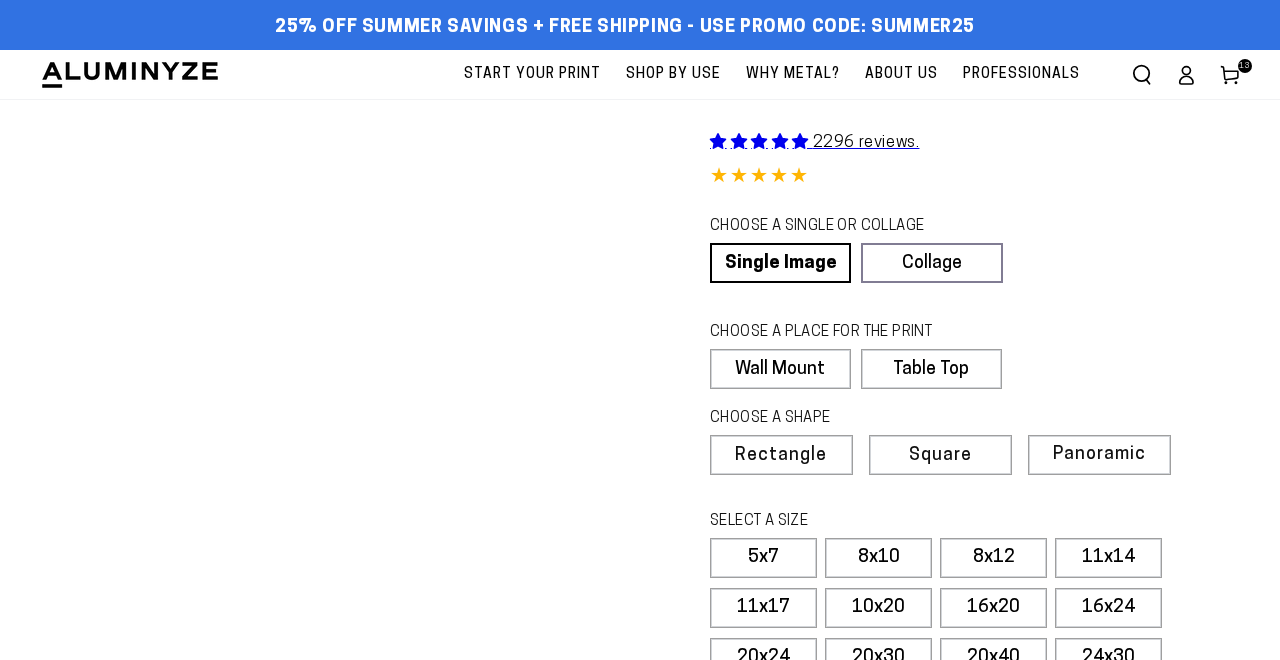 scroll, scrollTop: 0, scrollLeft: 0, axis: both 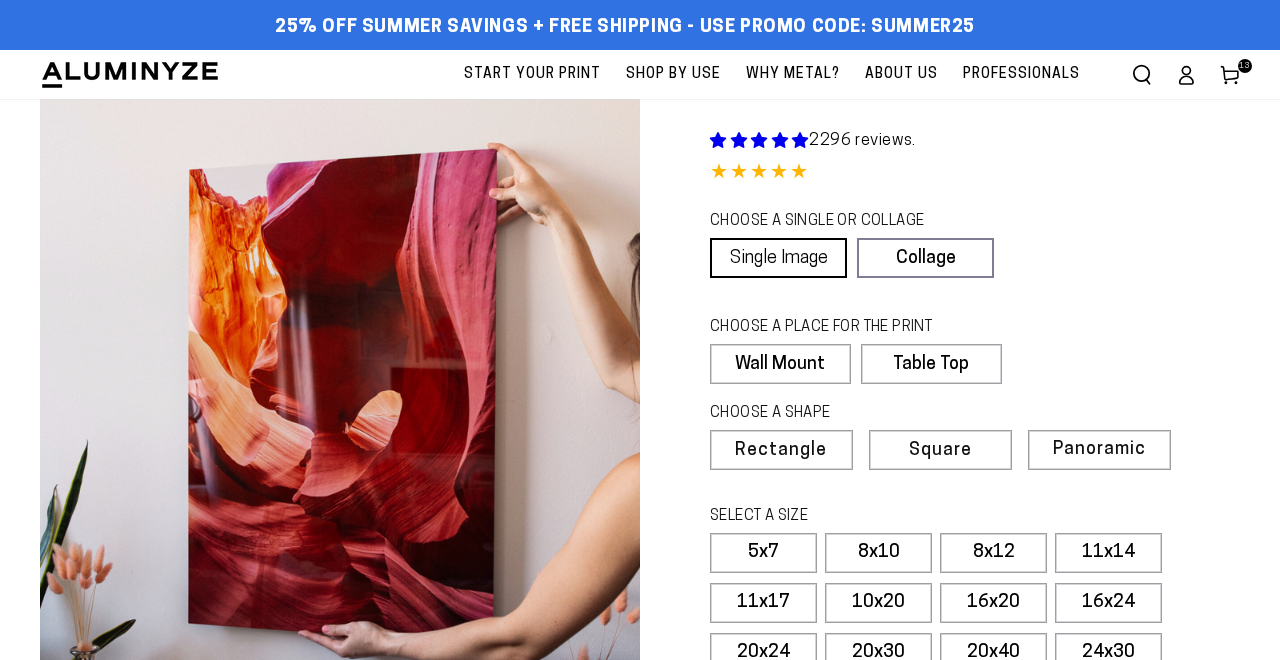 click on "Single Image" at bounding box center (778, 258) 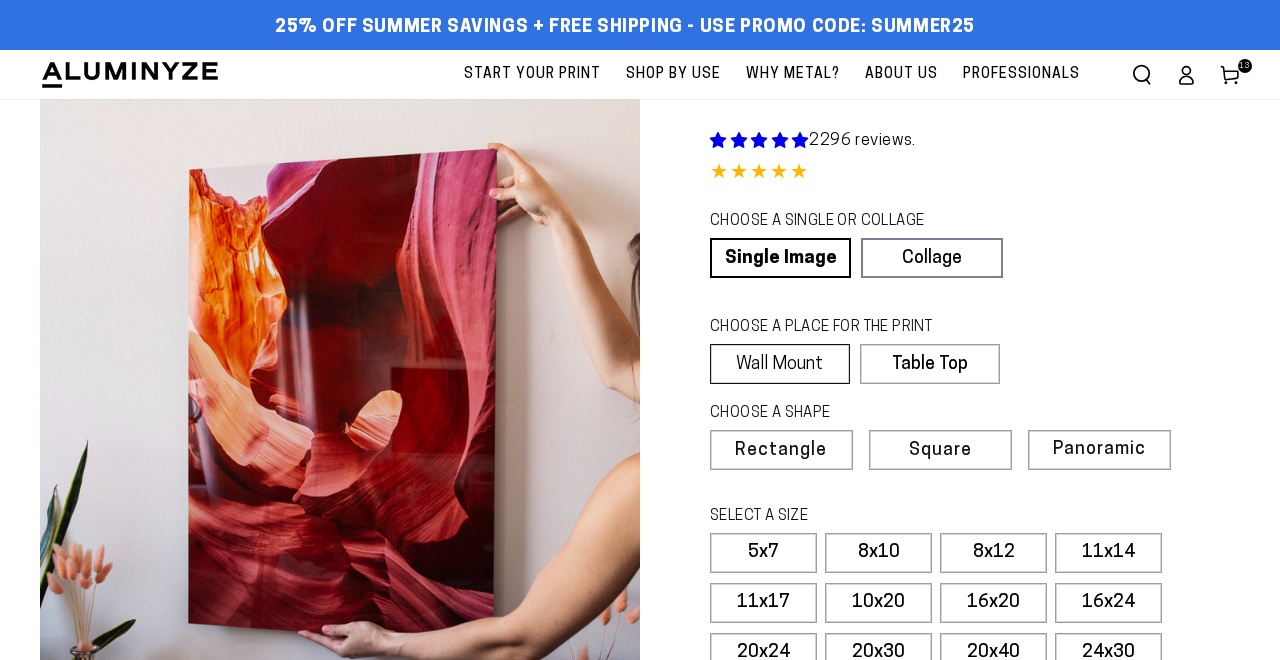 click on "Wall Mount" at bounding box center [780, 364] 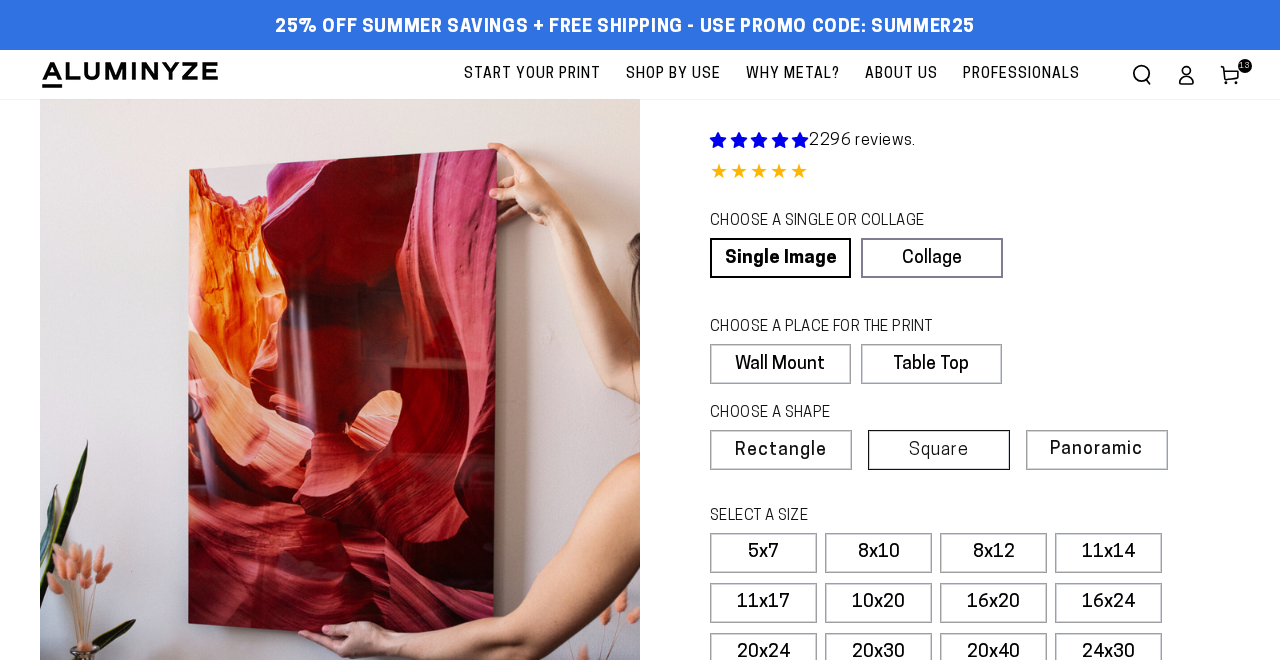 click on "Square" at bounding box center (939, 451) 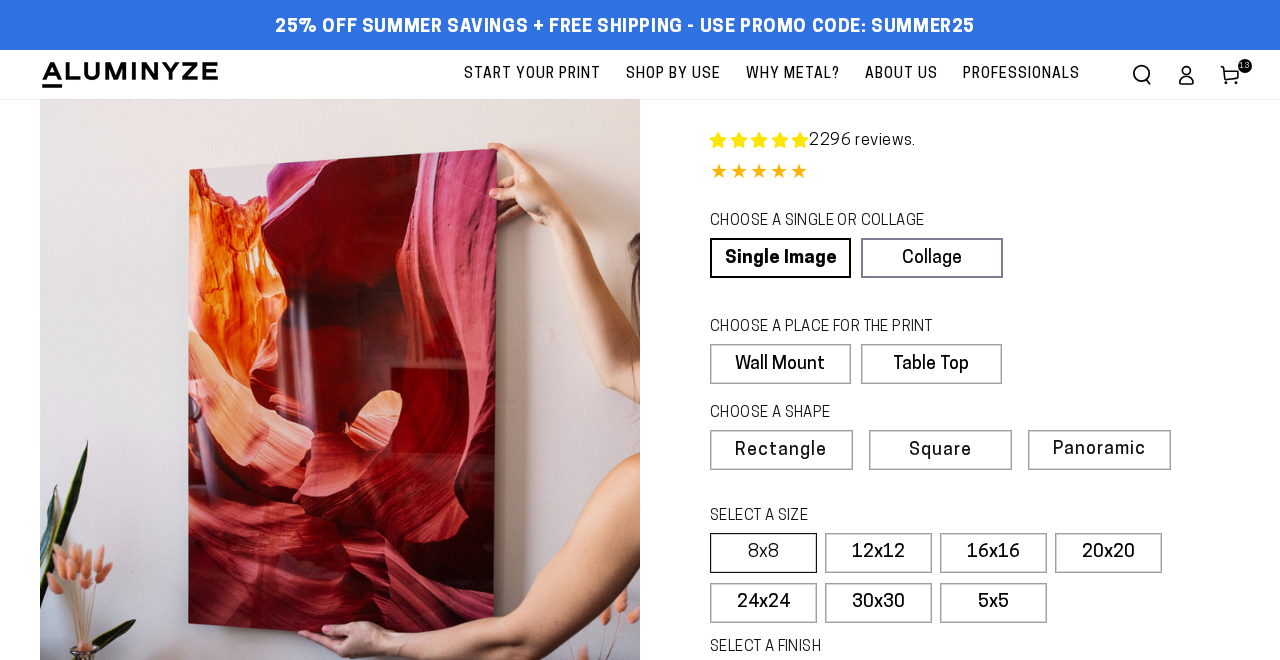 click on "8x8" at bounding box center (763, 553) 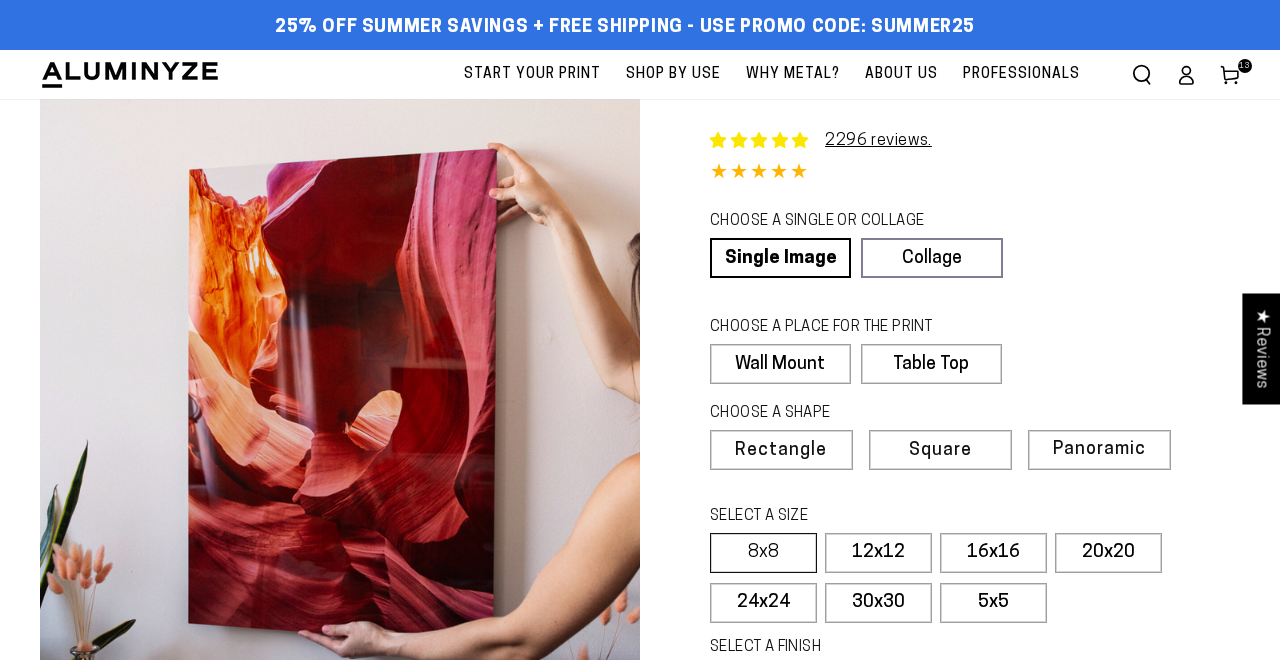 select on "**********" 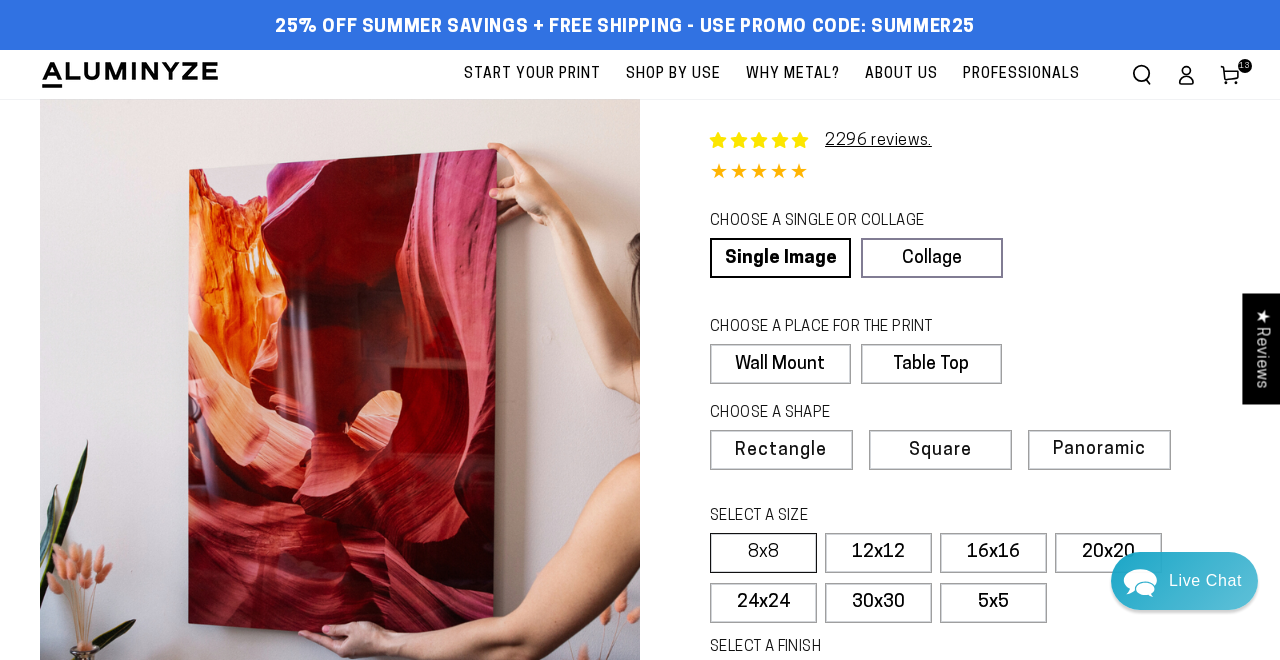 scroll, scrollTop: 308, scrollLeft: 0, axis: vertical 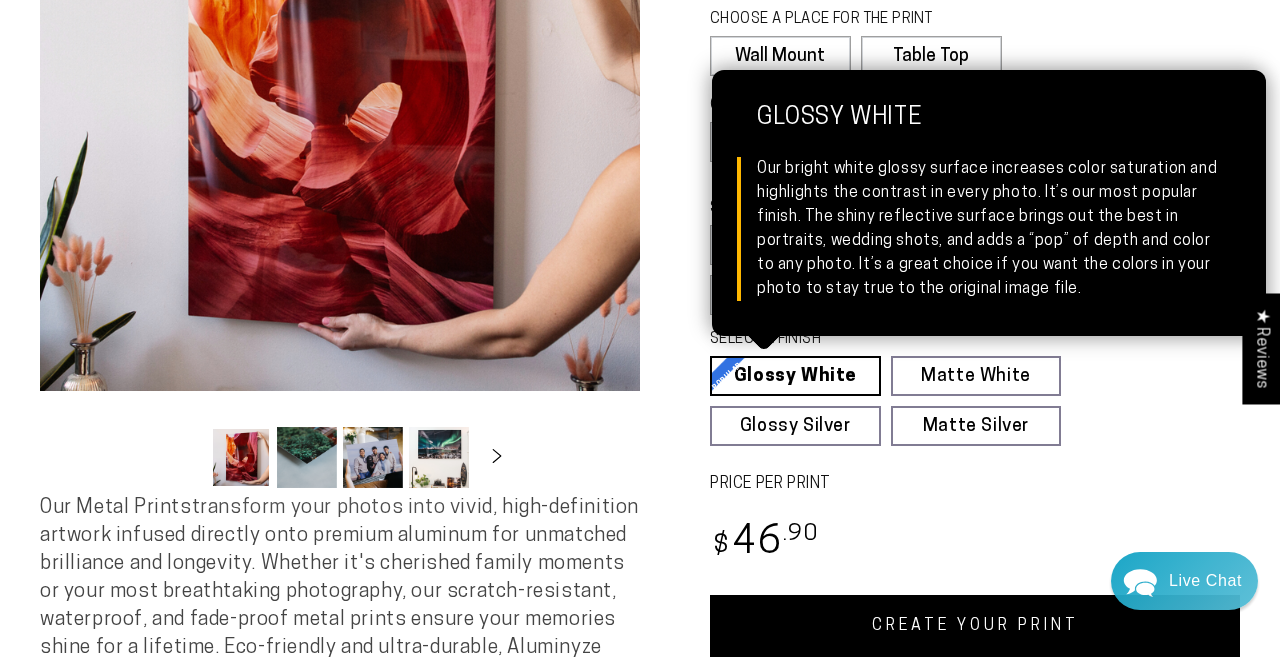 click on "Glossy White
Glossy White
Our bright white glossy surface increases color saturation and highlights the contrast in every photo. It’s our most popular finish. The shiny reflective surface brings out the best in portraits, wedding shots, and adds a “pop” of depth and color to any photo. It’s a great choice if you want the colors in your photo to stay true to the original image file." at bounding box center (795, 376) 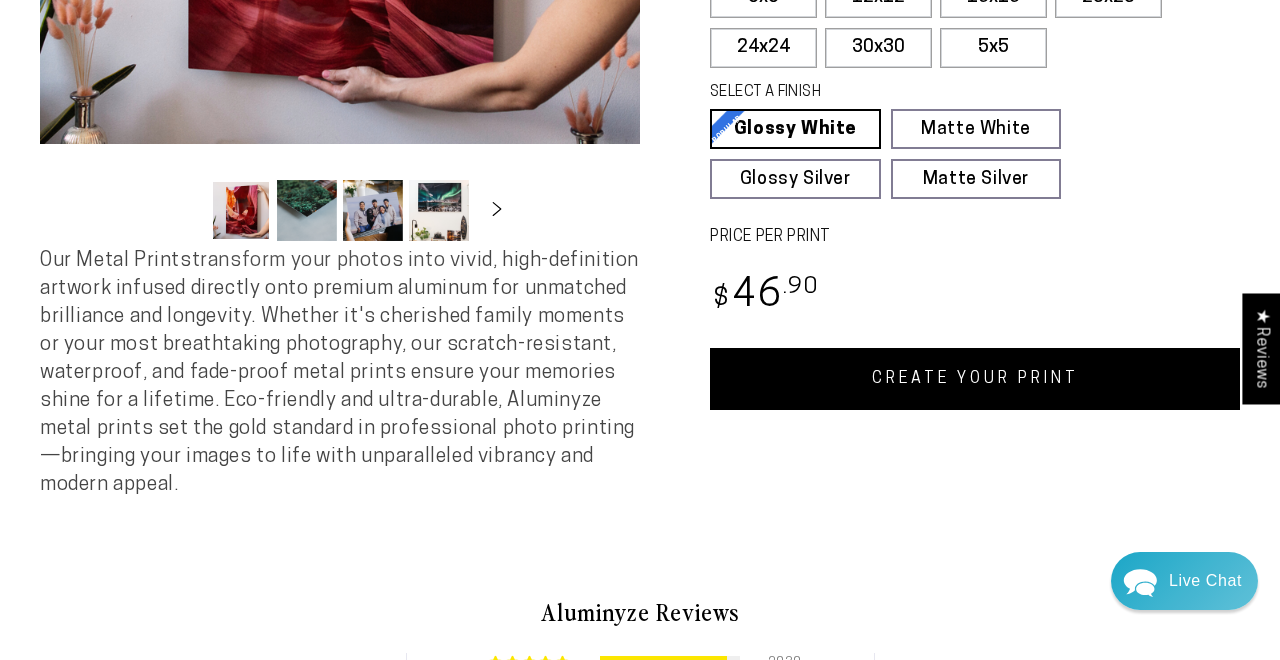 scroll, scrollTop: 692, scrollLeft: 0, axis: vertical 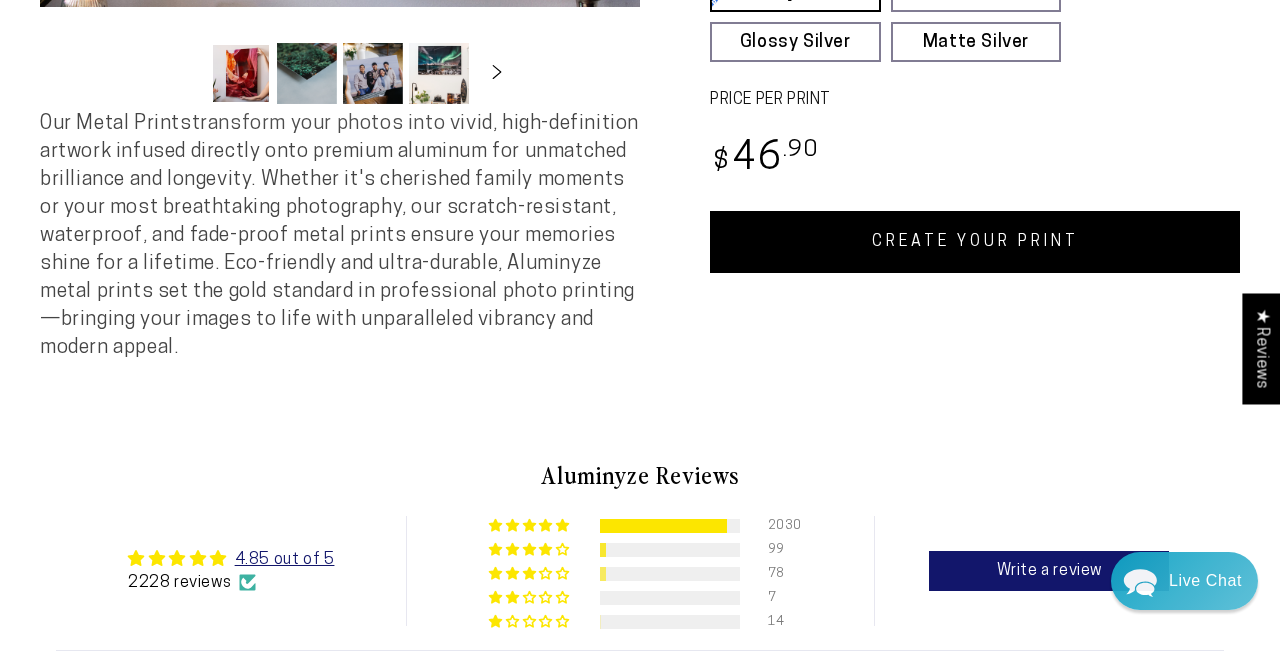click on "CREATE YOUR PRINT" at bounding box center (975, 242) 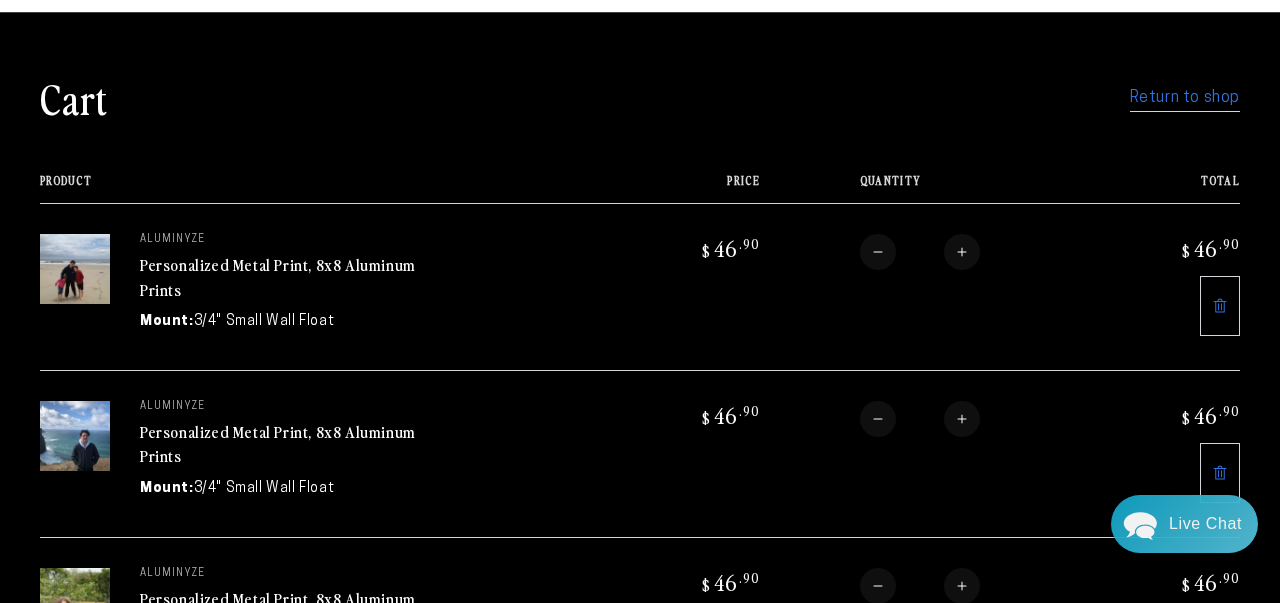 scroll, scrollTop: 0, scrollLeft: 0, axis: both 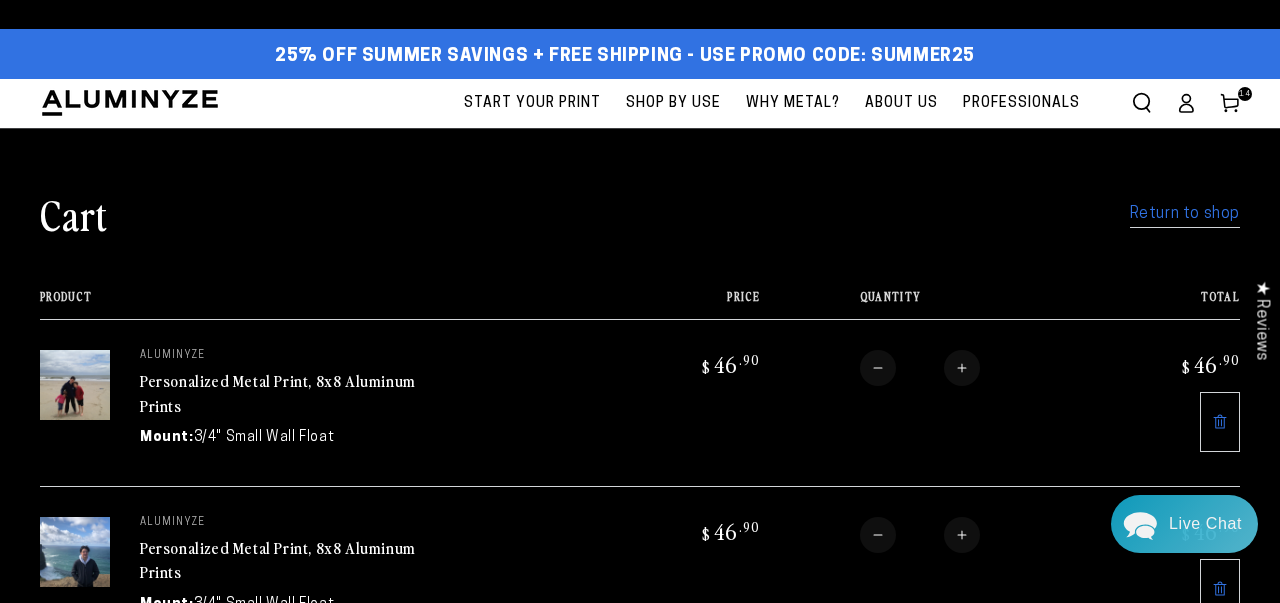 click on "Return to shop" at bounding box center (1185, 214) 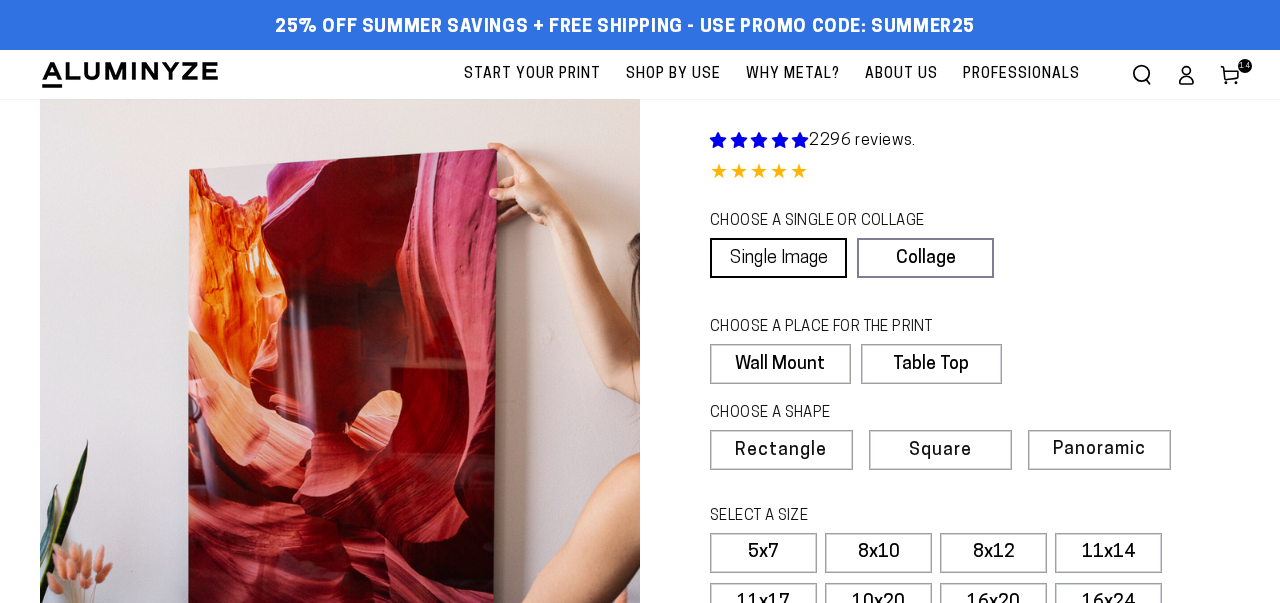 click on "Single Image" at bounding box center (778, 258) 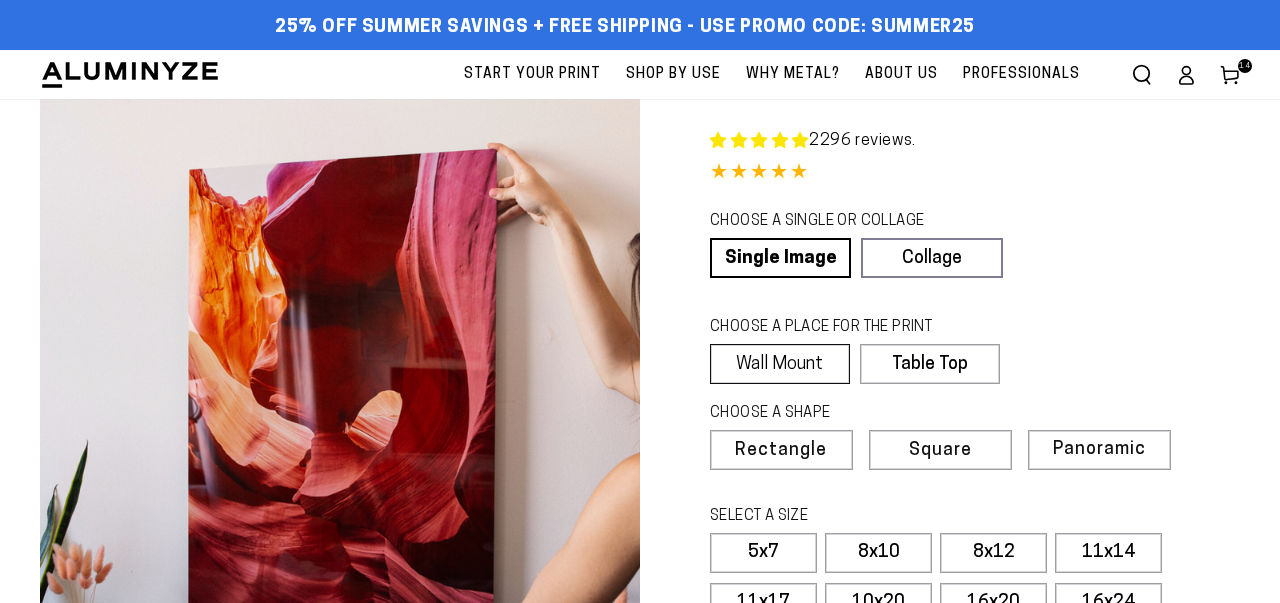 click on "Wall Mount" at bounding box center (780, 364) 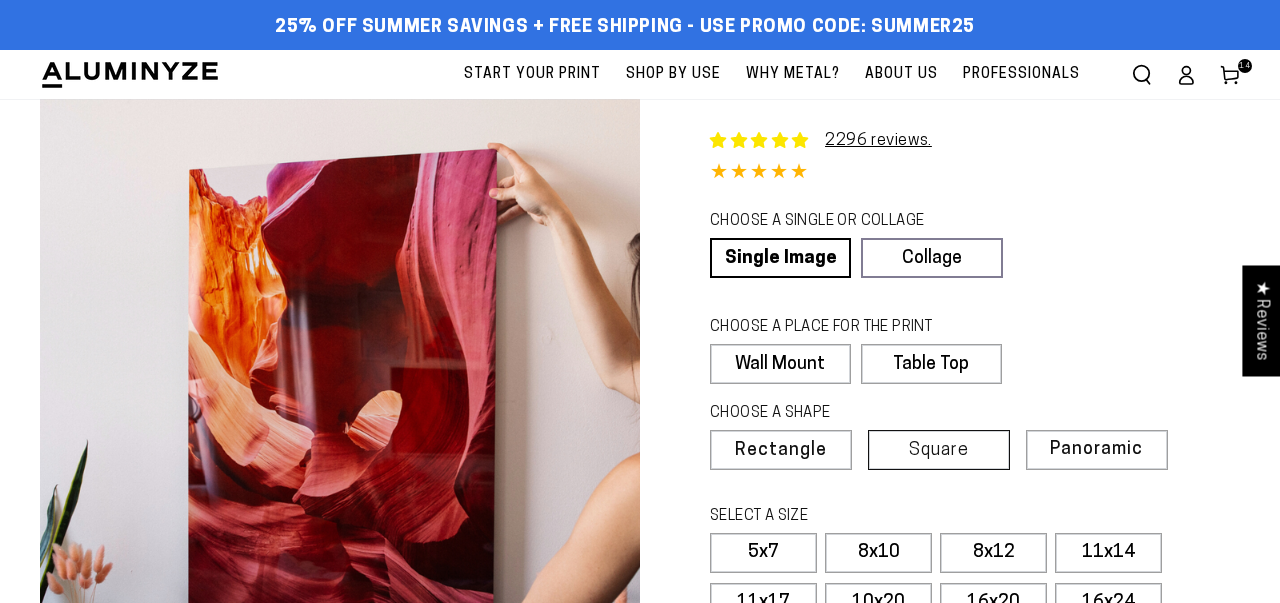 scroll, scrollTop: 0, scrollLeft: 0, axis: both 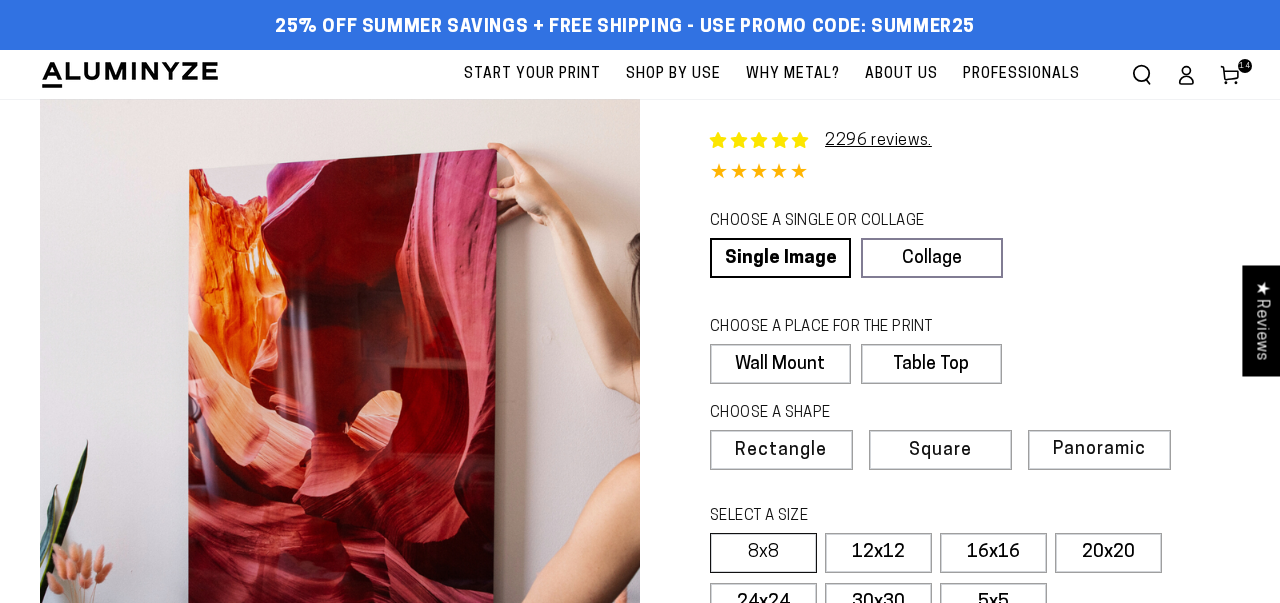 click on "8x8" at bounding box center (763, 553) 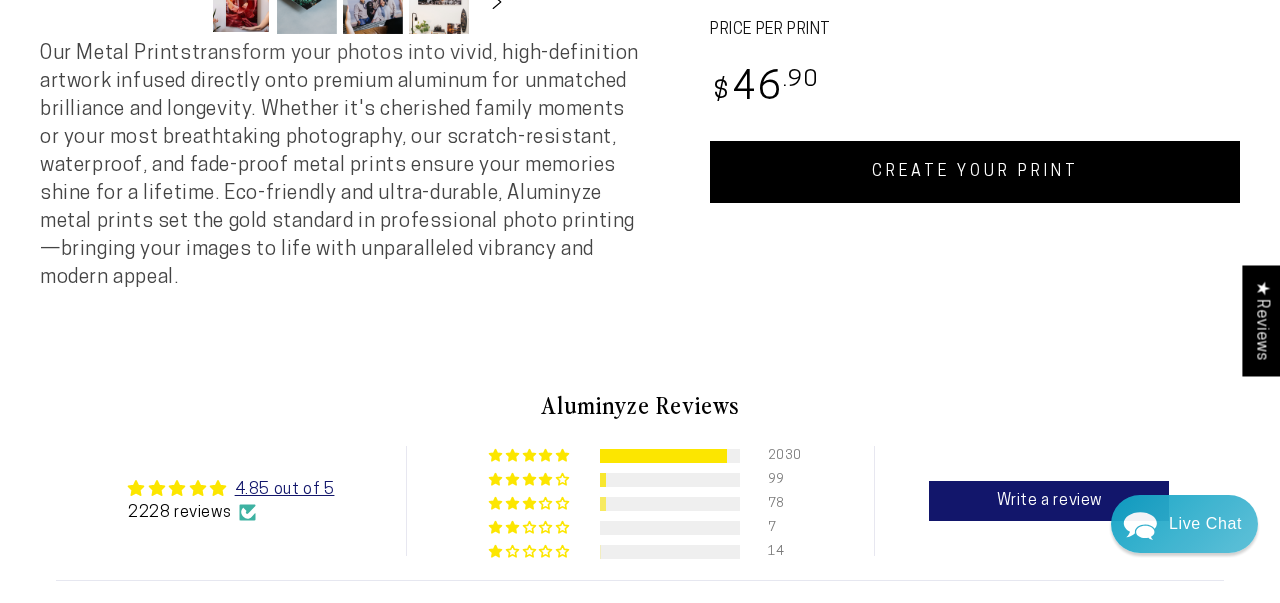 scroll, scrollTop: 811, scrollLeft: 0, axis: vertical 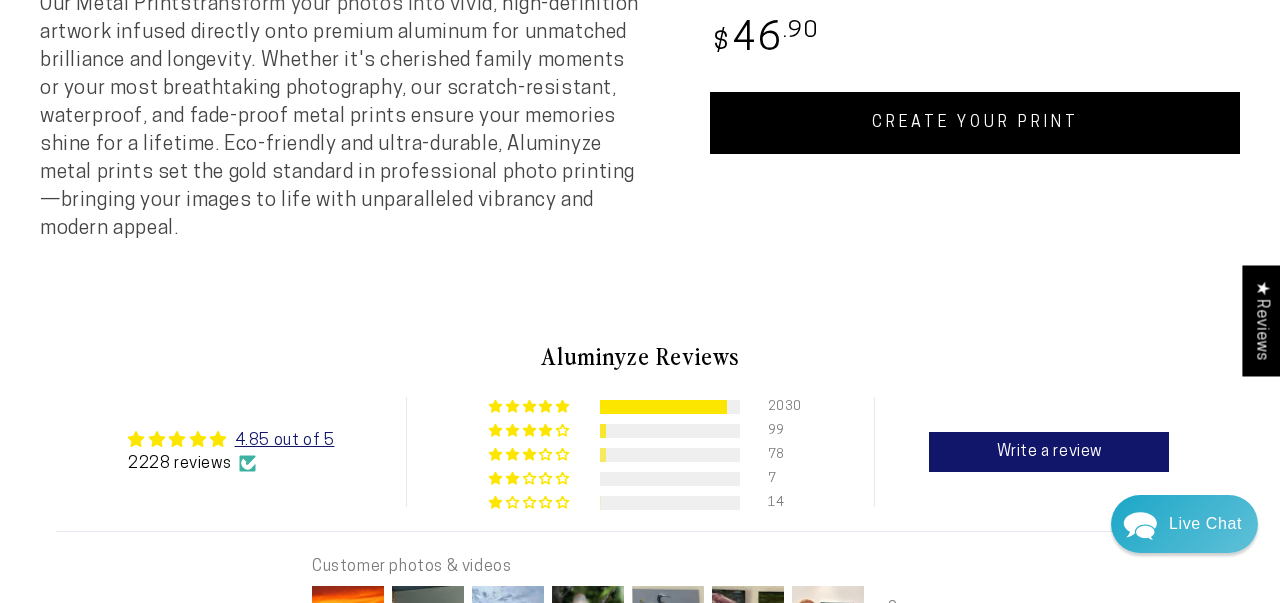click on "CREATE YOUR PRINT" at bounding box center (975, 123) 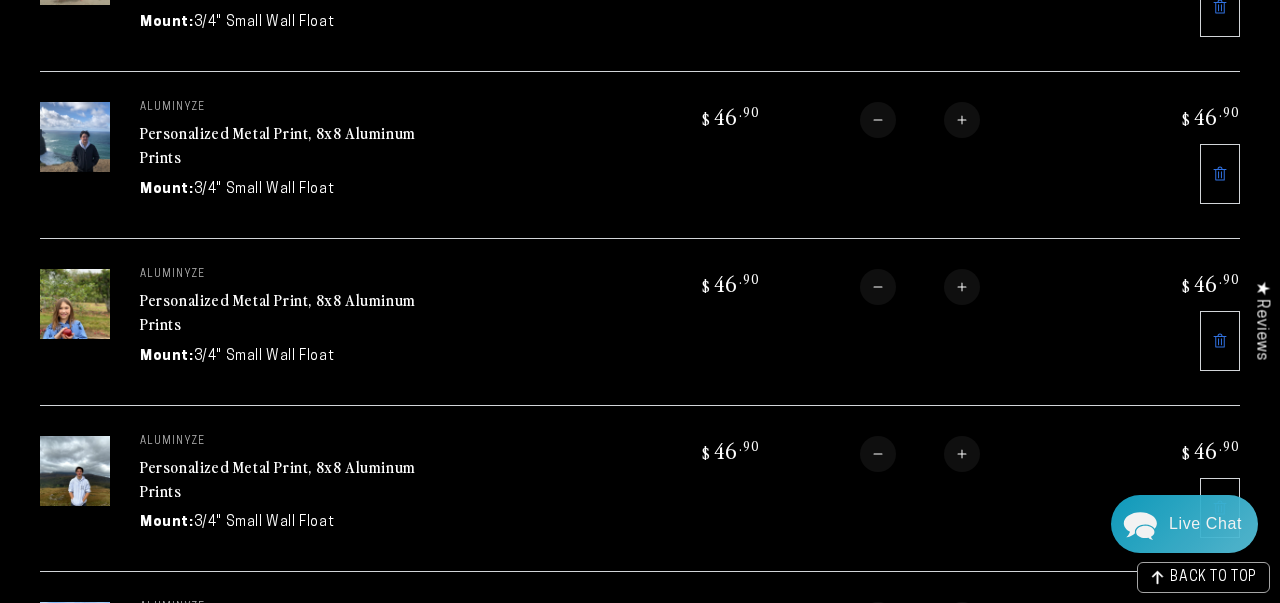 scroll, scrollTop: 0, scrollLeft: 0, axis: both 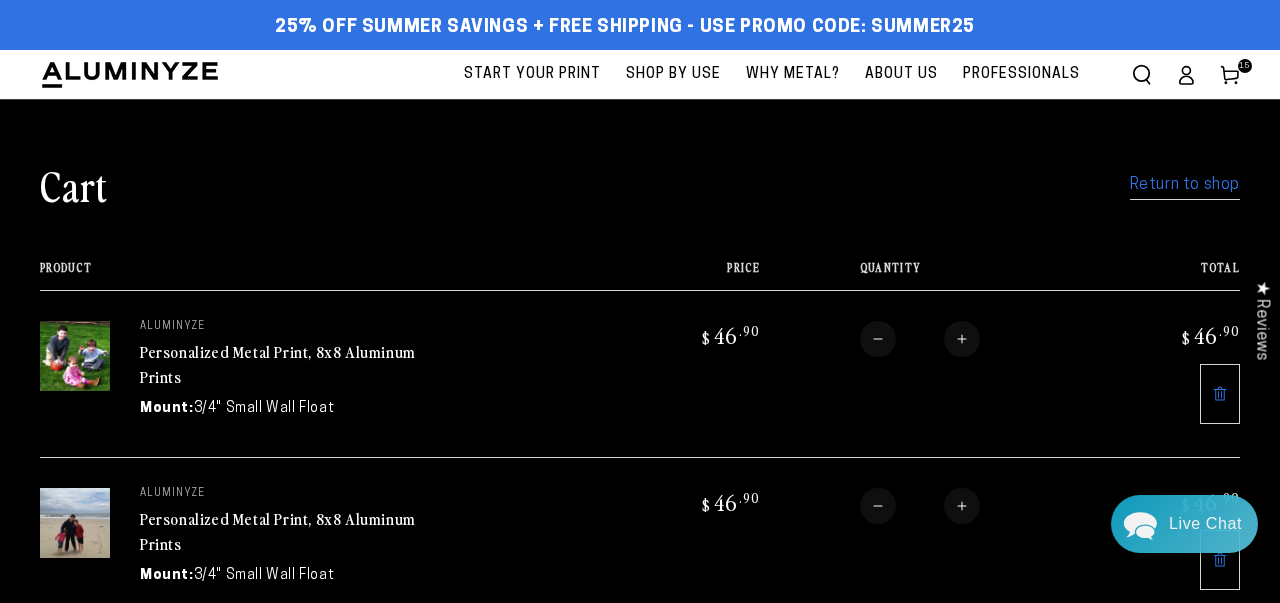 click on "Return to shop" at bounding box center (1185, 185) 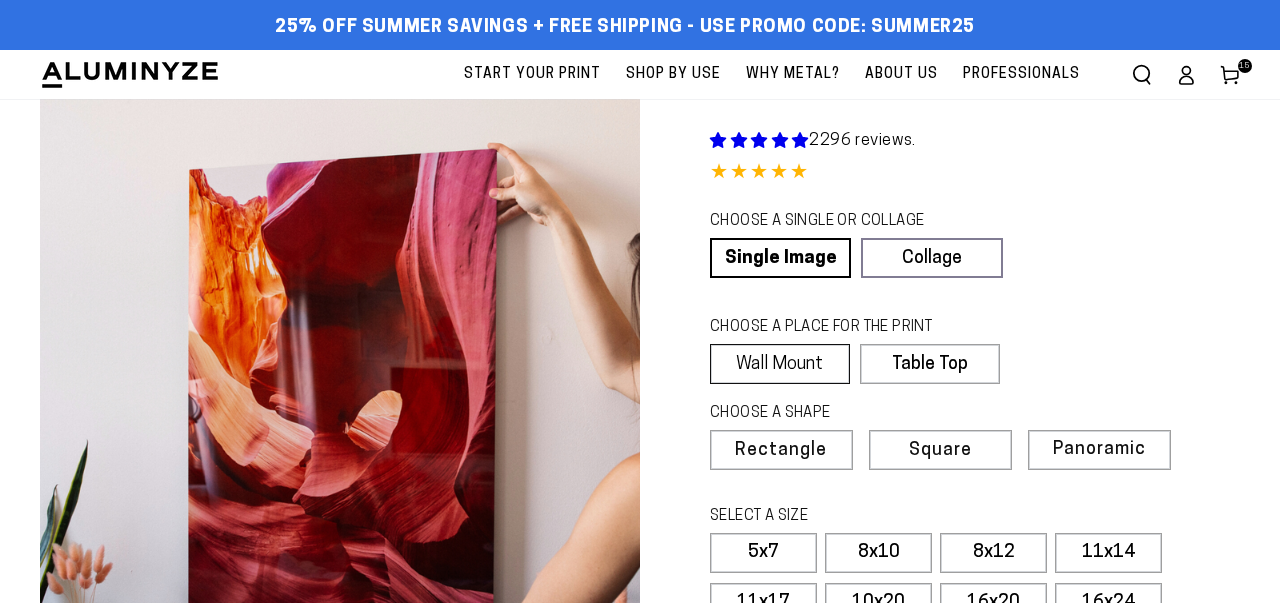 scroll, scrollTop: 0, scrollLeft: 0, axis: both 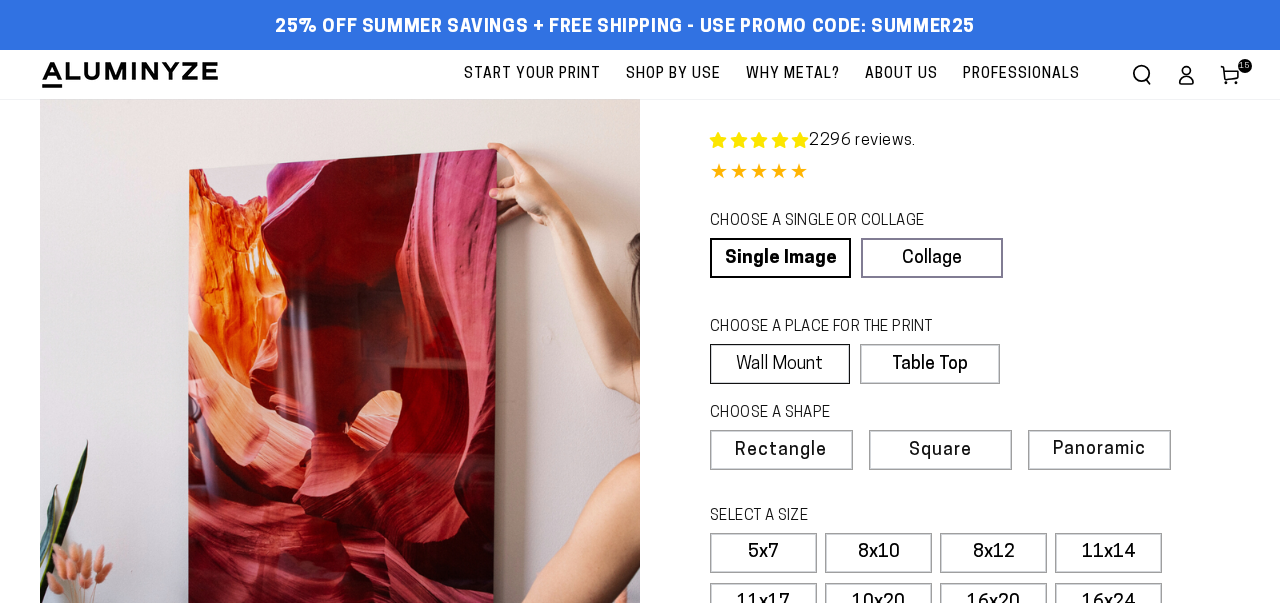 click on "Wall Mount" at bounding box center (780, 364) 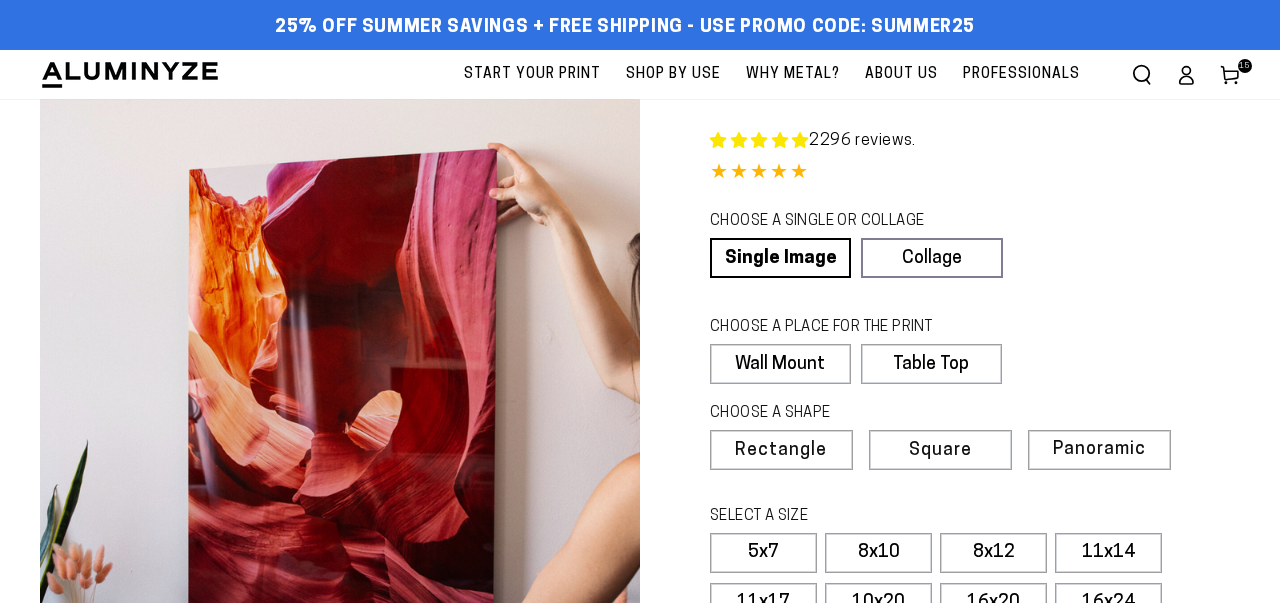 select on "**********" 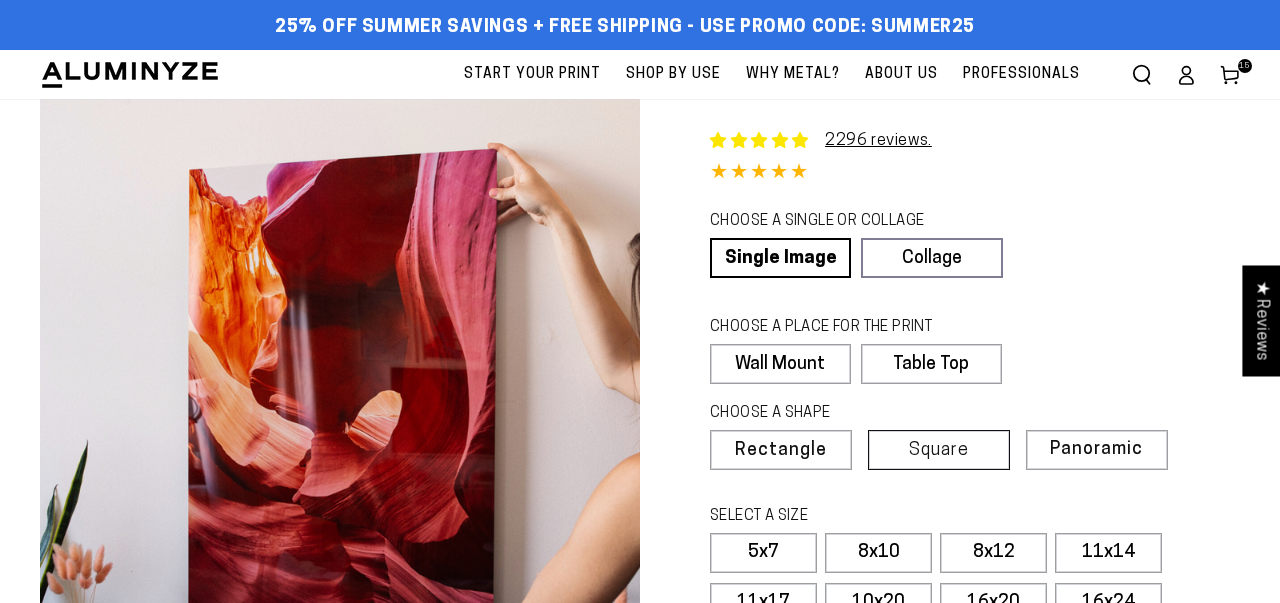 scroll, scrollTop: 0, scrollLeft: 0, axis: both 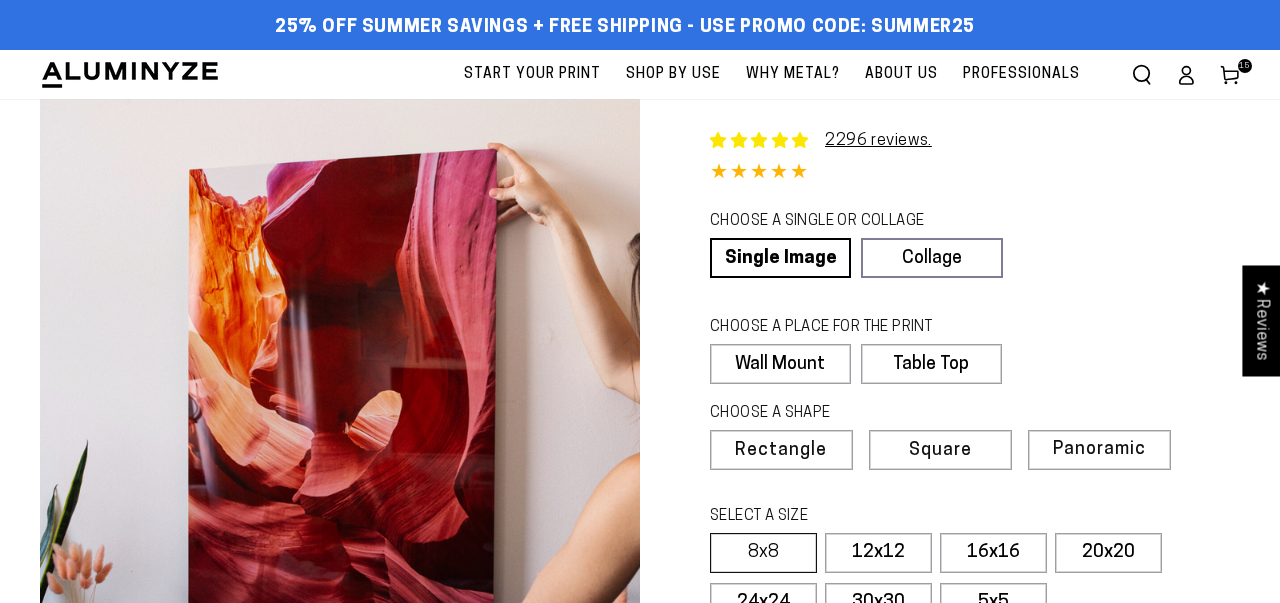 click on "8x8" at bounding box center [763, 553] 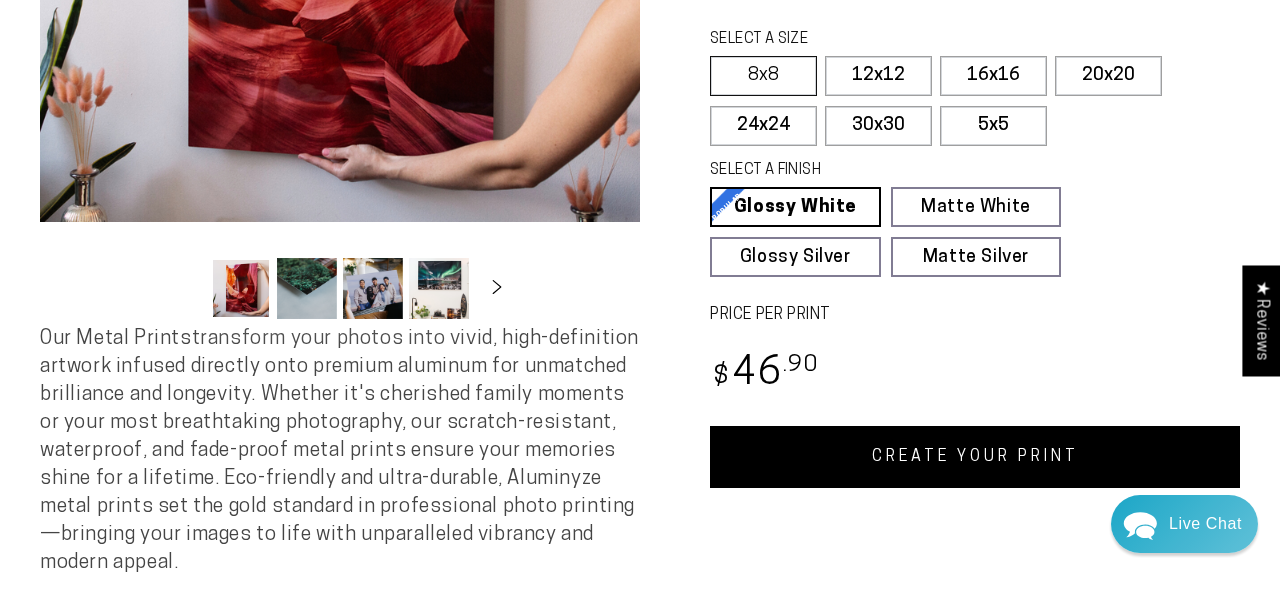 scroll, scrollTop: 532, scrollLeft: 0, axis: vertical 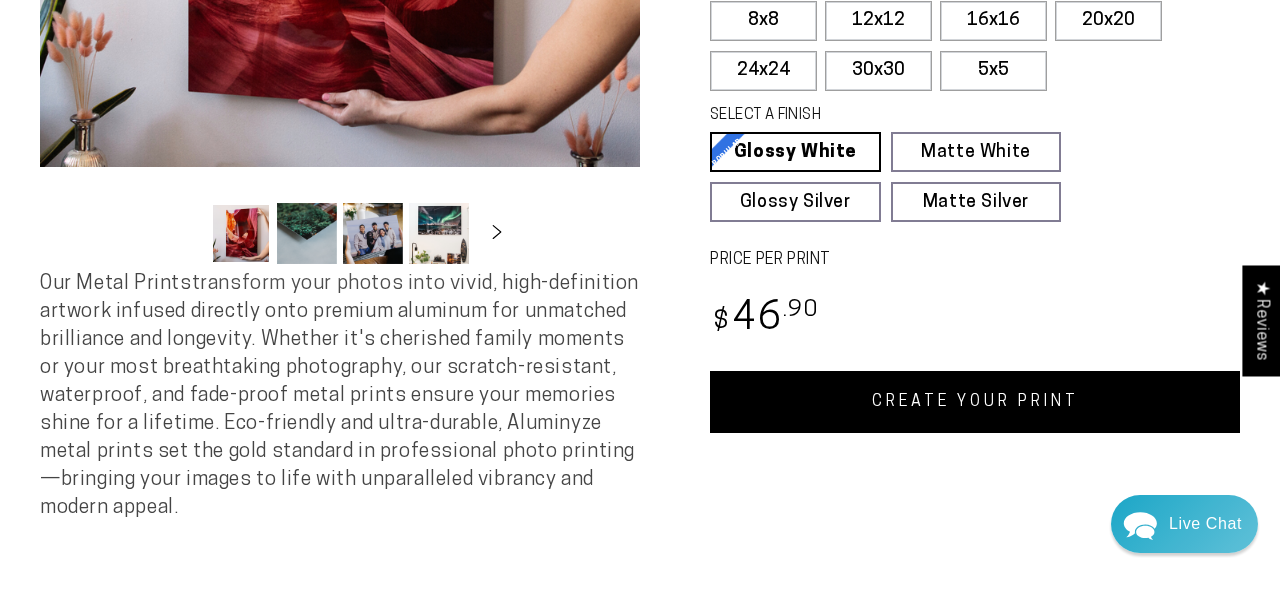 click on "CREATE YOUR PRINT" at bounding box center (975, 402) 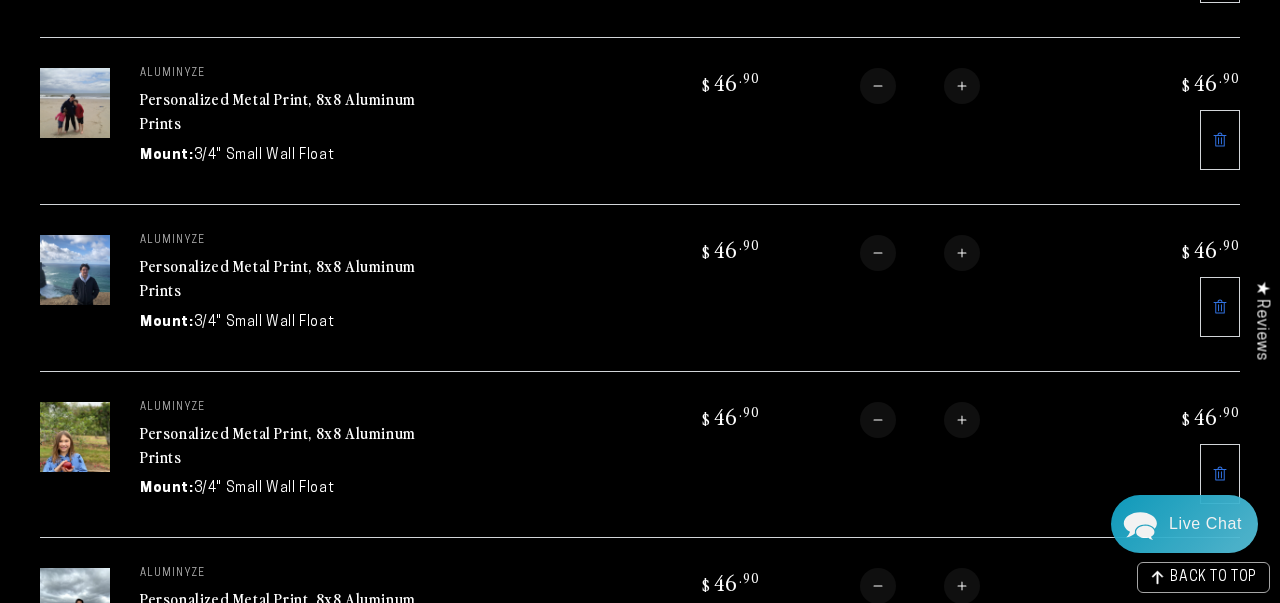 scroll, scrollTop: 0, scrollLeft: 0, axis: both 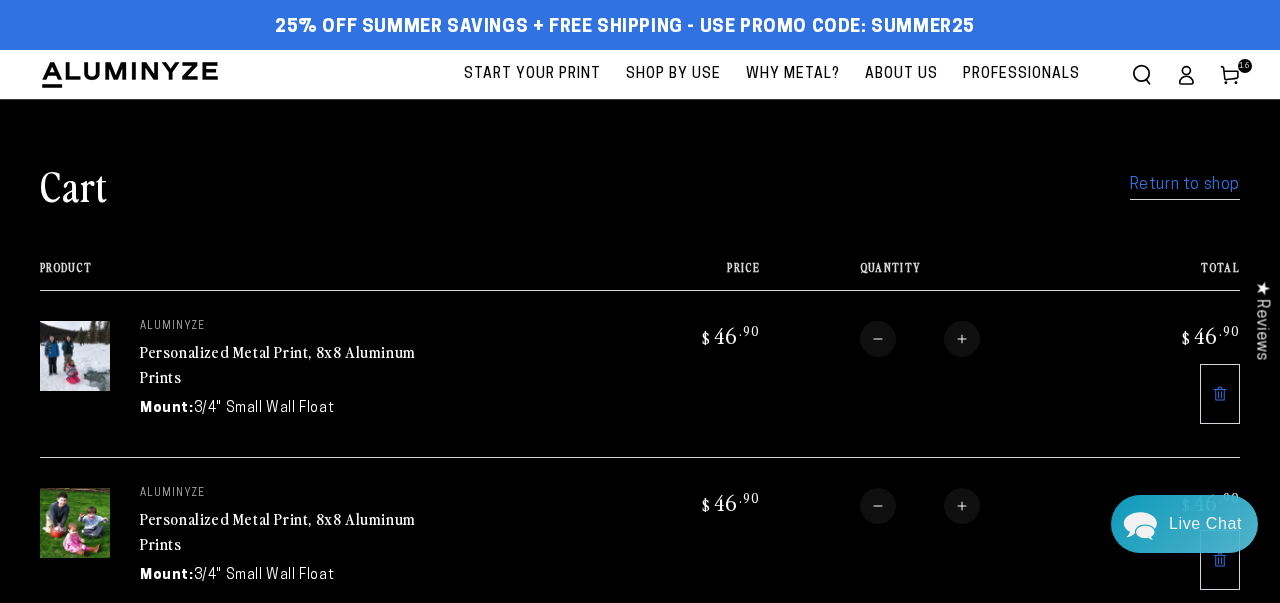 click on "Return to shop" at bounding box center [1185, 185] 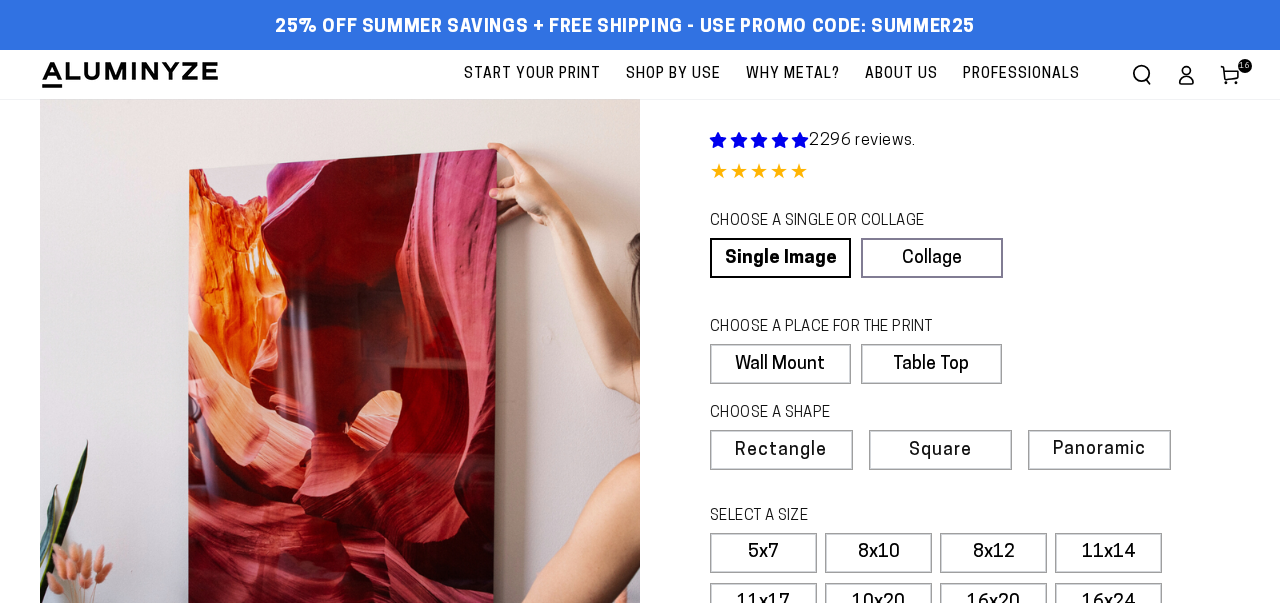 scroll, scrollTop: 0, scrollLeft: 0, axis: both 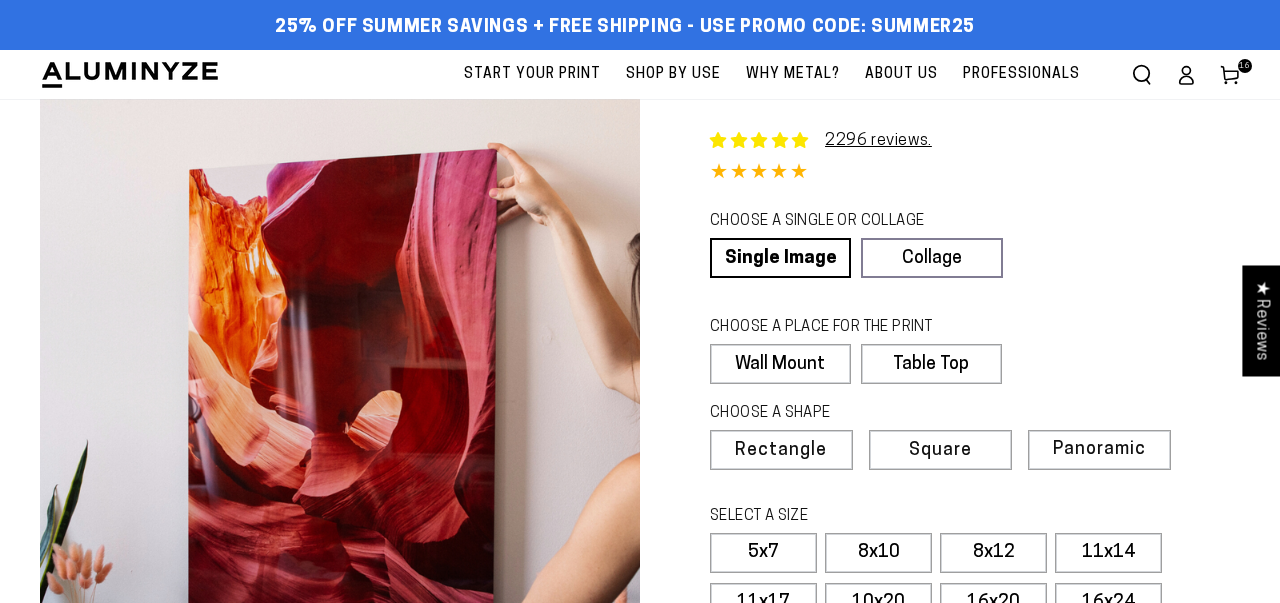 select on "**********" 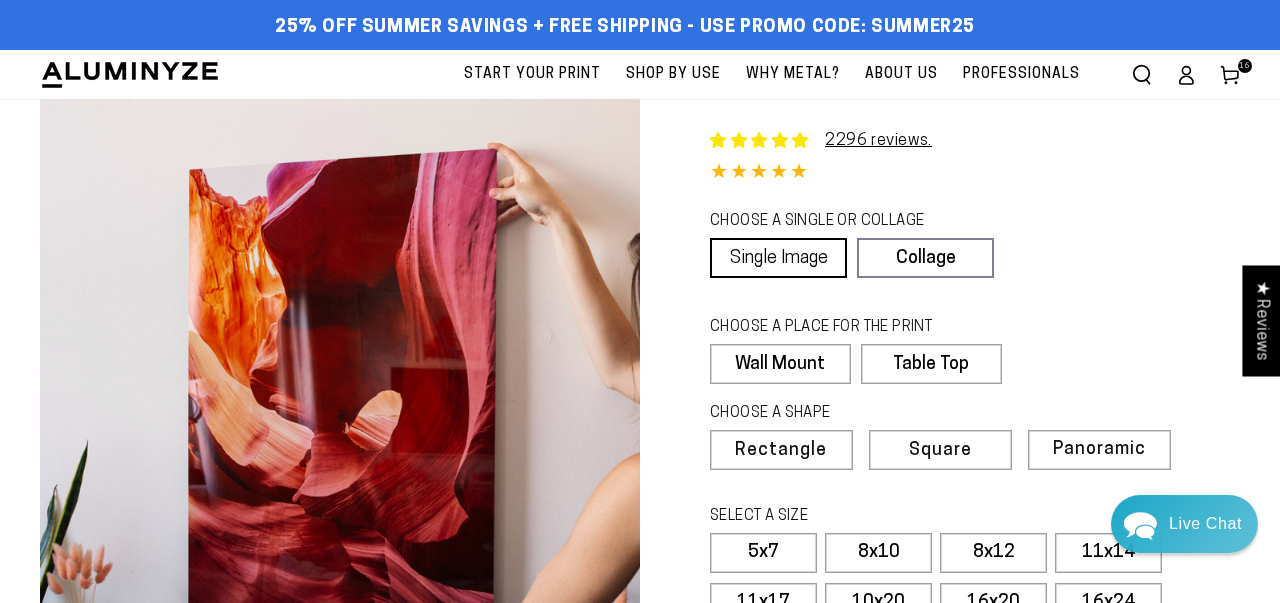 click on "Single Image" at bounding box center [778, 258] 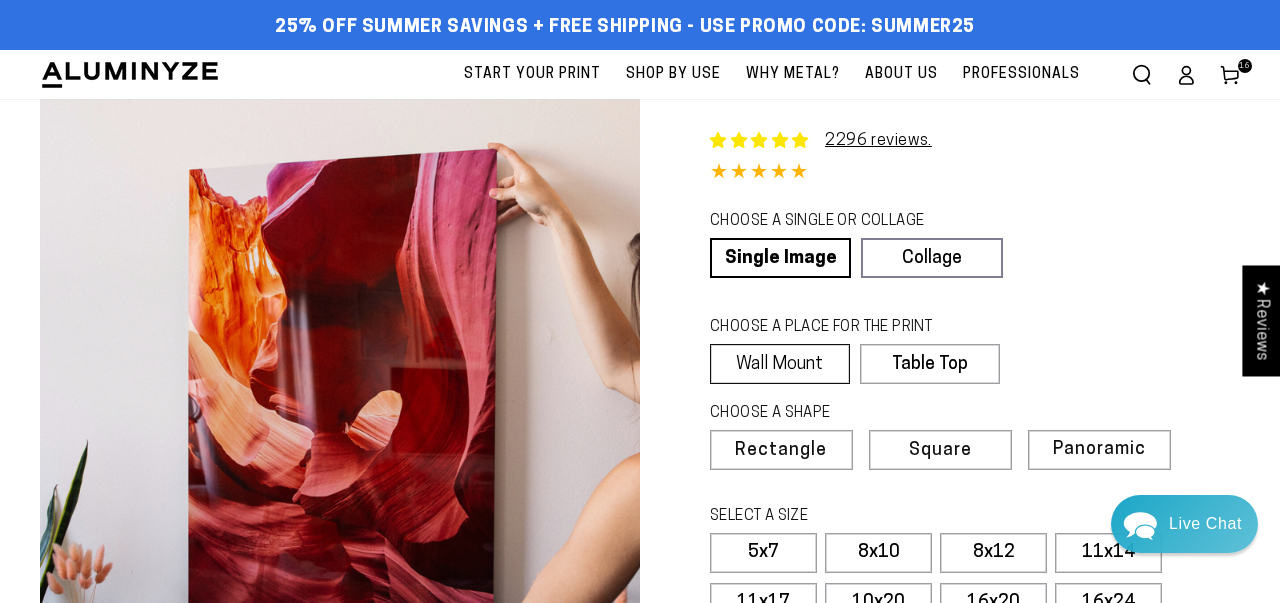 click on "Wall Mount" at bounding box center (780, 364) 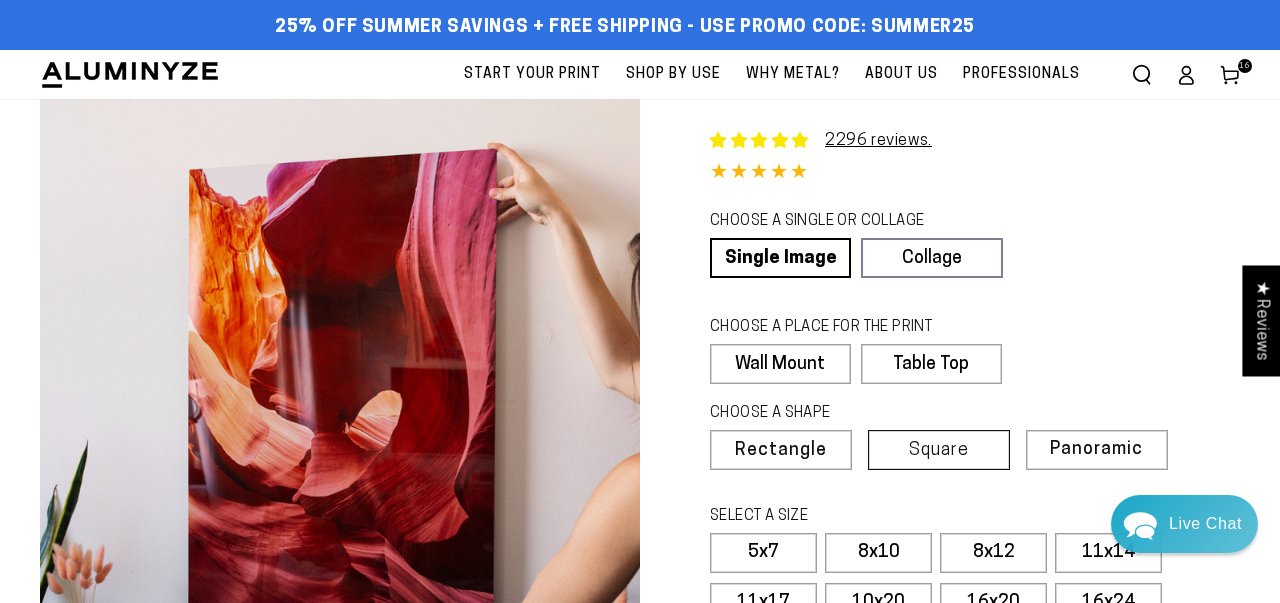 click on "Square" at bounding box center [939, 451] 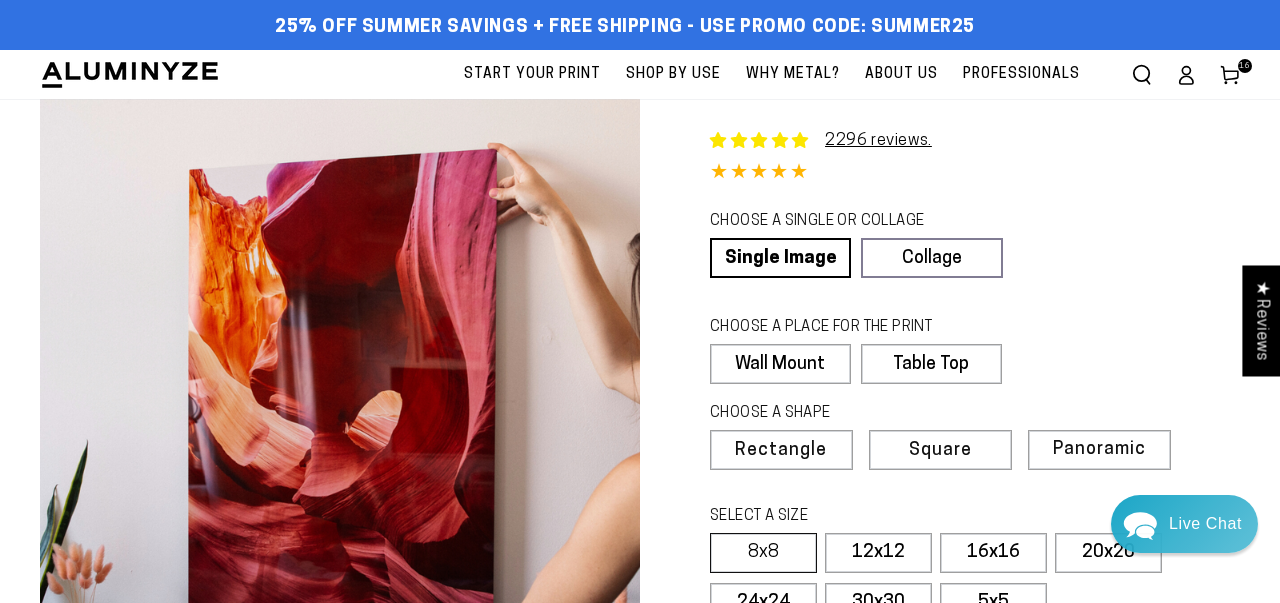 click on "8x8" at bounding box center (763, 553) 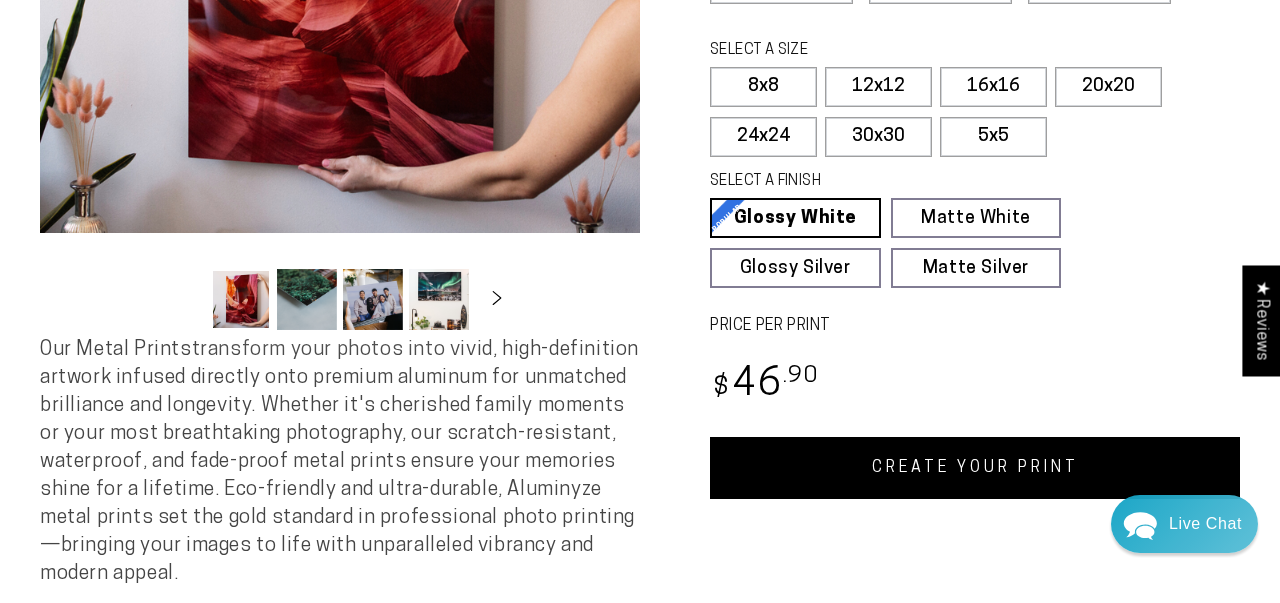 scroll, scrollTop: 467, scrollLeft: 0, axis: vertical 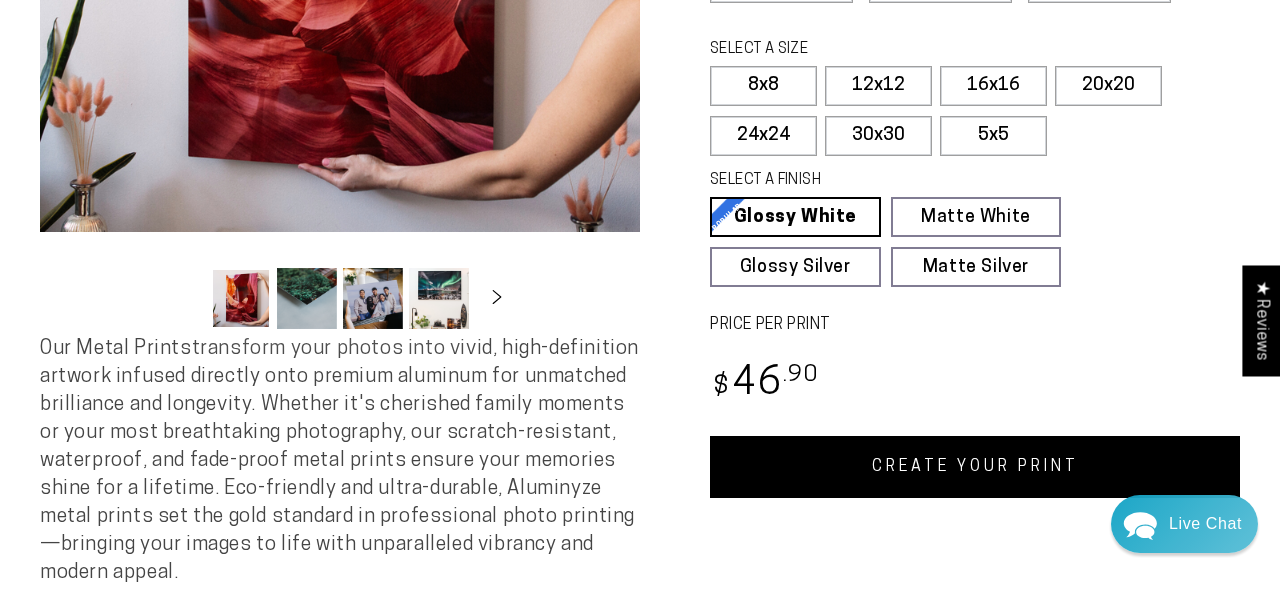 click on "CREATE YOUR PRINT" at bounding box center [975, 467] 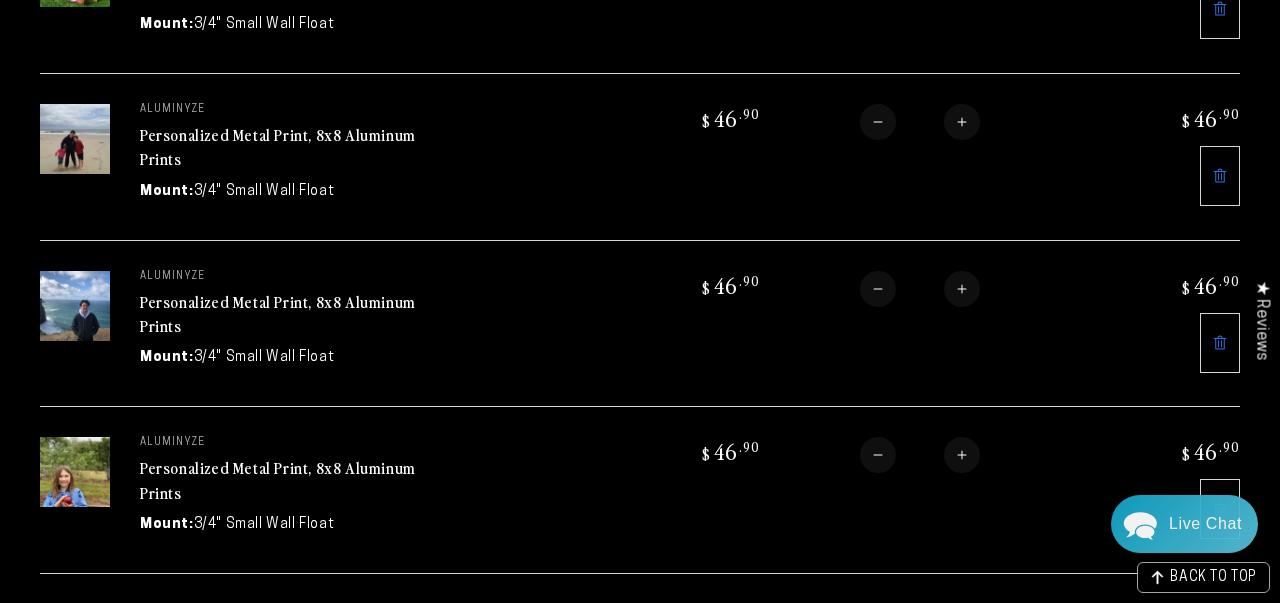 scroll, scrollTop: 0, scrollLeft: 0, axis: both 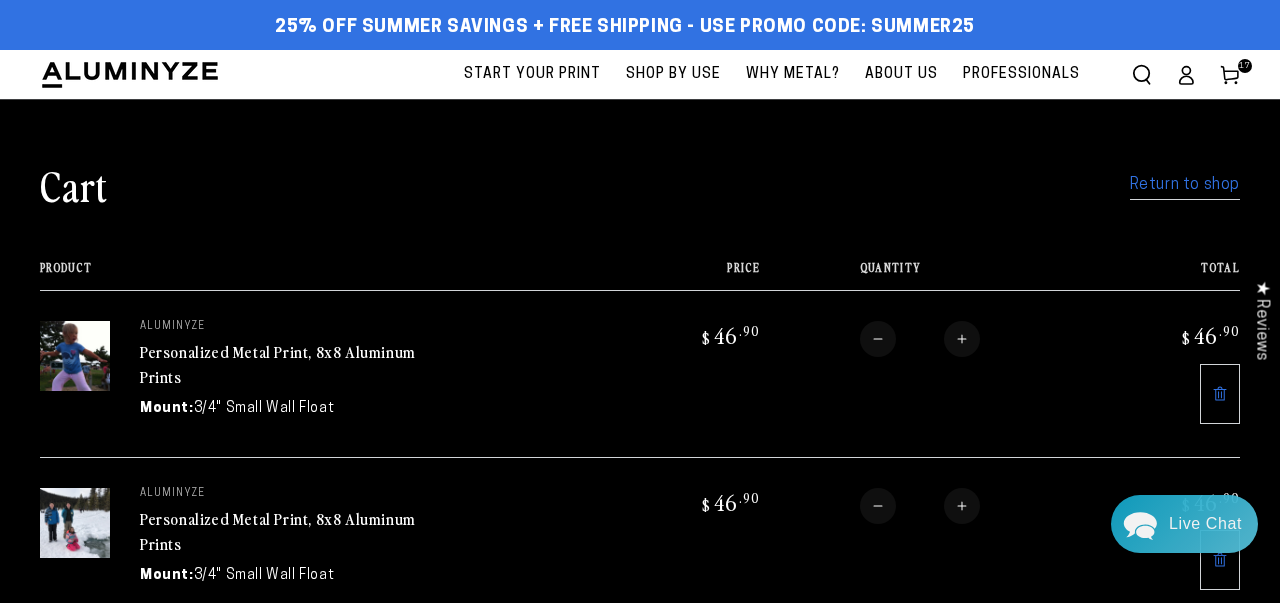 click on "Return to shop" at bounding box center [1185, 185] 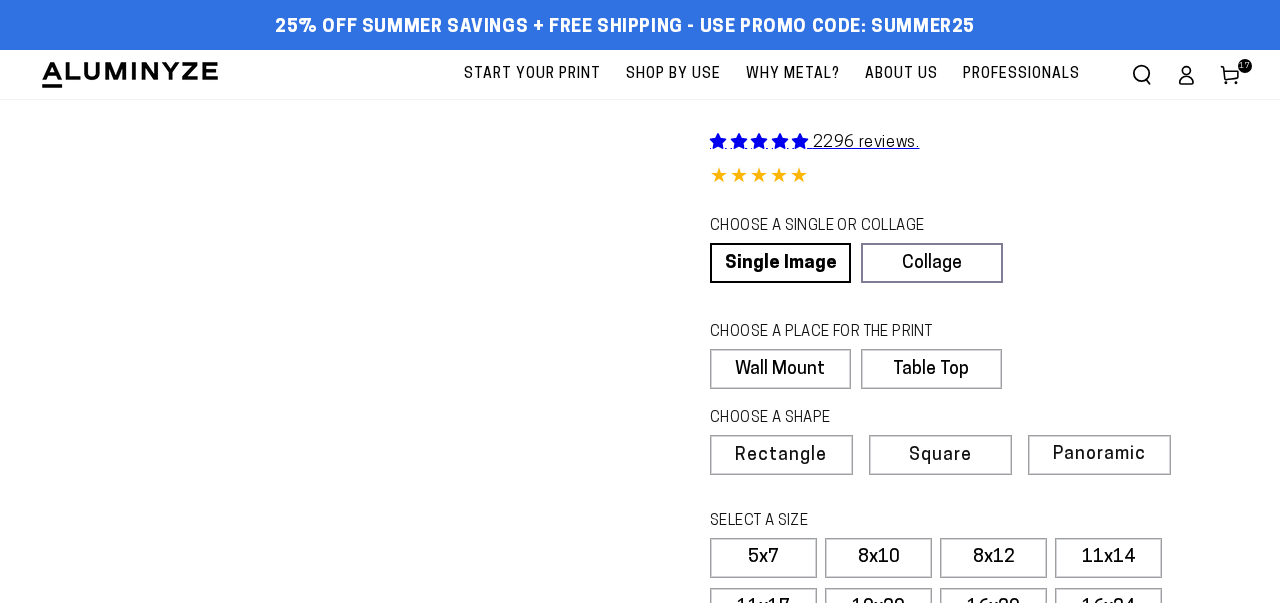 scroll, scrollTop: 0, scrollLeft: 0, axis: both 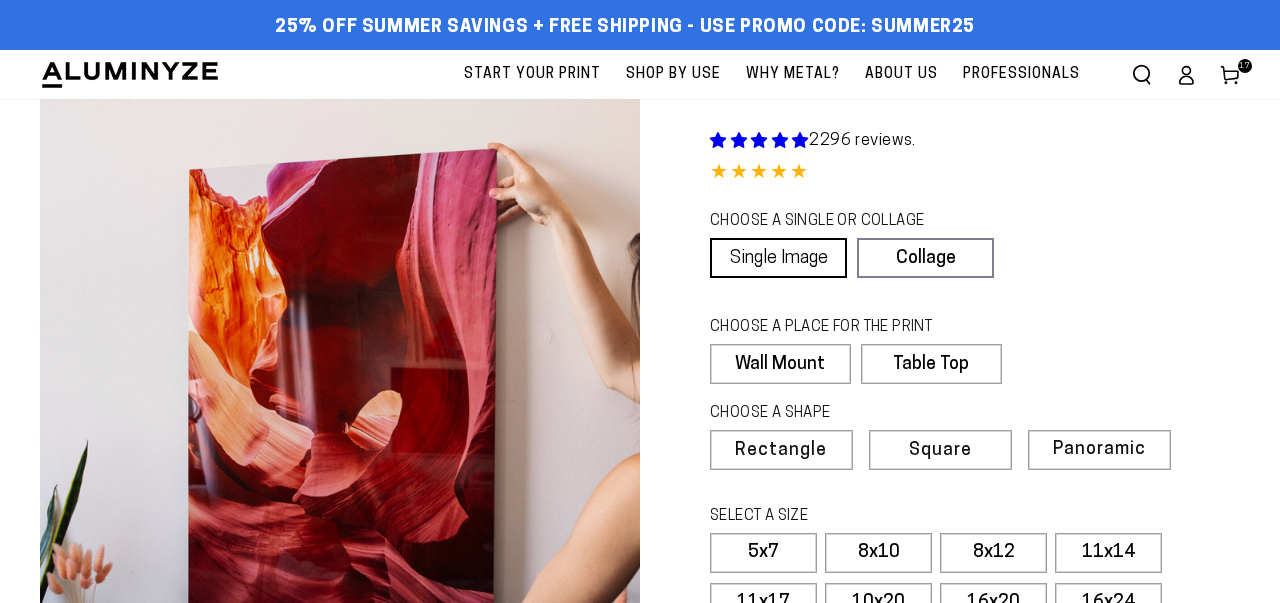 click on "Single Image" at bounding box center [778, 258] 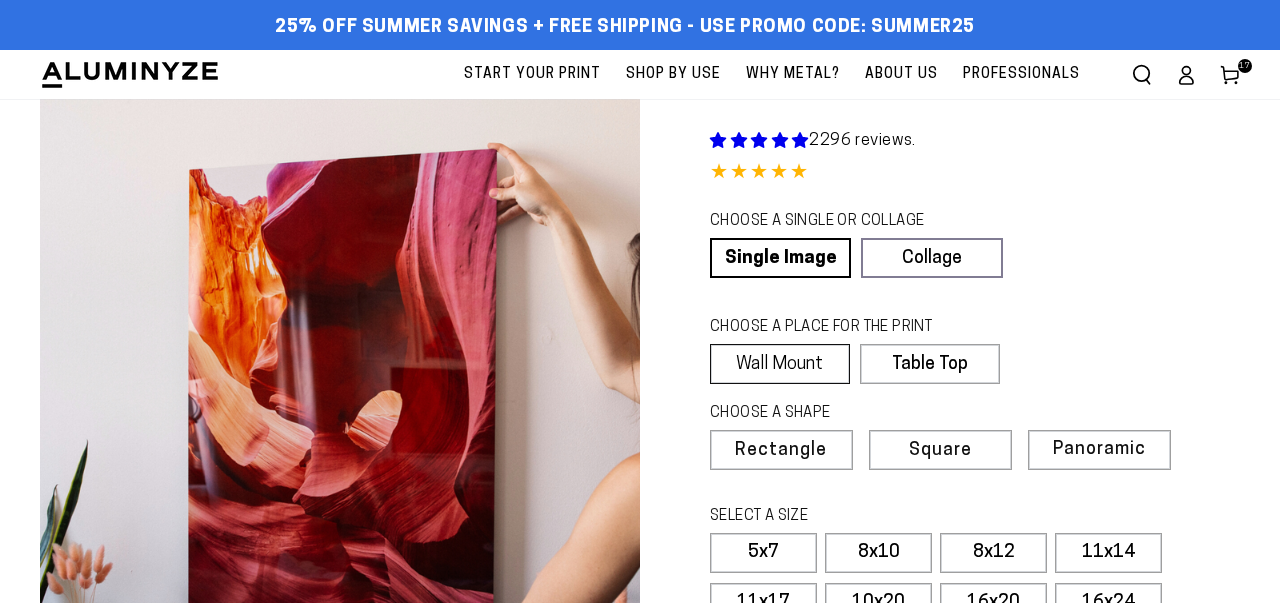 click on "Wall Mount" at bounding box center [780, 364] 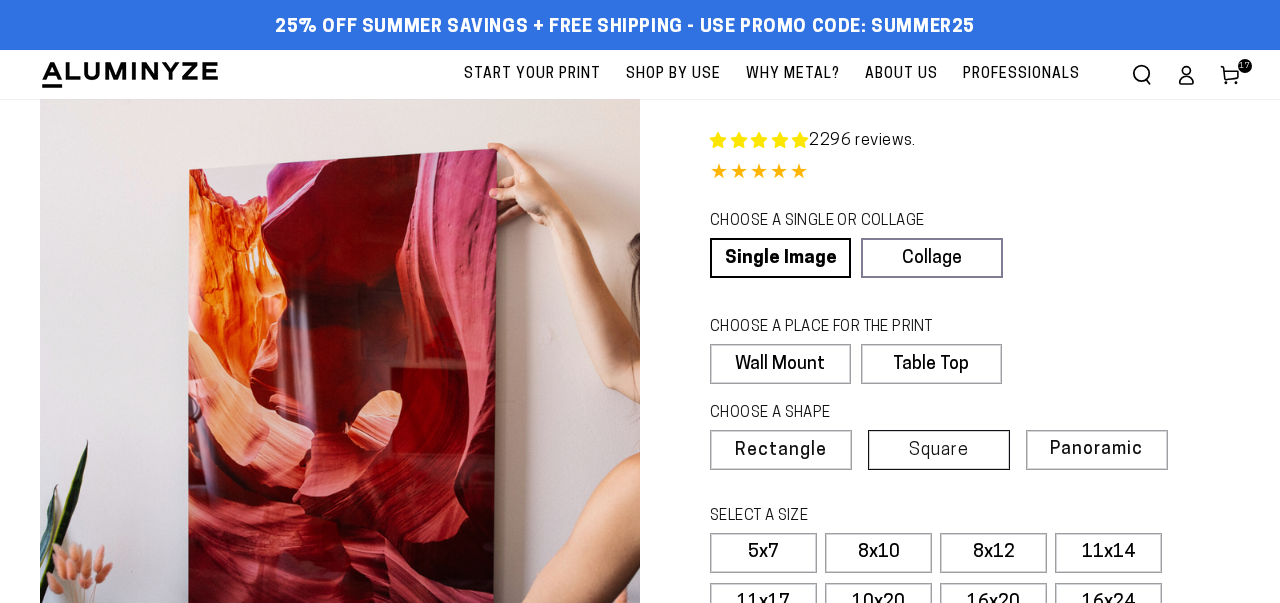click on "Square" at bounding box center (939, 451) 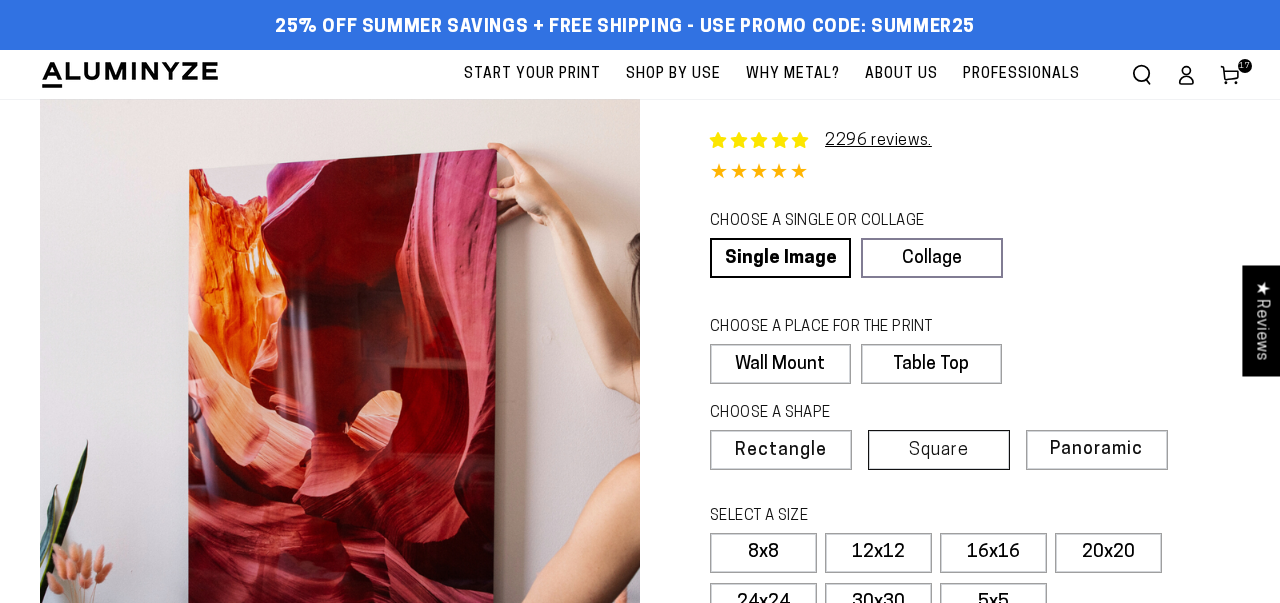 select on "**********" 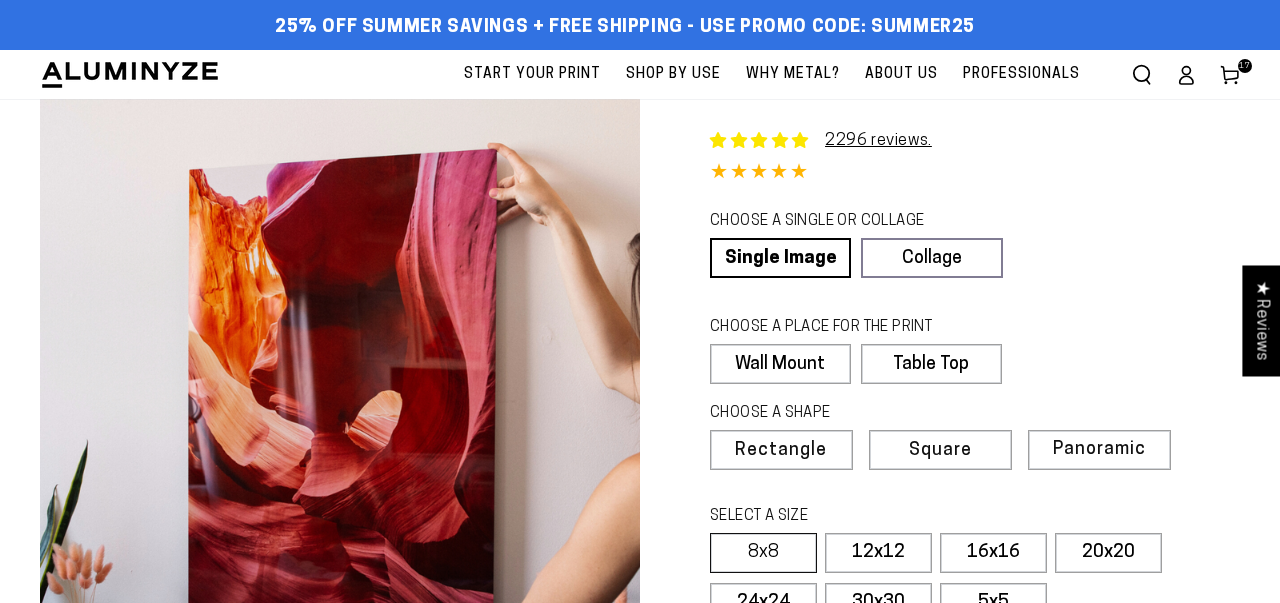 click on "8x8" at bounding box center [763, 553] 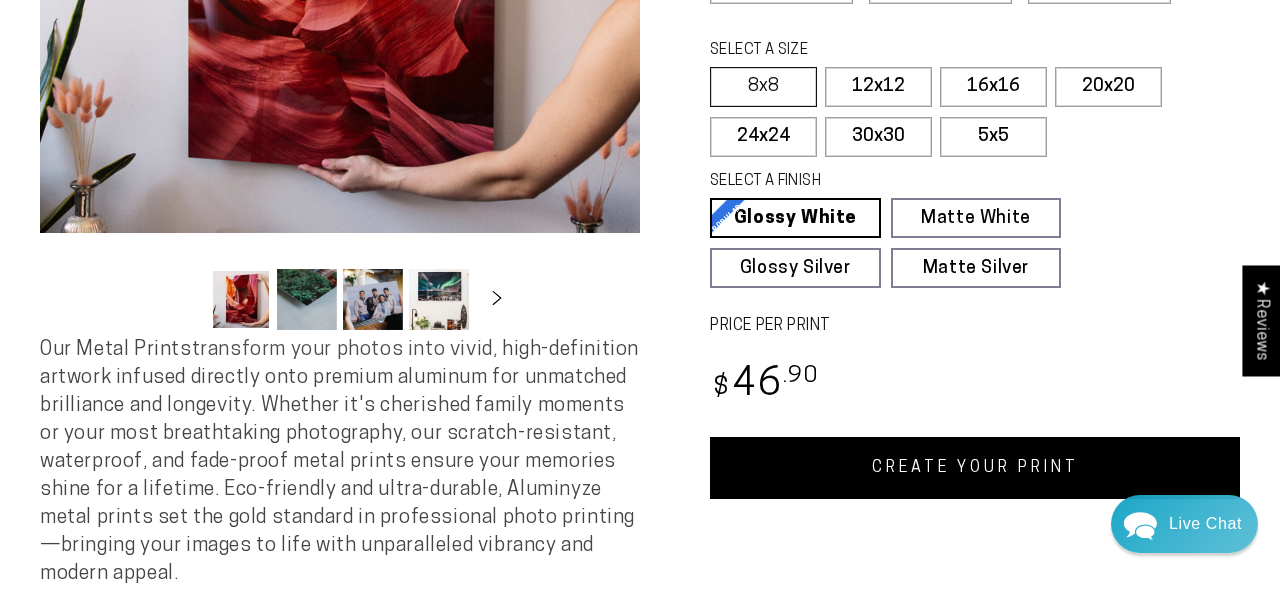scroll, scrollTop: 503, scrollLeft: 0, axis: vertical 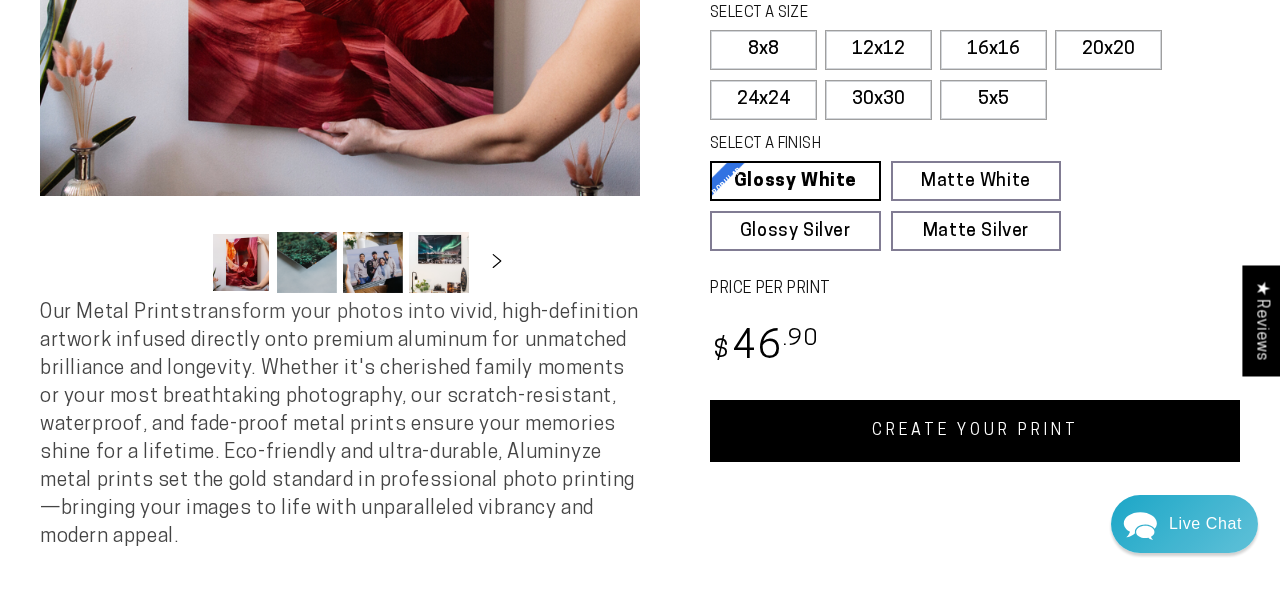click on "CREATE YOUR PRINT" at bounding box center (975, 431) 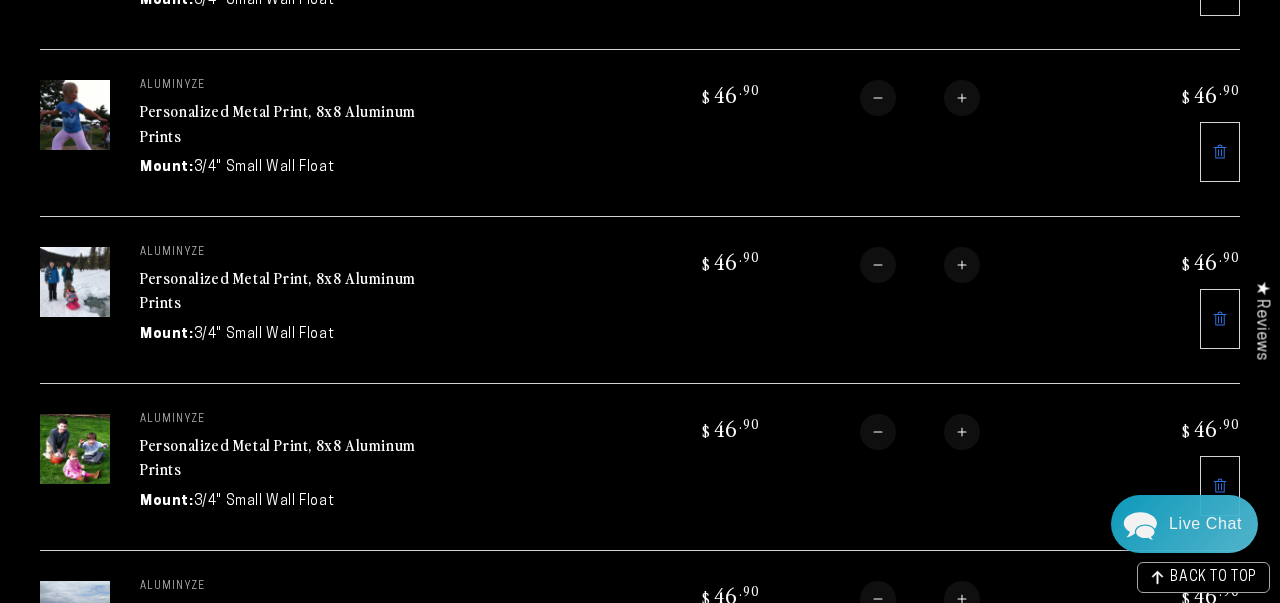 scroll, scrollTop: 0, scrollLeft: 0, axis: both 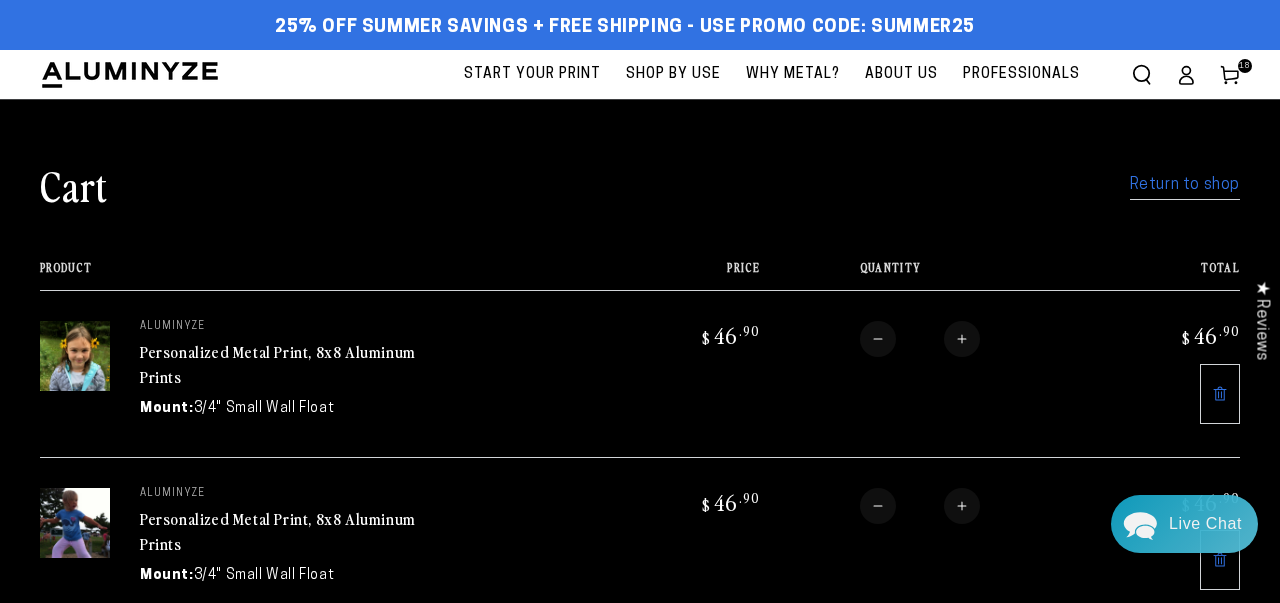 click on "Return to shop" at bounding box center (1185, 185) 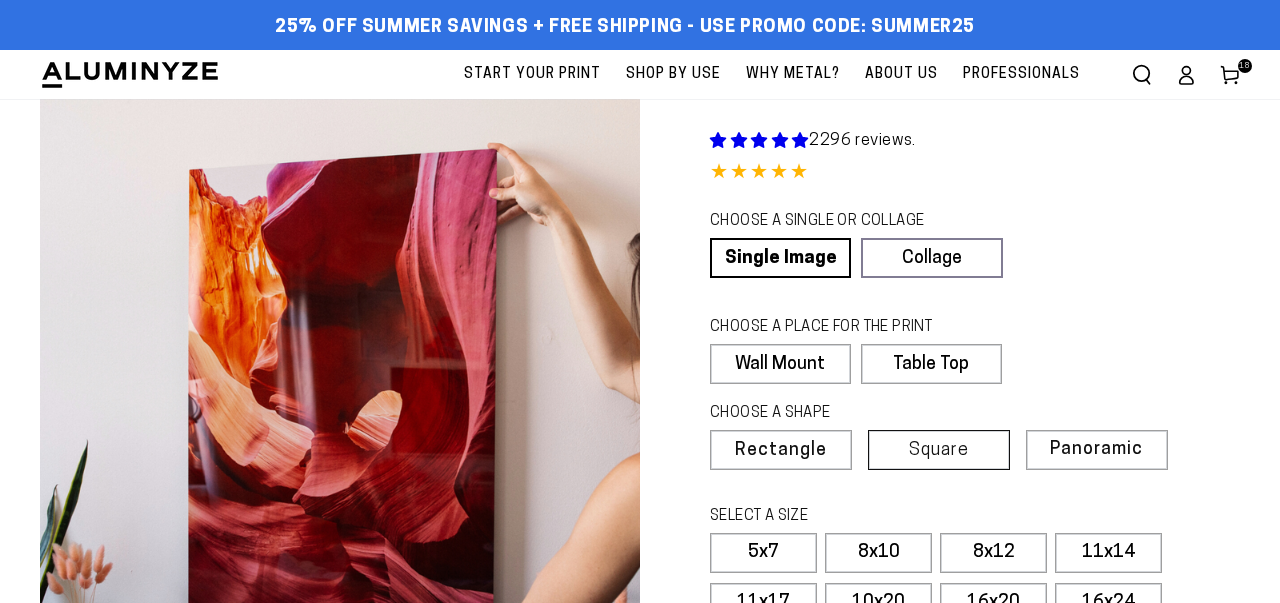 scroll, scrollTop: 0, scrollLeft: 0, axis: both 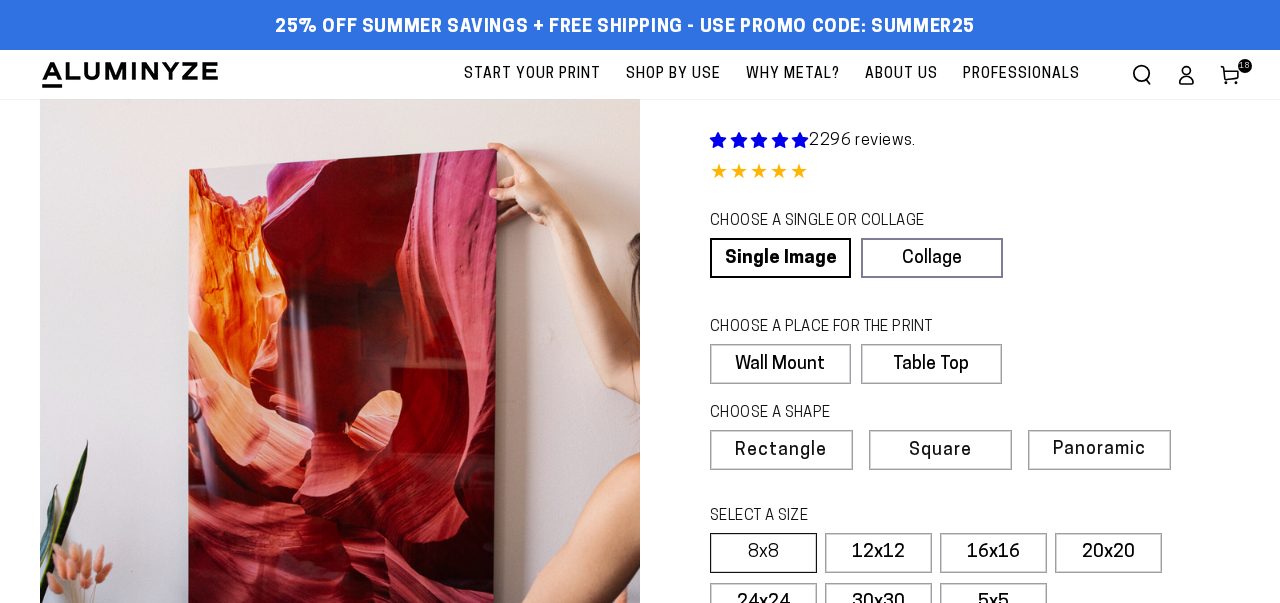 click on "8x8" at bounding box center (763, 553) 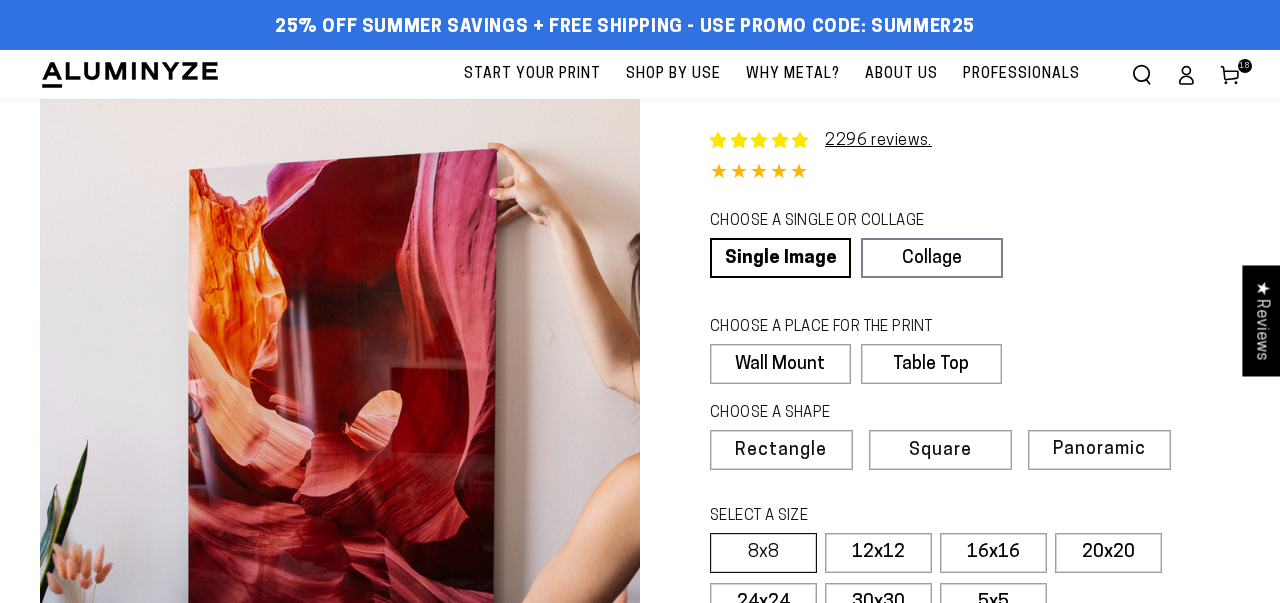 select on "**********" 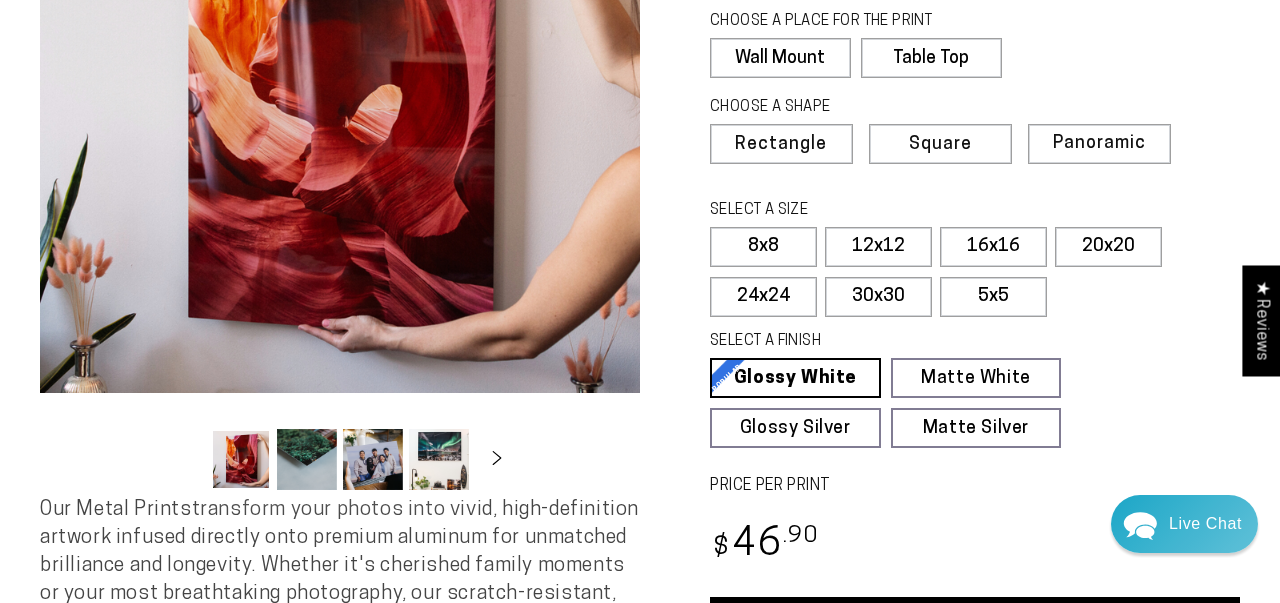 scroll, scrollTop: 443, scrollLeft: 0, axis: vertical 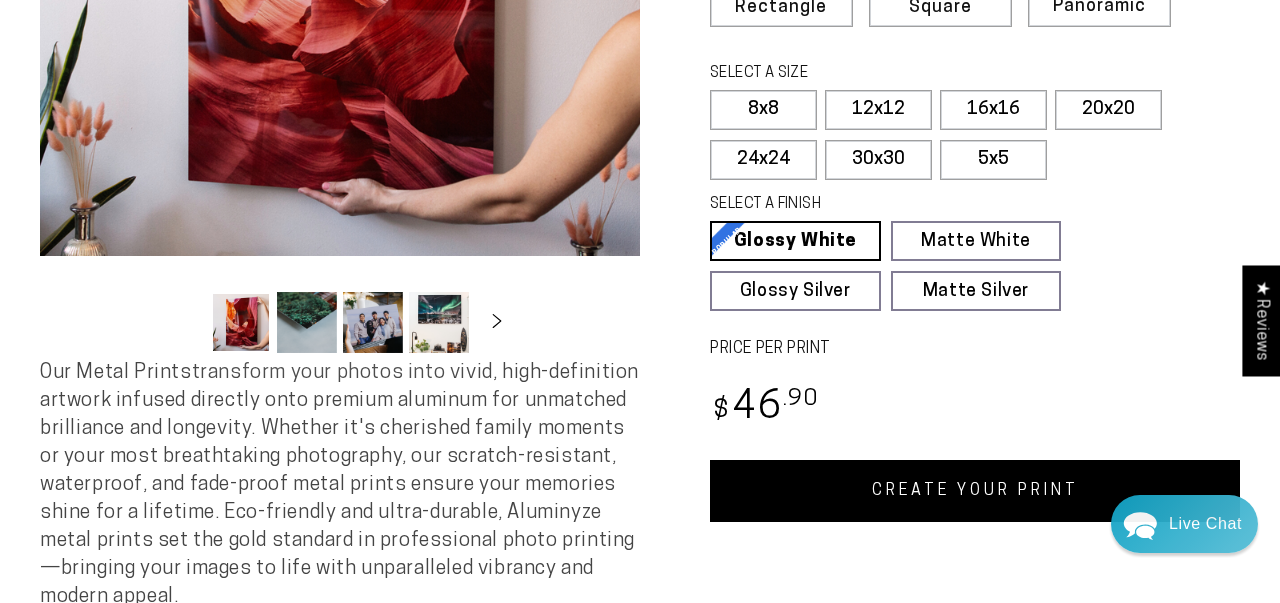 click on "CREATE YOUR PRINT" at bounding box center [975, 491] 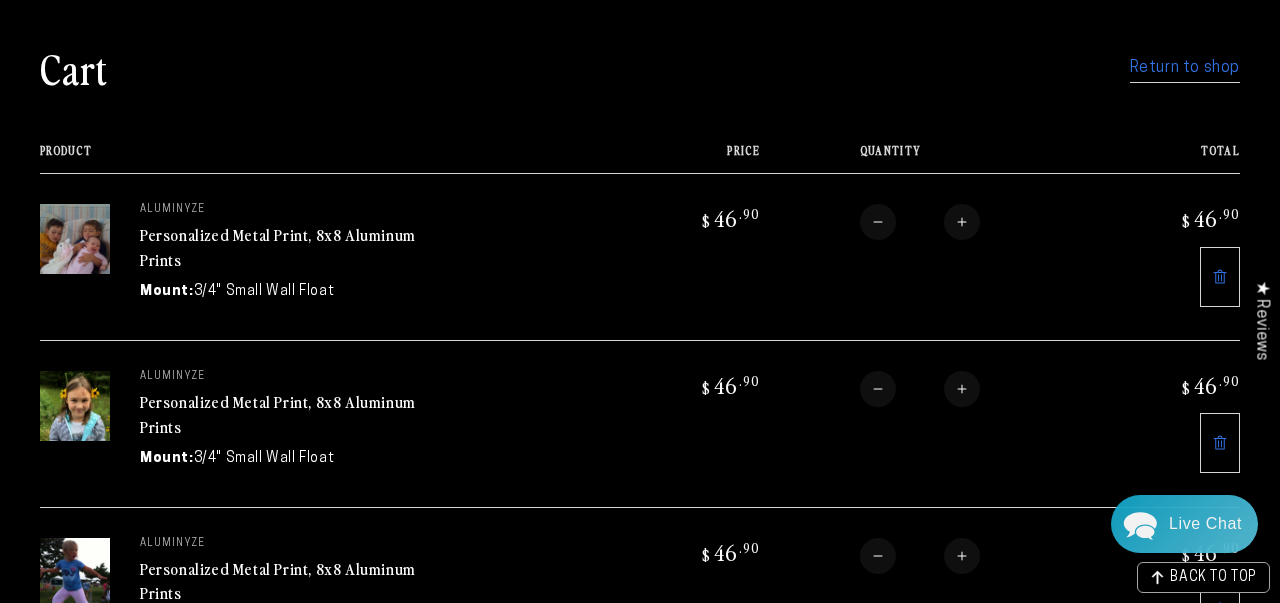 scroll, scrollTop: 0, scrollLeft: 0, axis: both 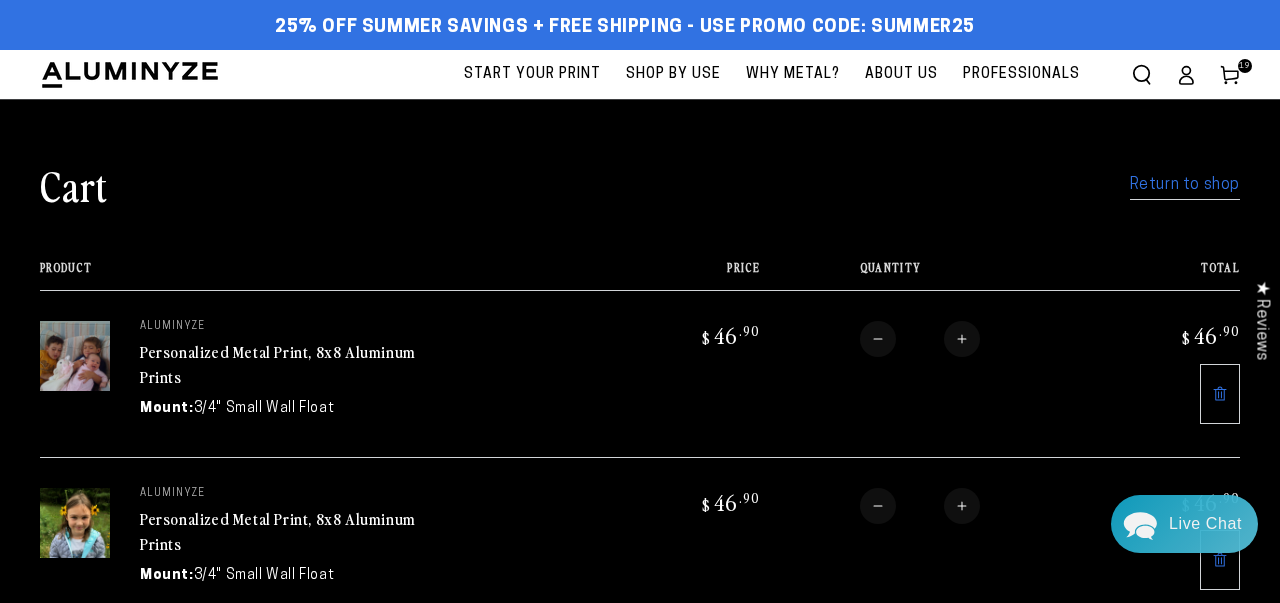 click on "Return to shop" at bounding box center (1185, 185) 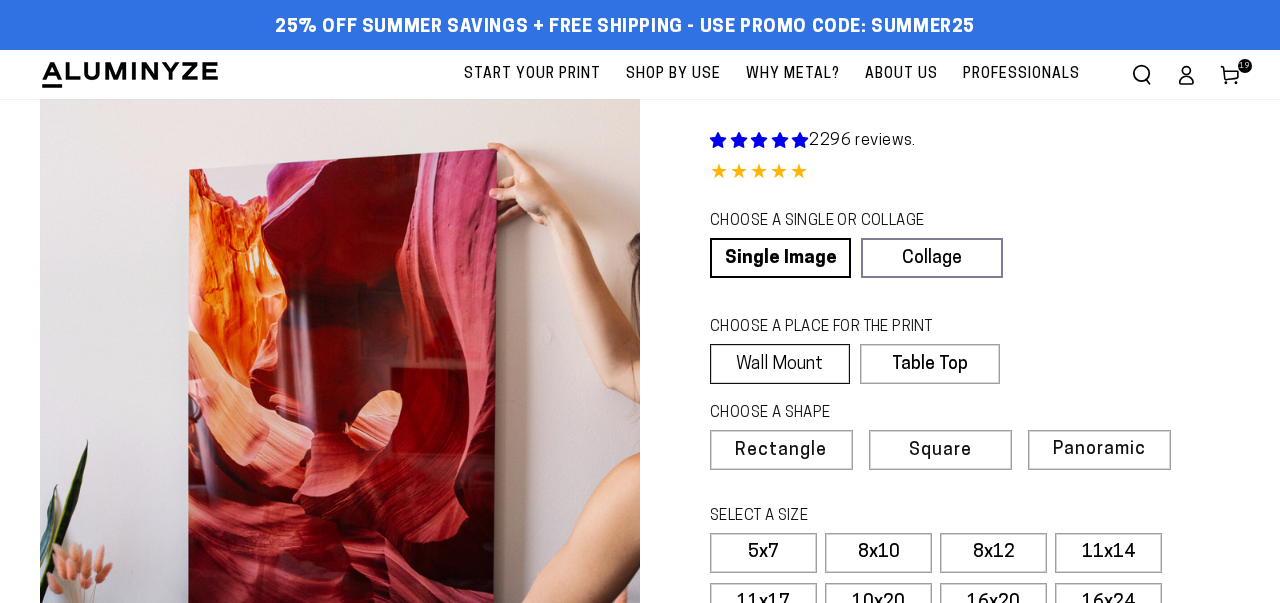 scroll, scrollTop: 0, scrollLeft: 0, axis: both 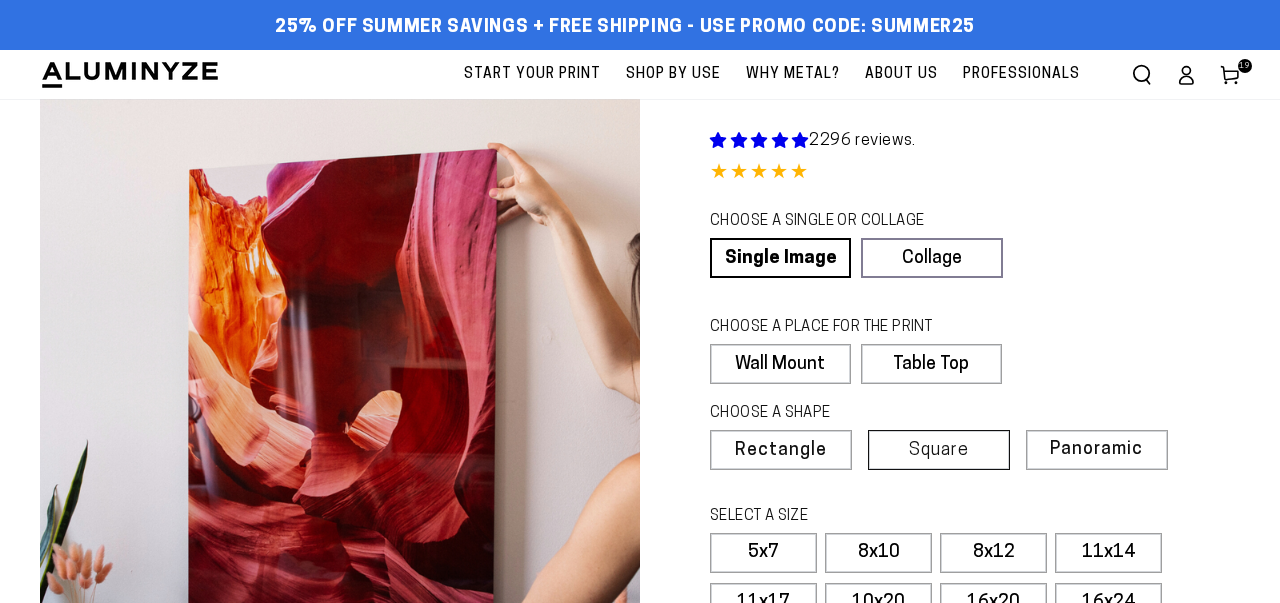 click on "Square" at bounding box center (939, 451) 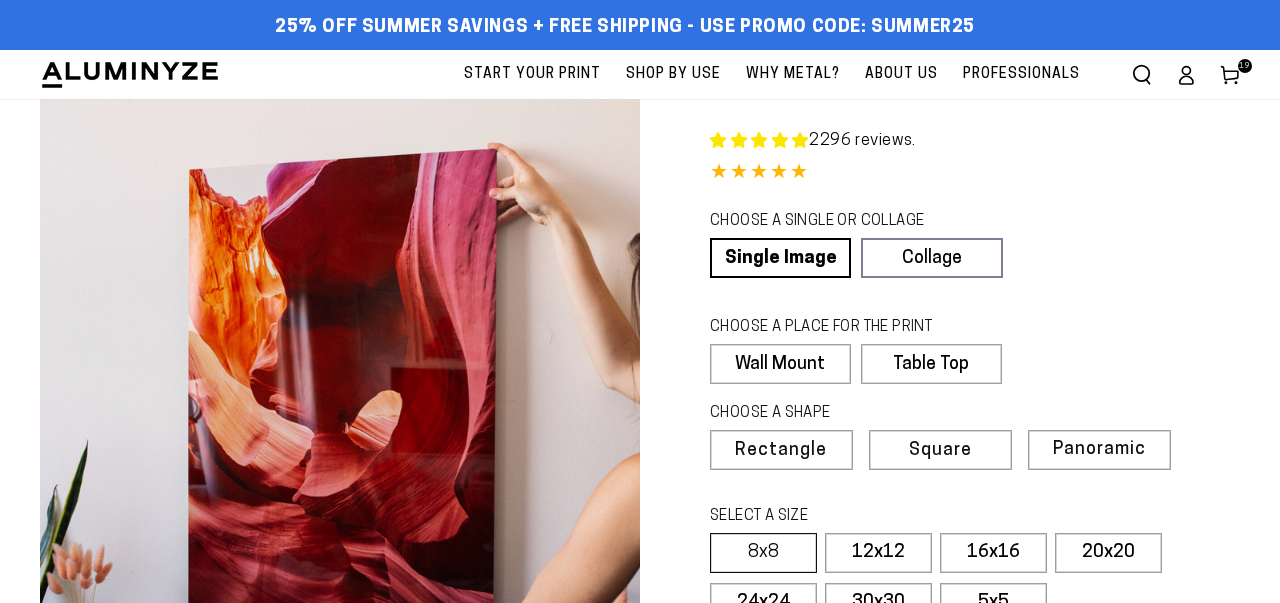 select on "**********" 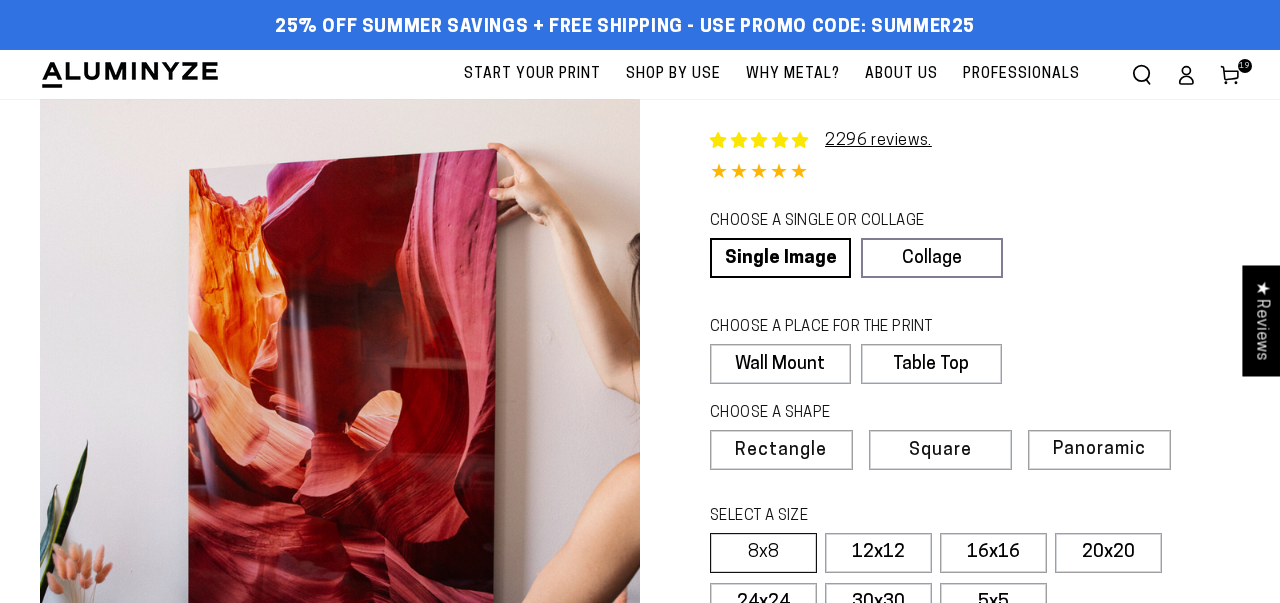 click on "8x8" at bounding box center [763, 553] 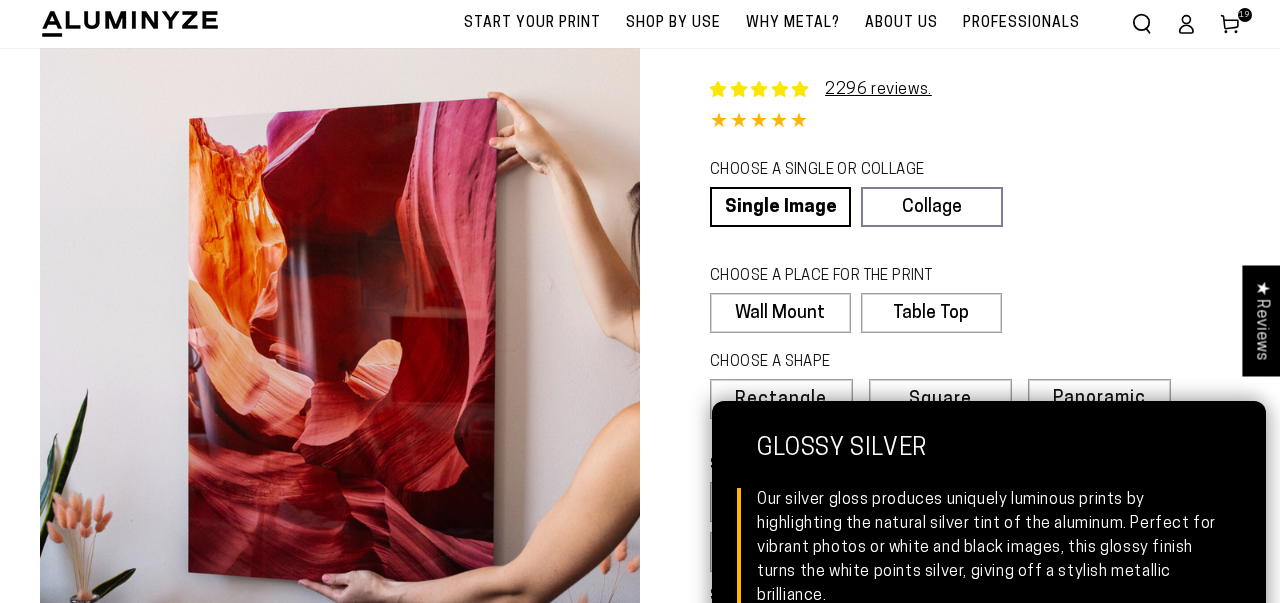 scroll, scrollTop: 588, scrollLeft: 0, axis: vertical 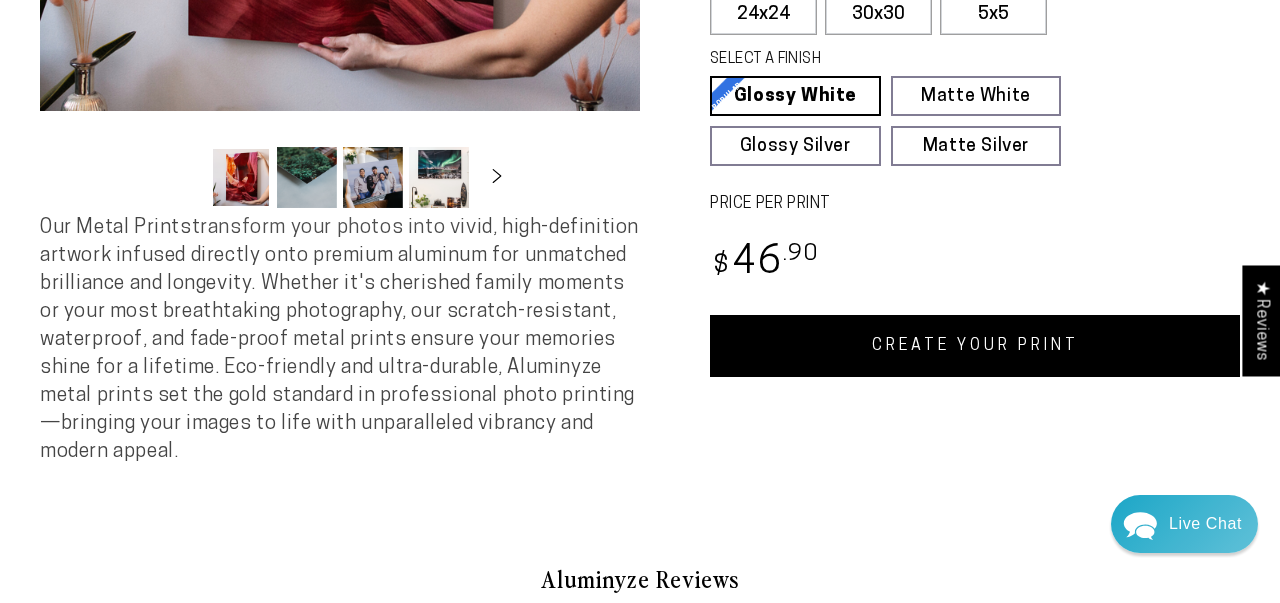 click on "CREATE YOUR PRINT" at bounding box center (975, 346) 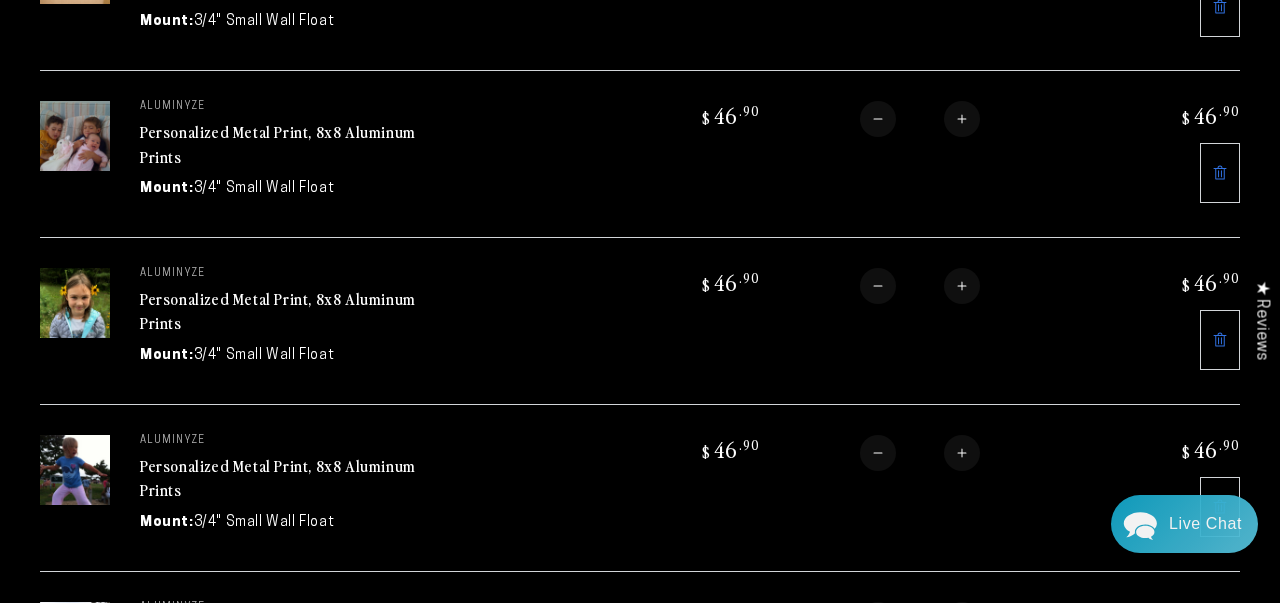 scroll, scrollTop: 0, scrollLeft: 0, axis: both 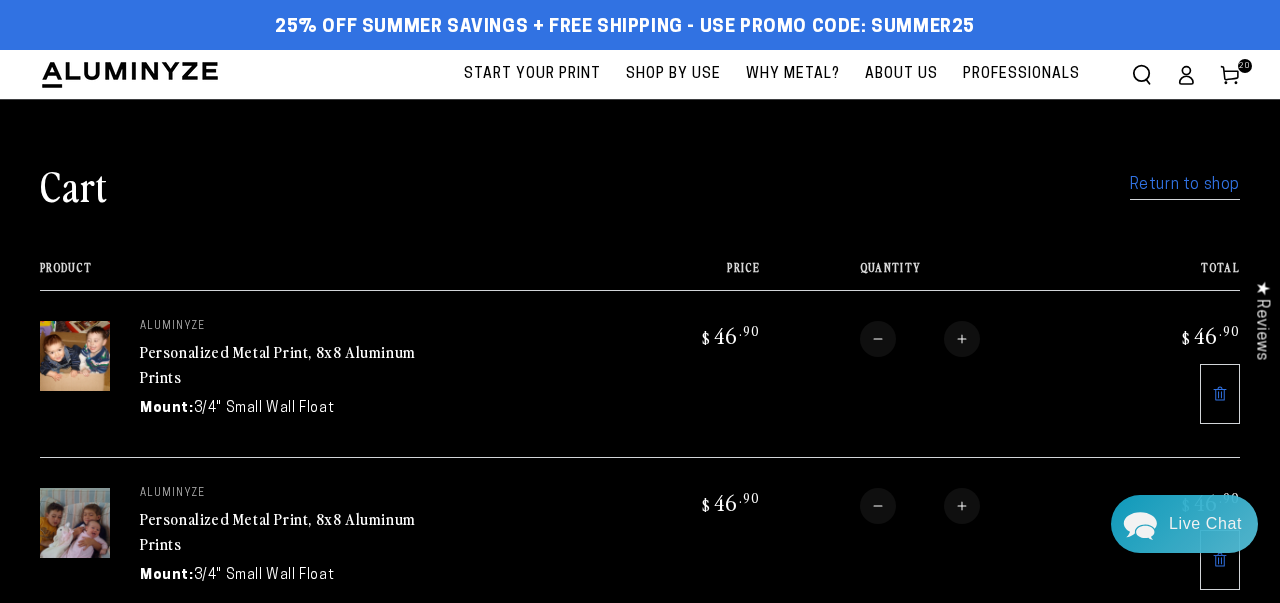 click on "Return to shop" at bounding box center [1185, 185] 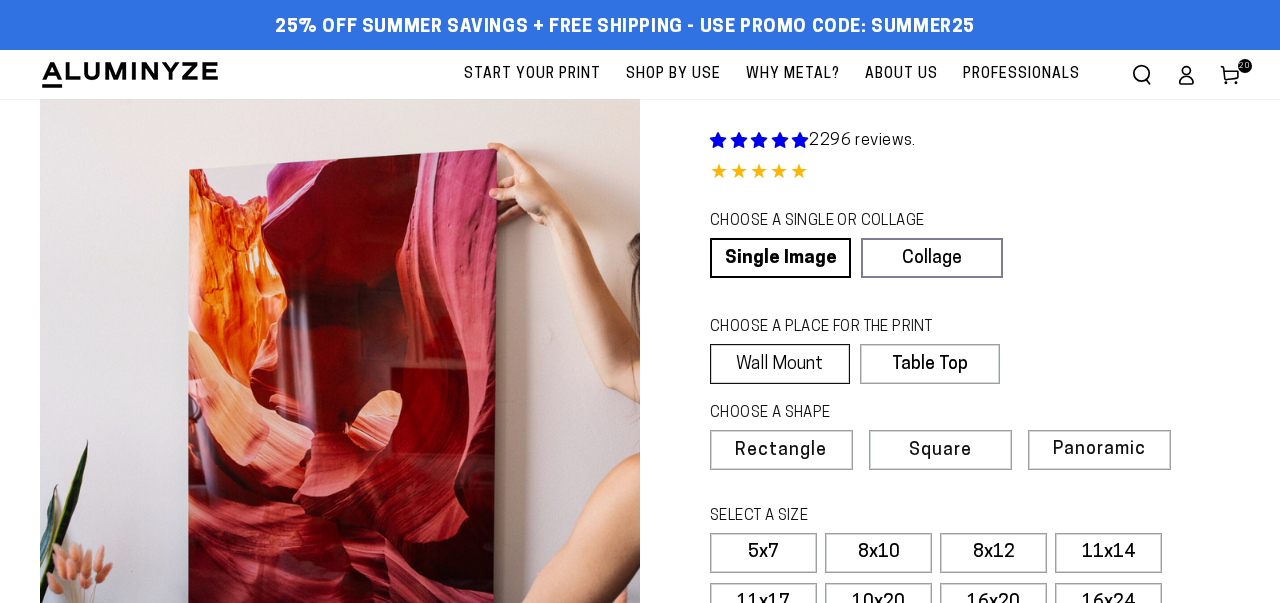 click on "Wall Mount" at bounding box center [780, 364] 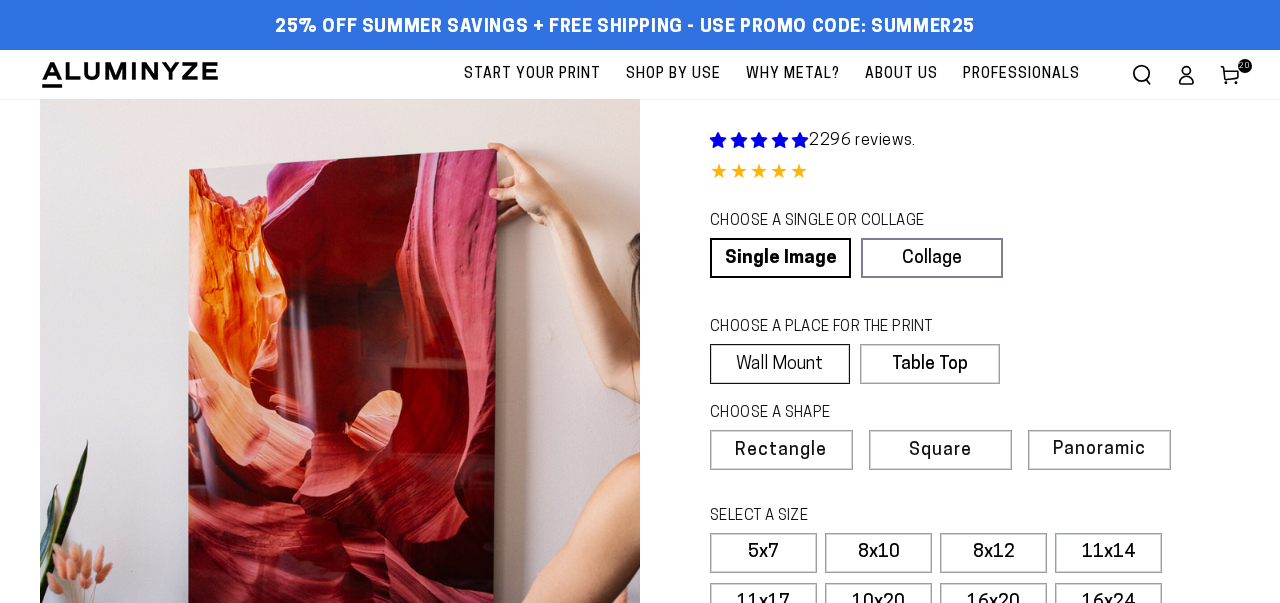scroll, scrollTop: 0, scrollLeft: 0, axis: both 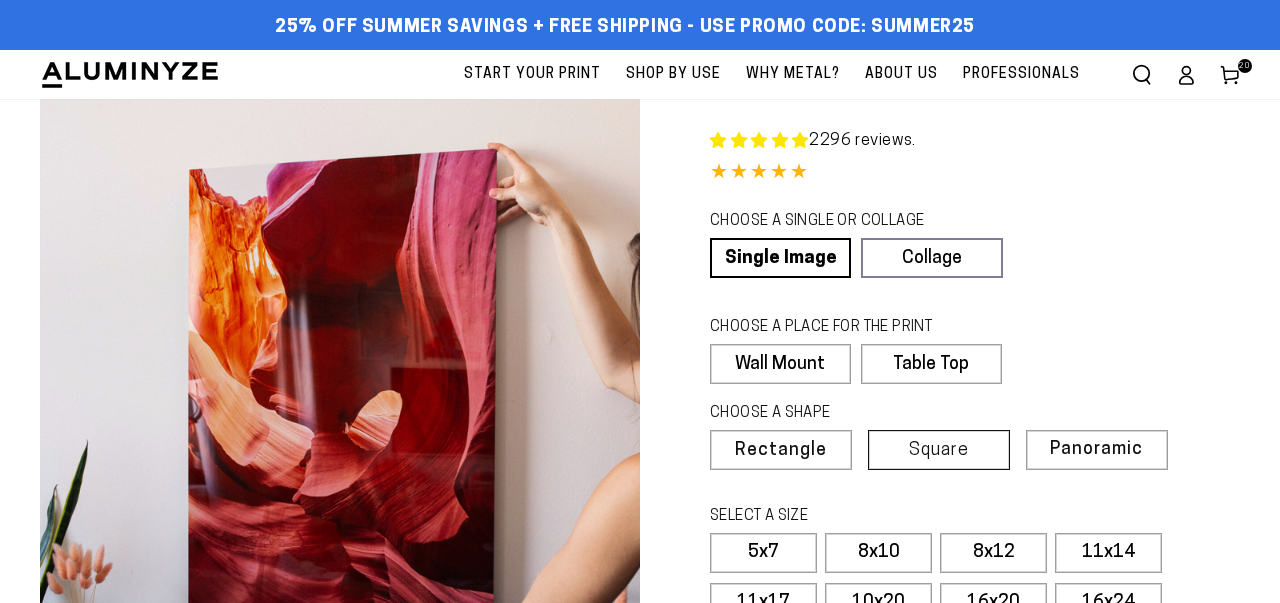 click on "Square" at bounding box center (939, 451) 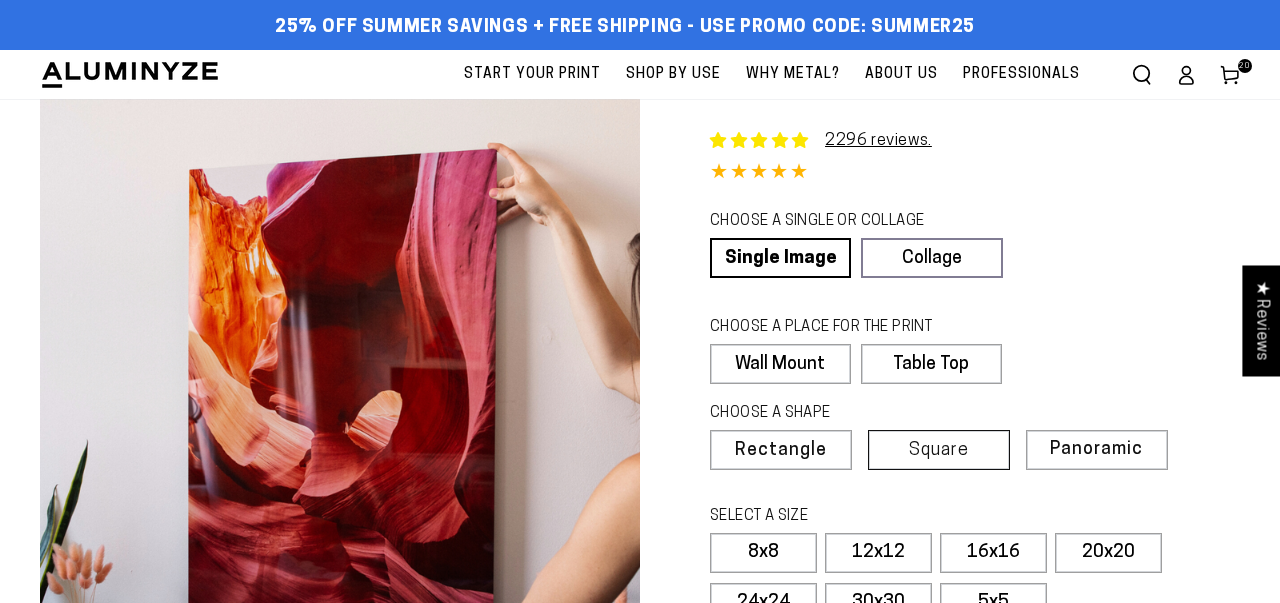 select on "**********" 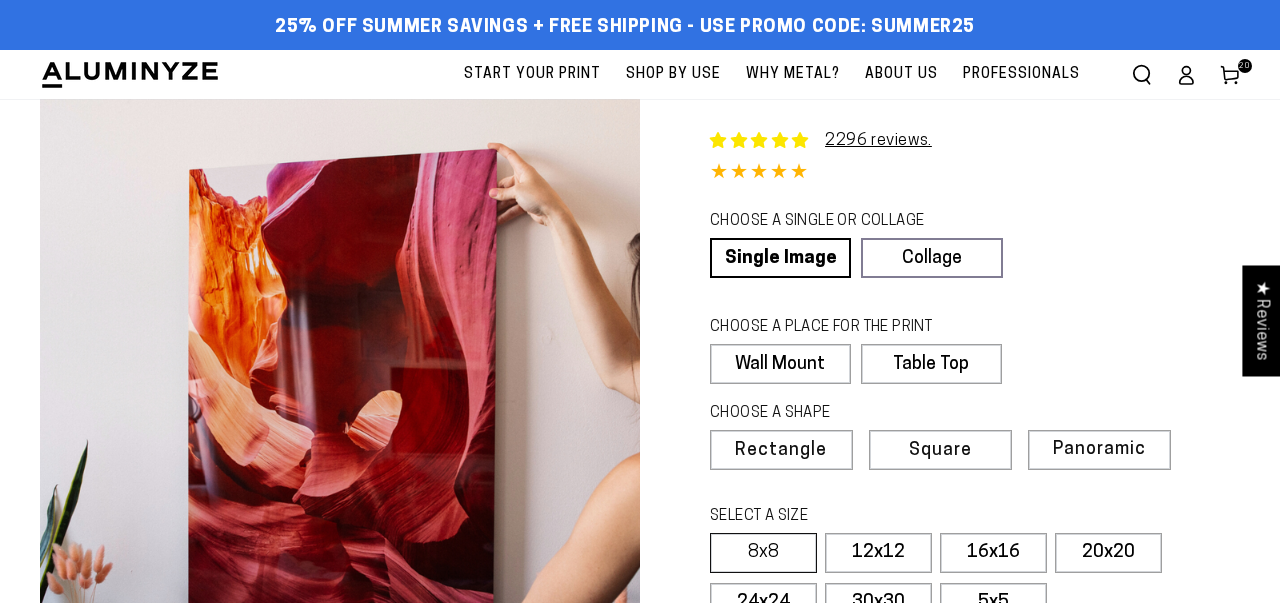 click on "8x8" at bounding box center [763, 553] 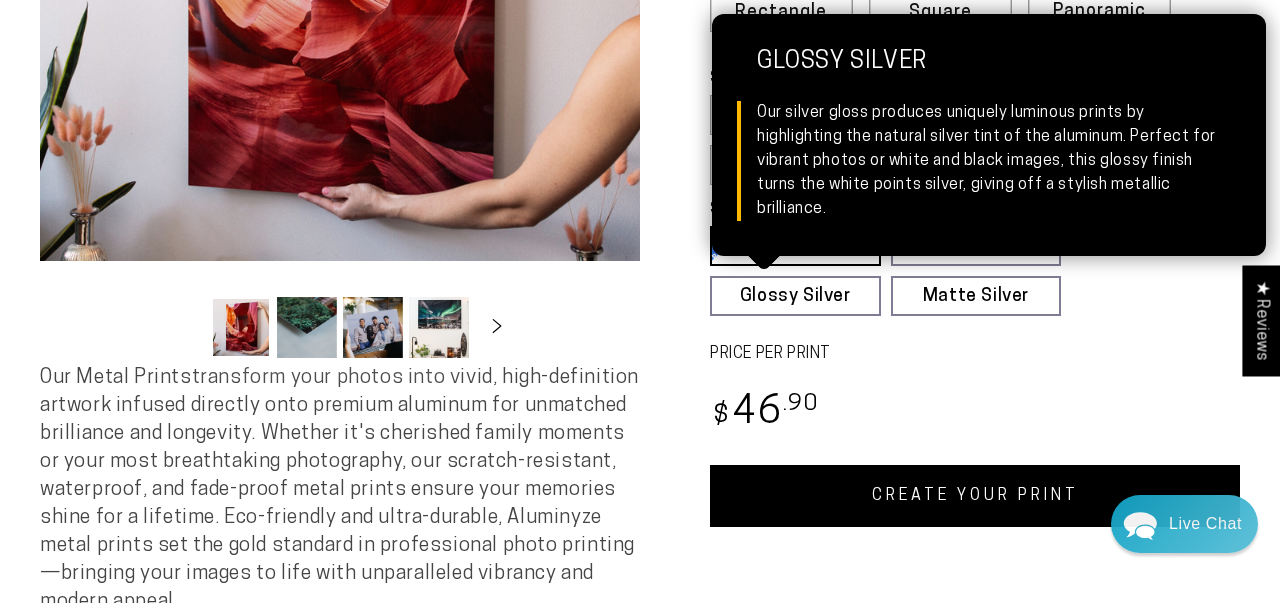 scroll, scrollTop: 448, scrollLeft: 0, axis: vertical 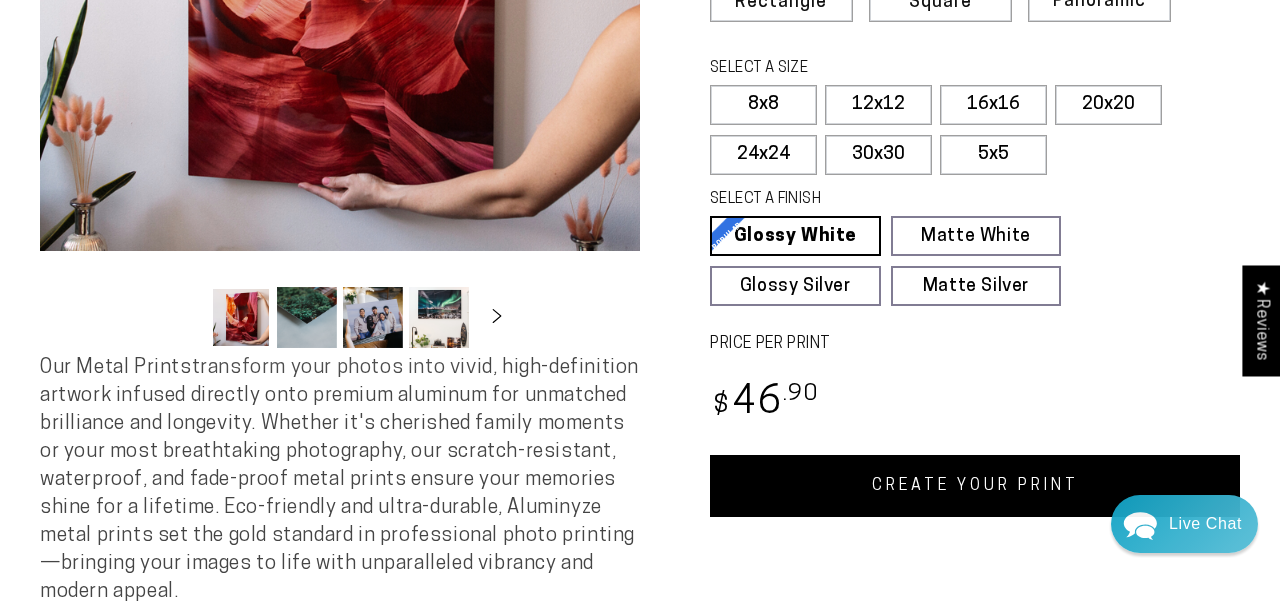 click on "CREATE YOUR PRINT" at bounding box center (975, 486) 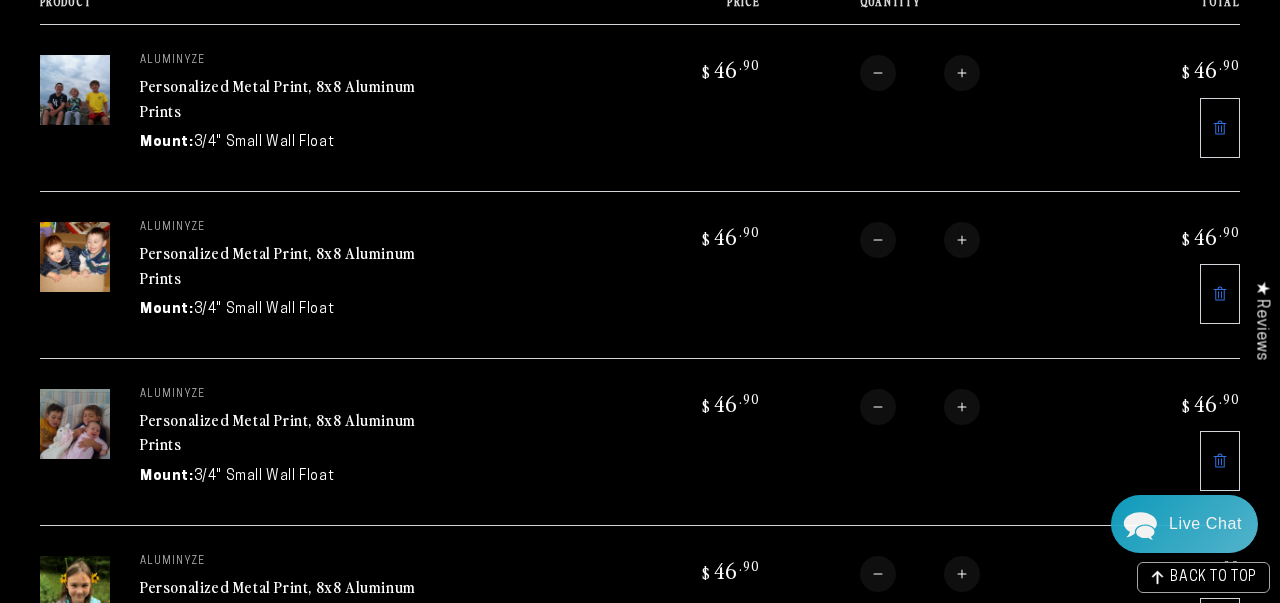 scroll, scrollTop: 0, scrollLeft: 0, axis: both 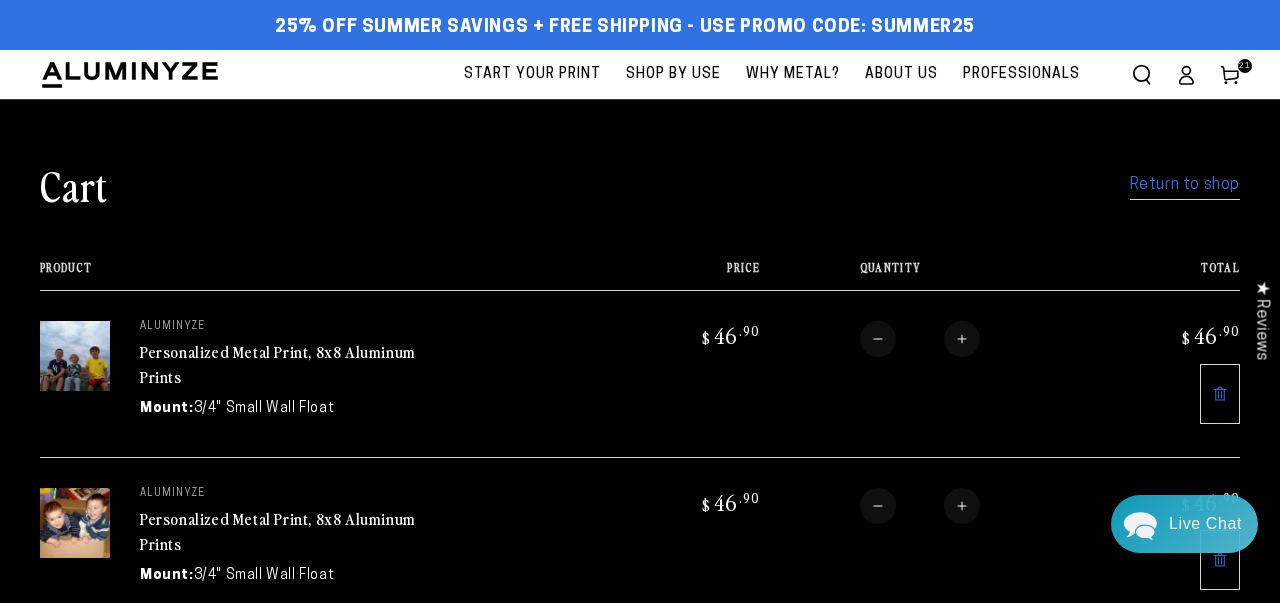 click on "Return to shop" at bounding box center (1185, 185) 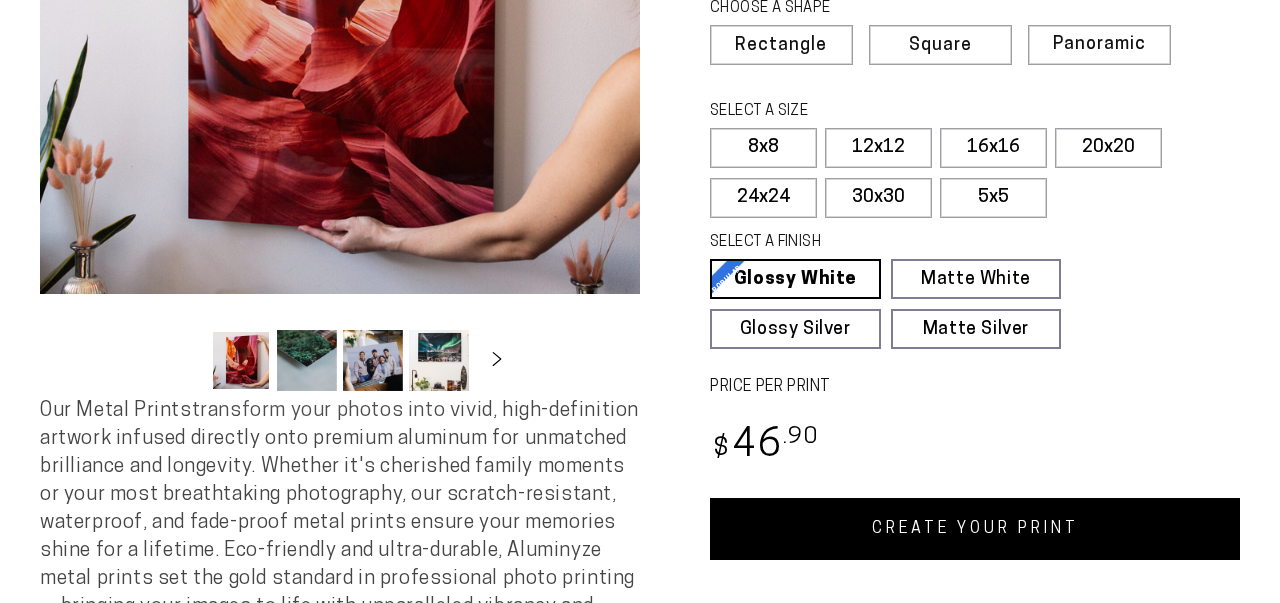 scroll, scrollTop: 407, scrollLeft: 0, axis: vertical 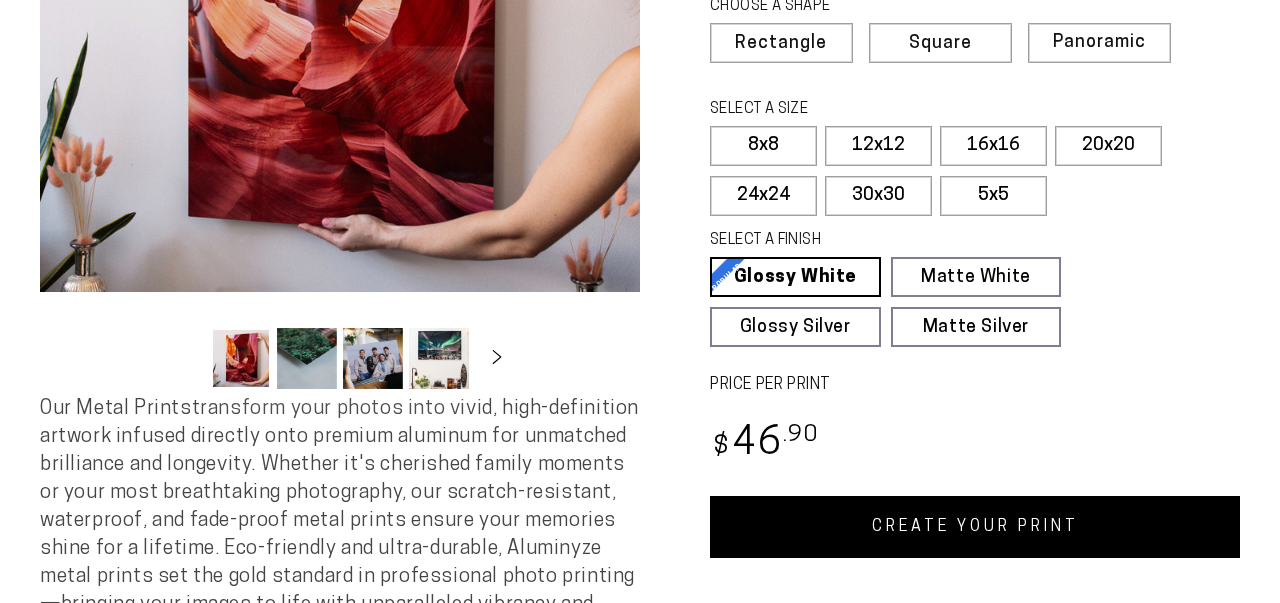 click on "CREATE YOUR PRINT" at bounding box center (975, 527) 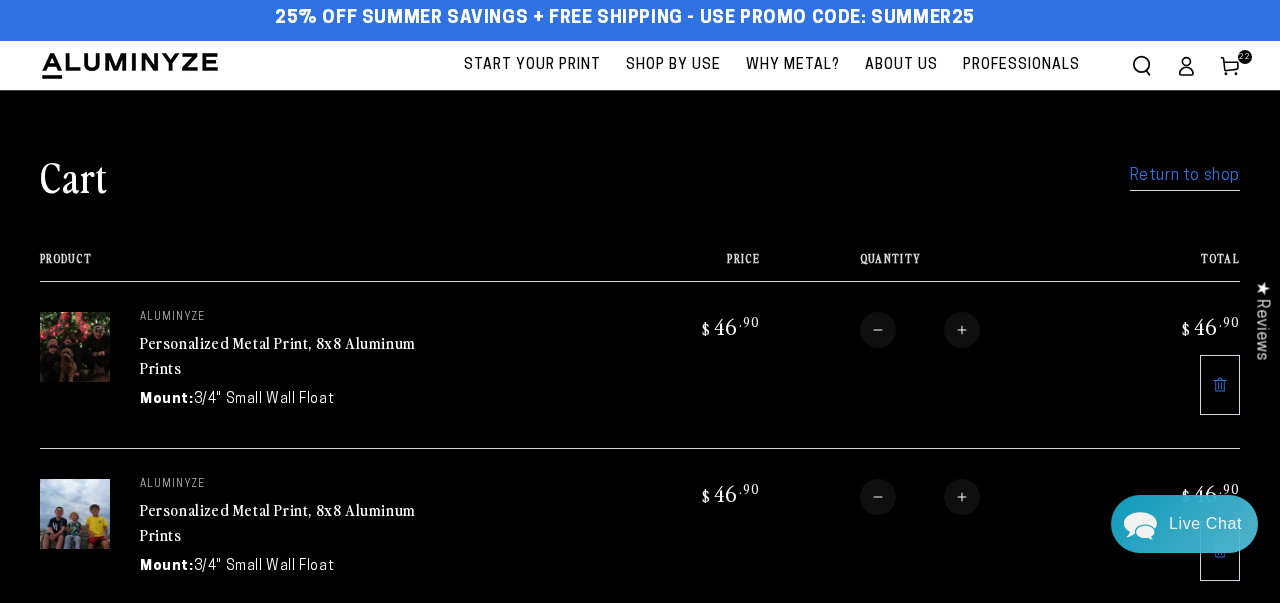 scroll, scrollTop: 0, scrollLeft: 0, axis: both 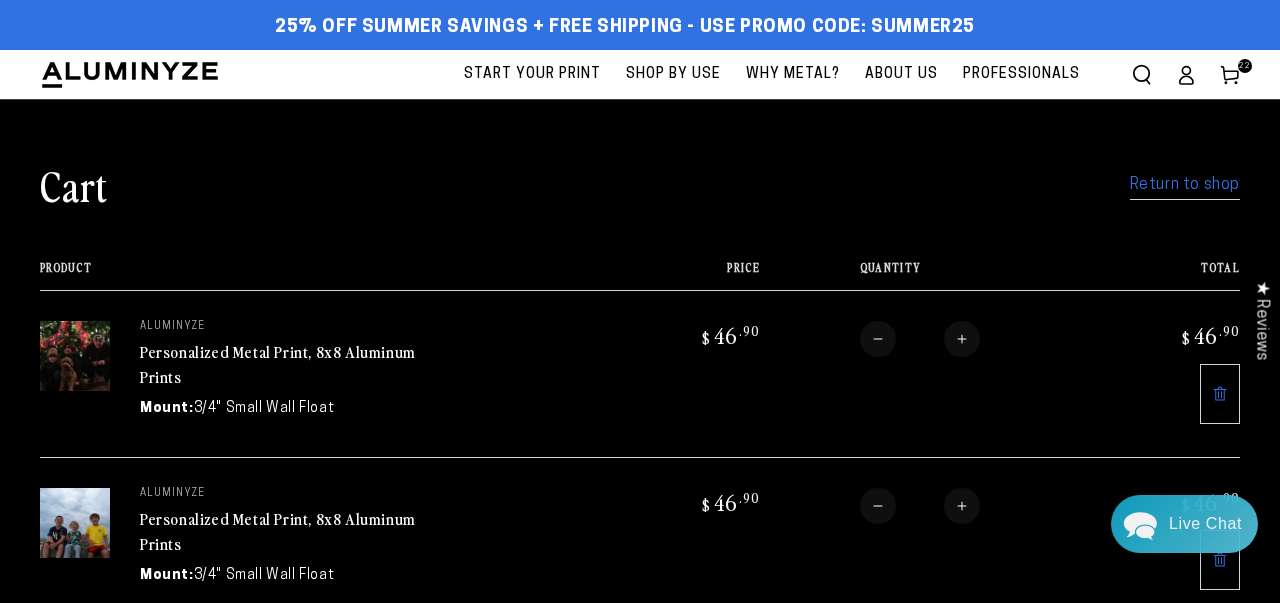 click on "Return to shop" at bounding box center [1185, 185] 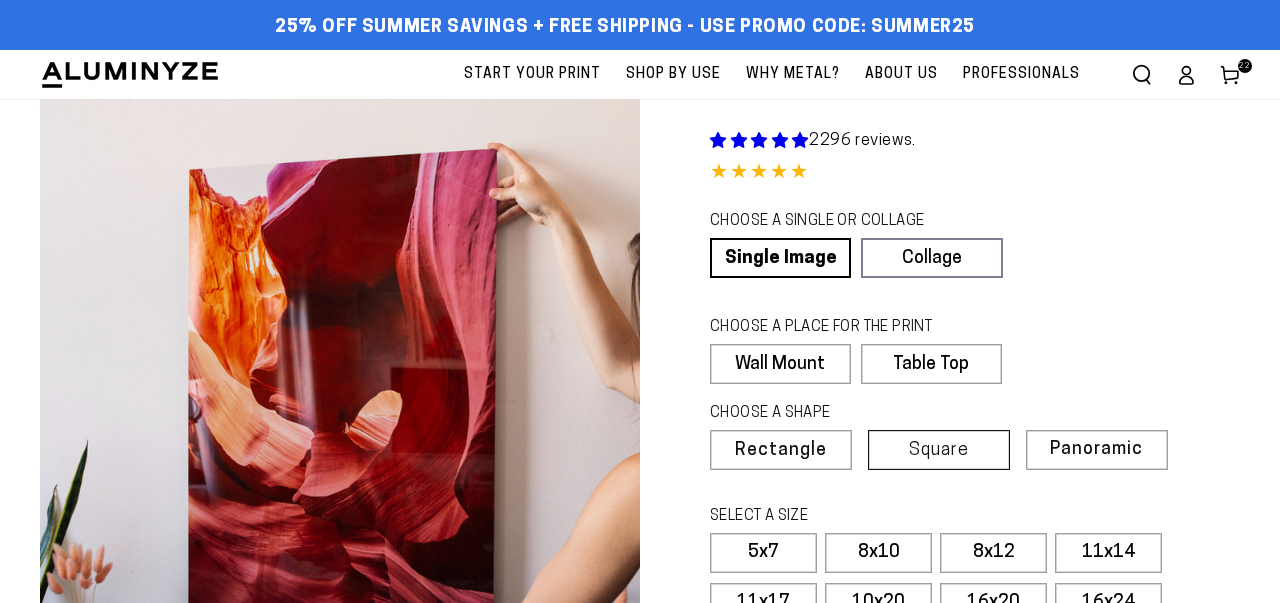 click on "Square" at bounding box center [939, 451] 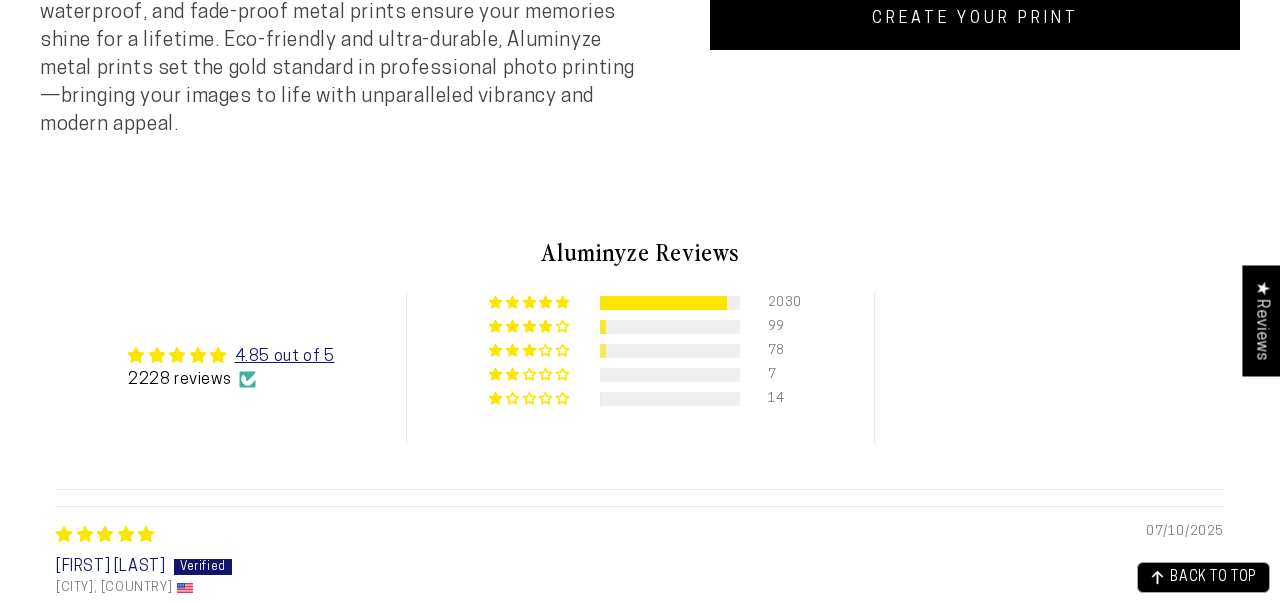 scroll, scrollTop: 0, scrollLeft: 0, axis: both 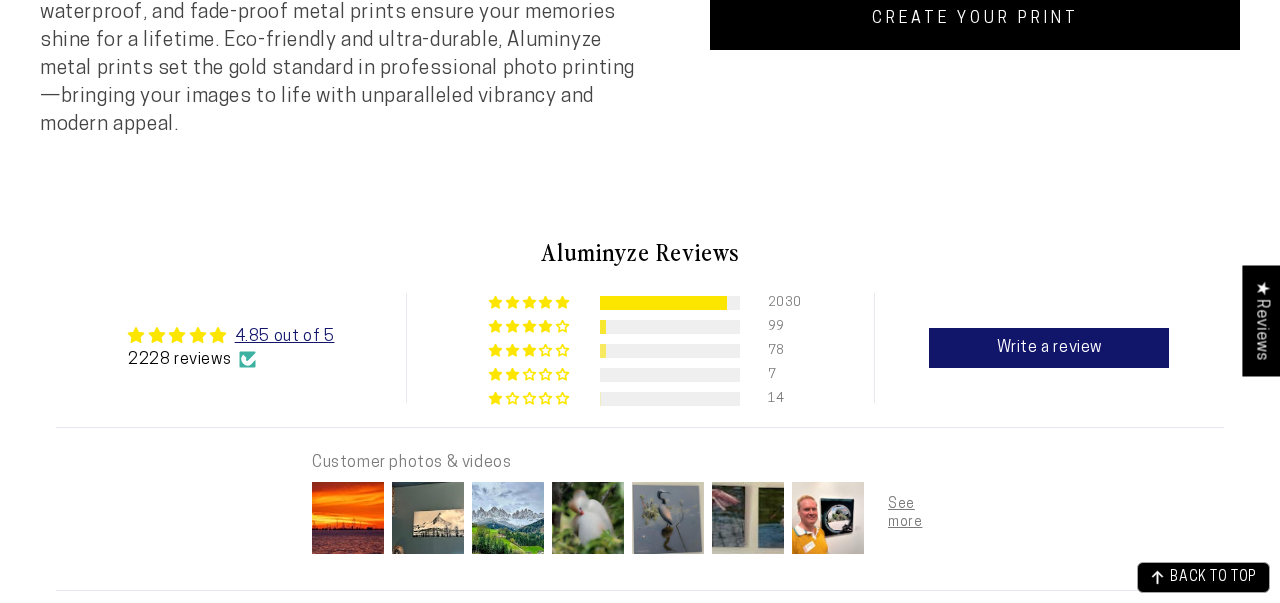click on "CREATE YOUR PRINT" at bounding box center (975, 19) 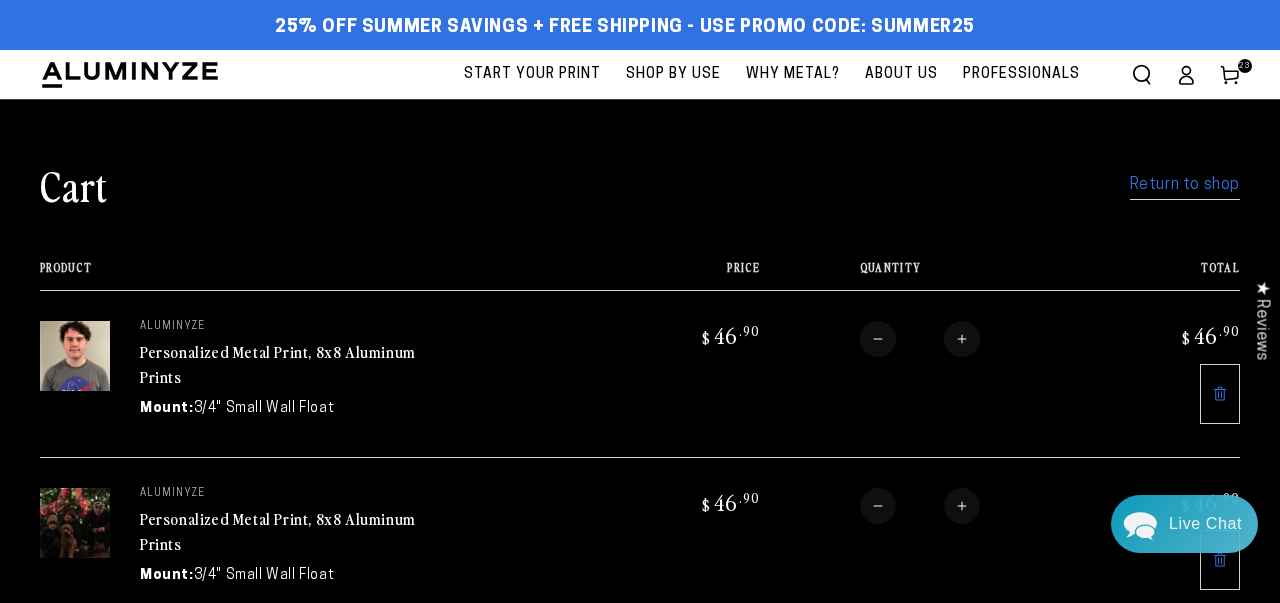 scroll, scrollTop: 0, scrollLeft: 0, axis: both 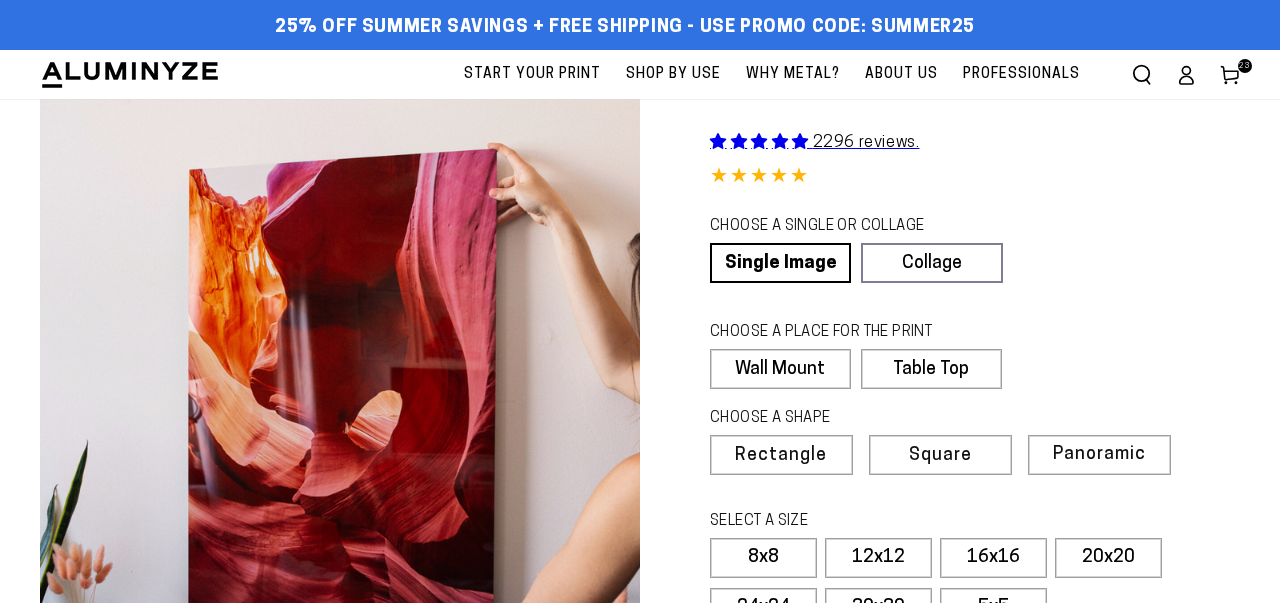 click on "CREATE YOUR PRINT" at bounding box center [975, 939] 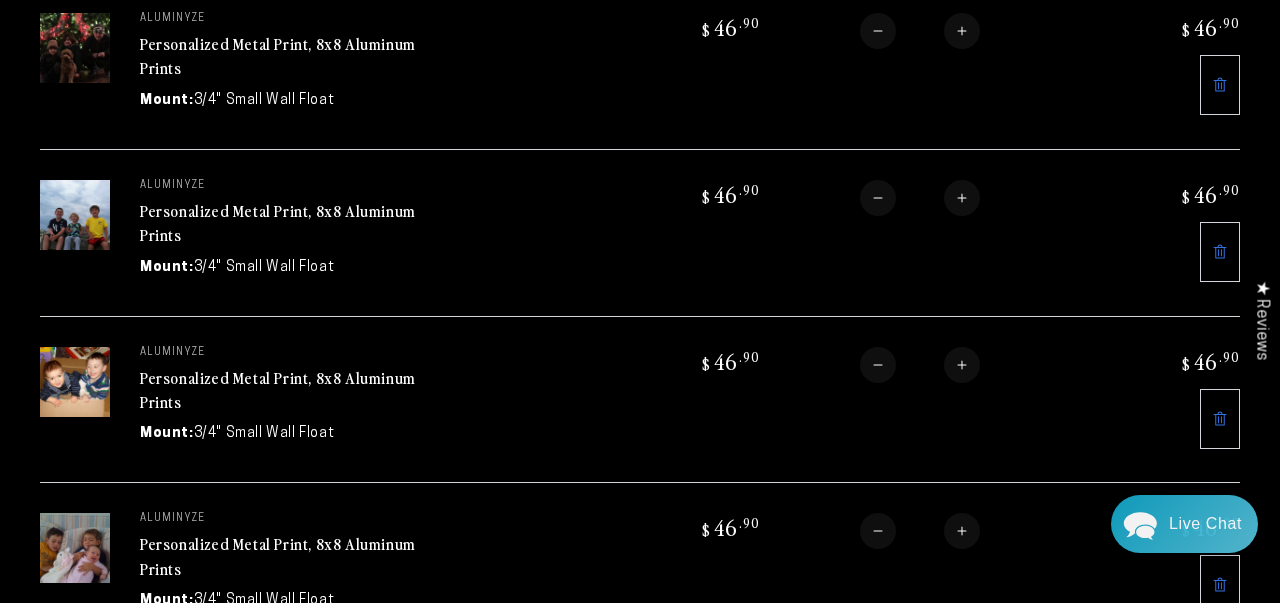 scroll, scrollTop: 0, scrollLeft: 0, axis: both 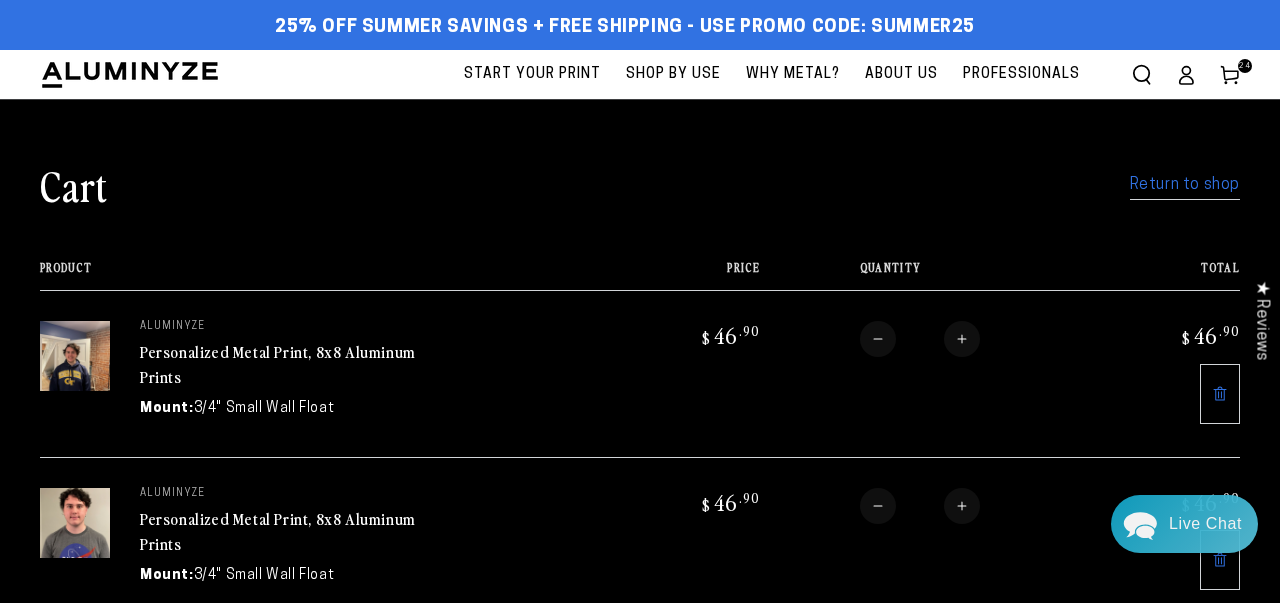 click on "Return to shop" at bounding box center (1185, 185) 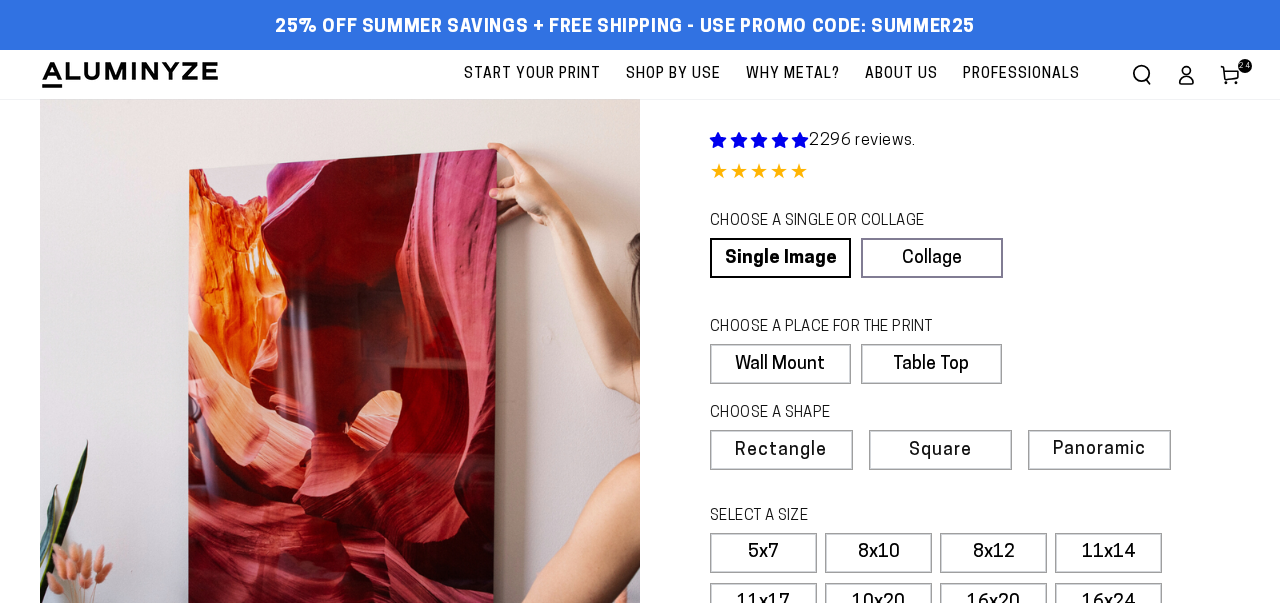 click on "Square" at bounding box center (940, 451) 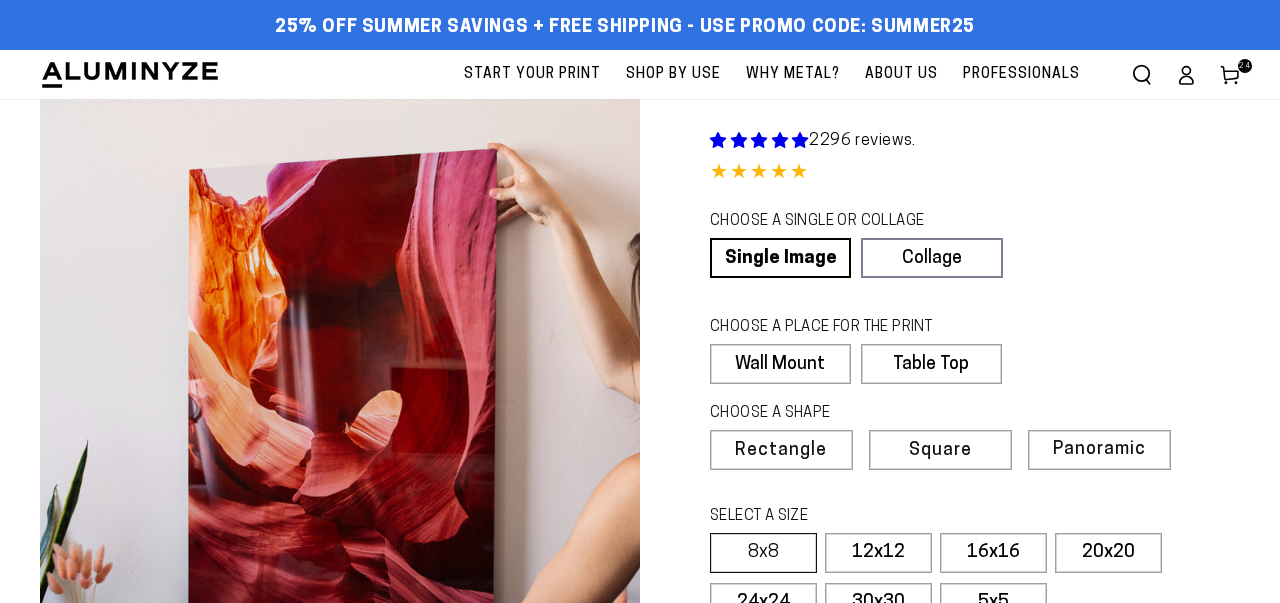 click on "8x8" at bounding box center (763, 553) 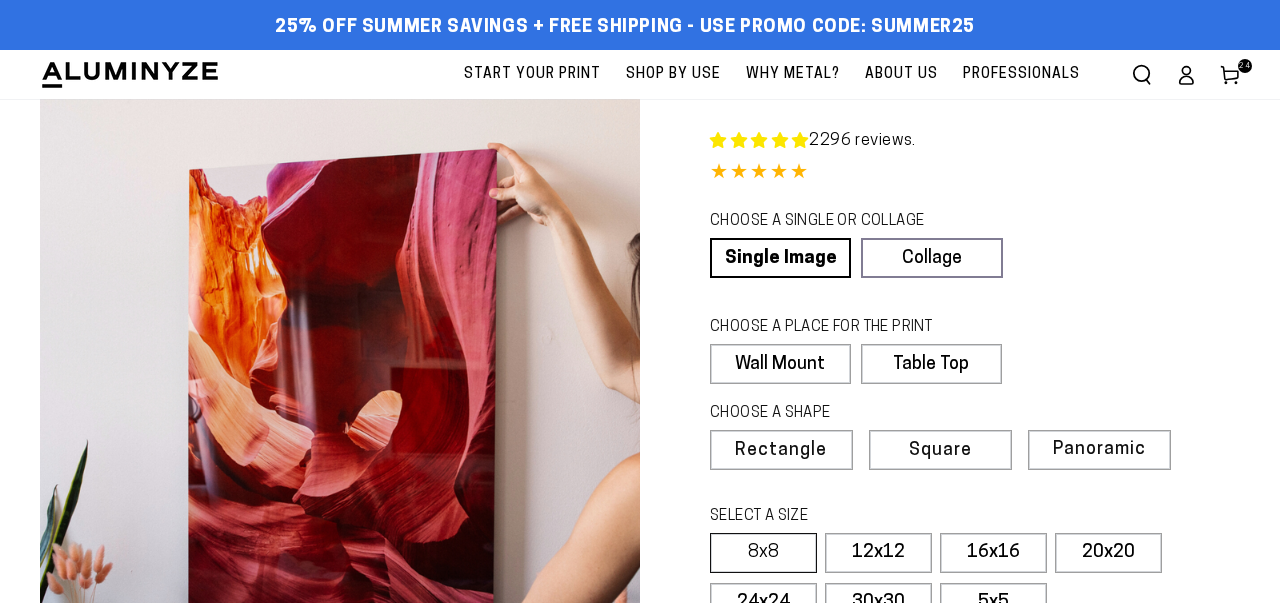 scroll, scrollTop: 35, scrollLeft: 0, axis: vertical 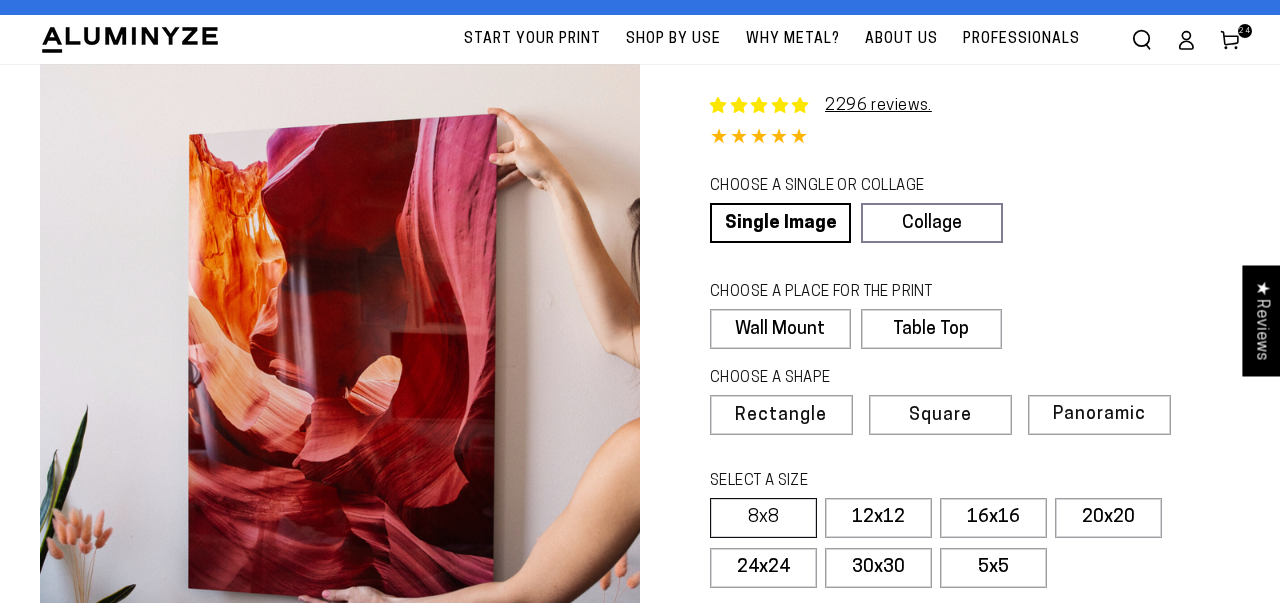 select on "**********" 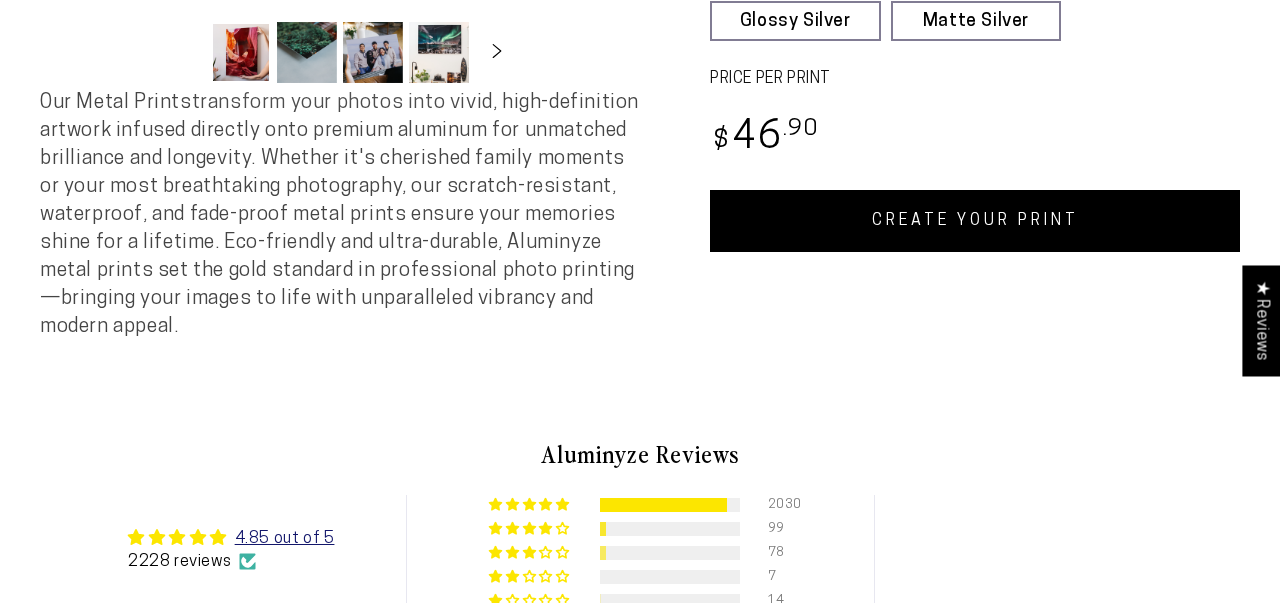 scroll, scrollTop: 0, scrollLeft: 0, axis: both 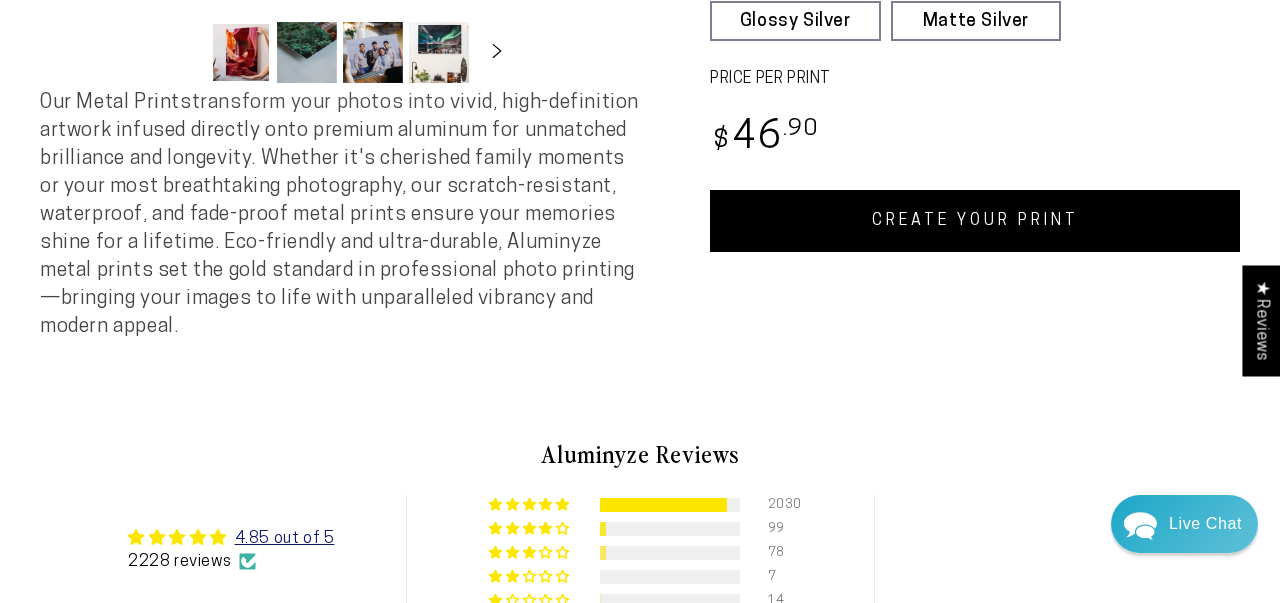 click on "CREATE YOUR PRINT" at bounding box center [975, 221] 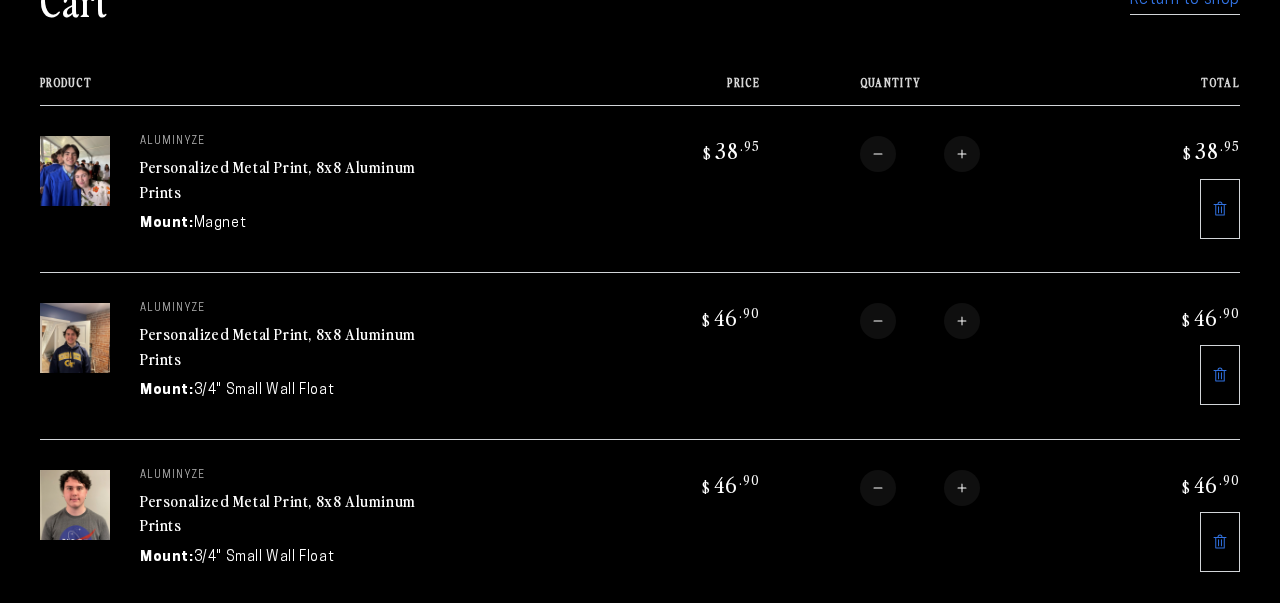 scroll, scrollTop: 0, scrollLeft: 0, axis: both 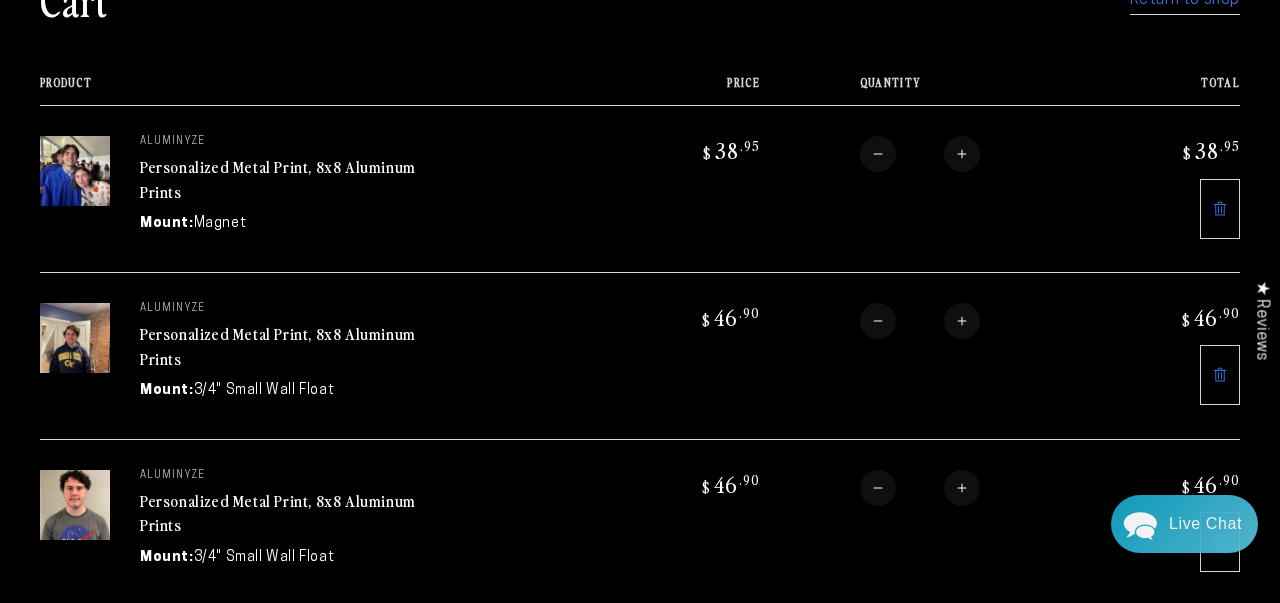 click on "Personalized Metal Print, 8x8 Aluminum Prints" at bounding box center (278, 179) 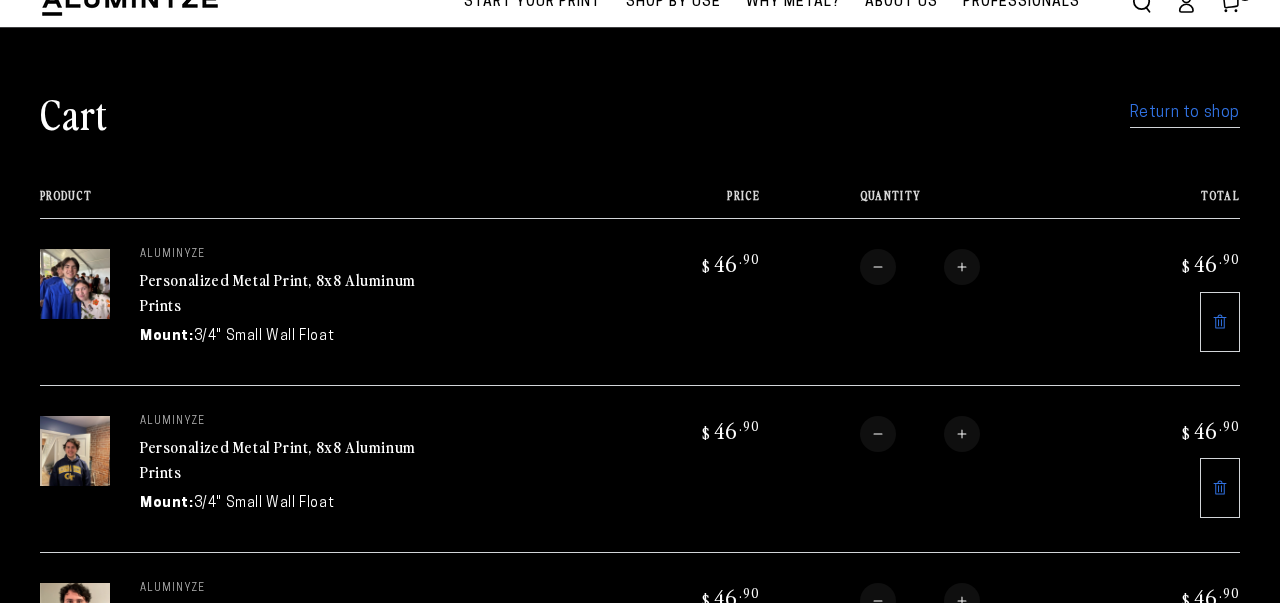 scroll, scrollTop: 72, scrollLeft: 0, axis: vertical 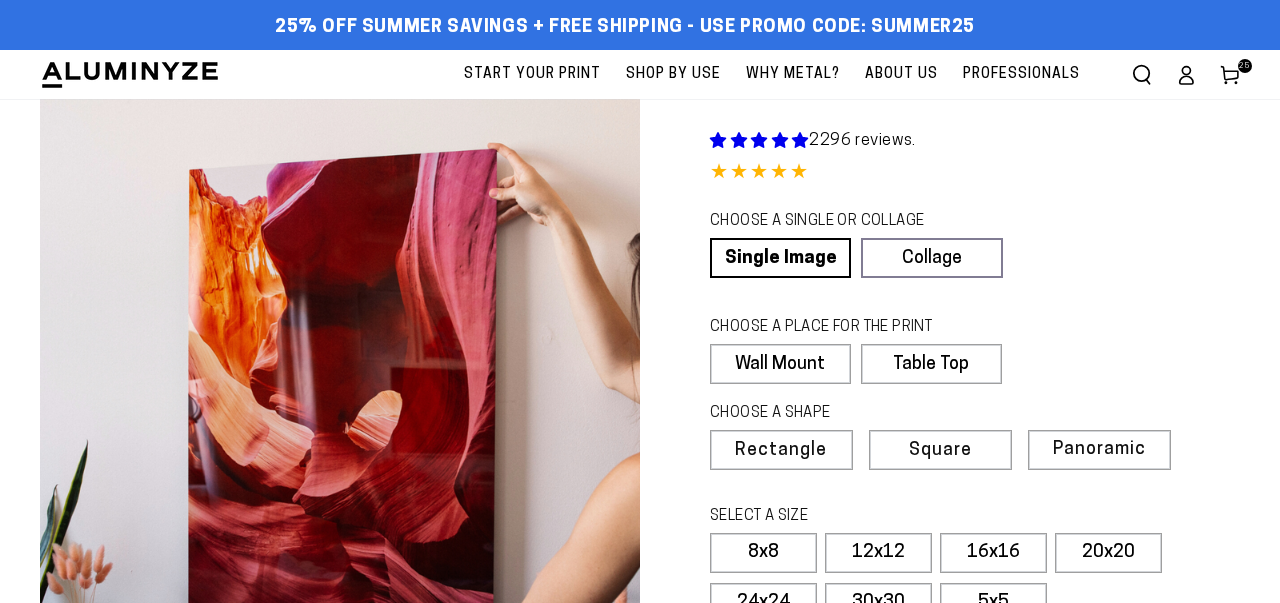 click 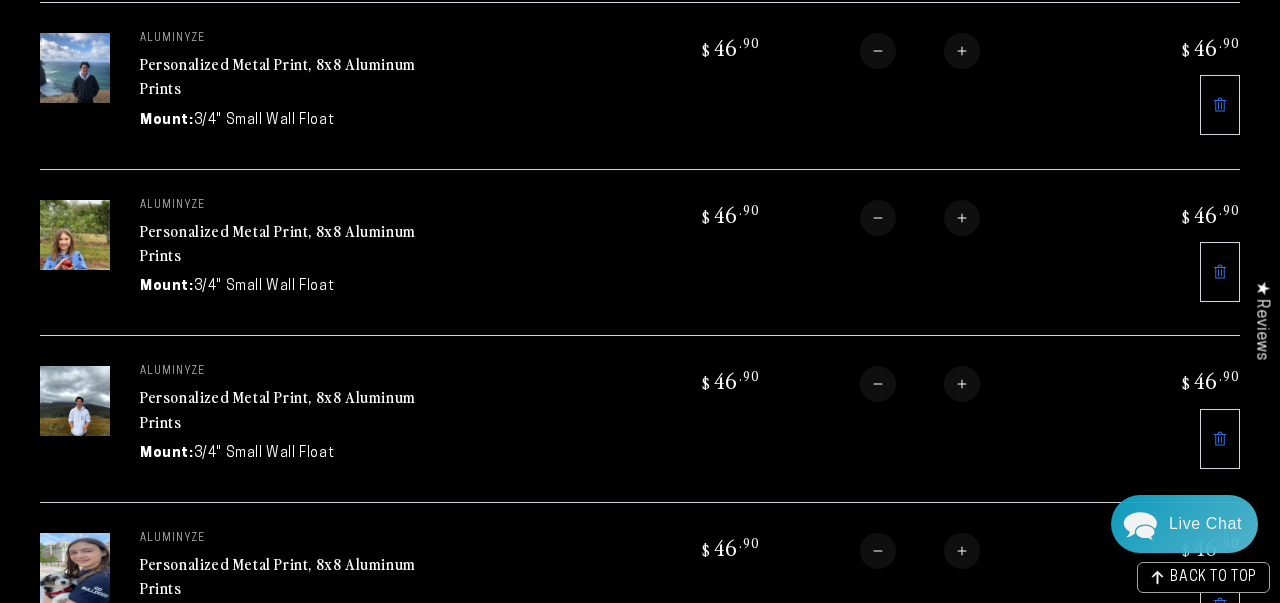 scroll, scrollTop: 2291, scrollLeft: 0, axis: vertical 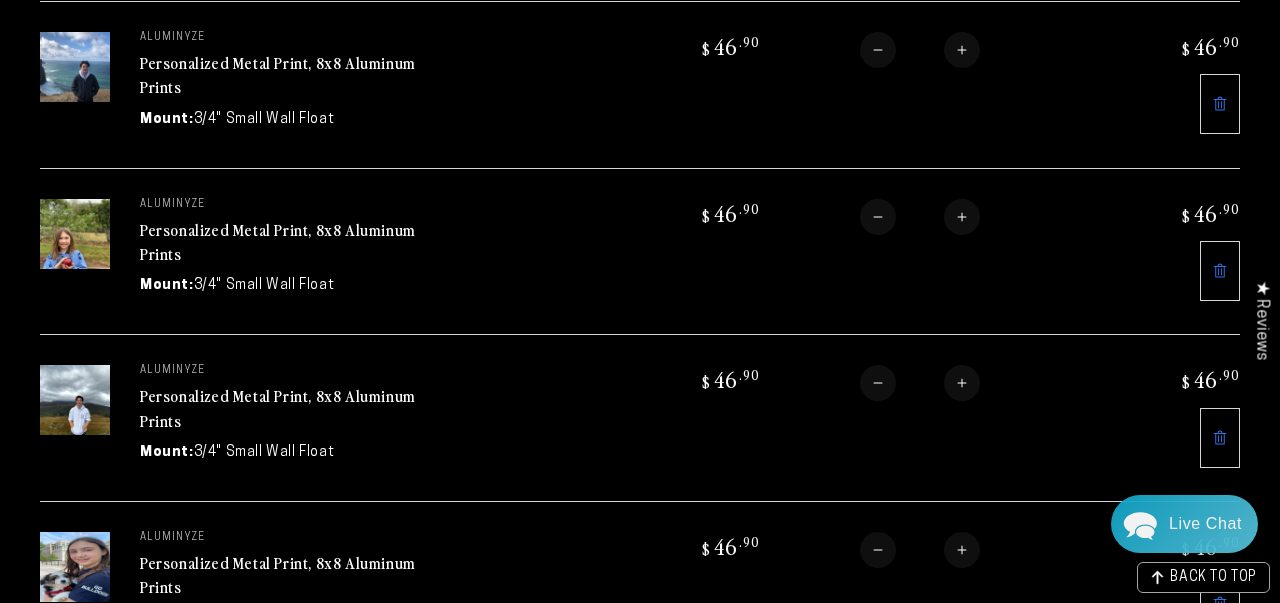click 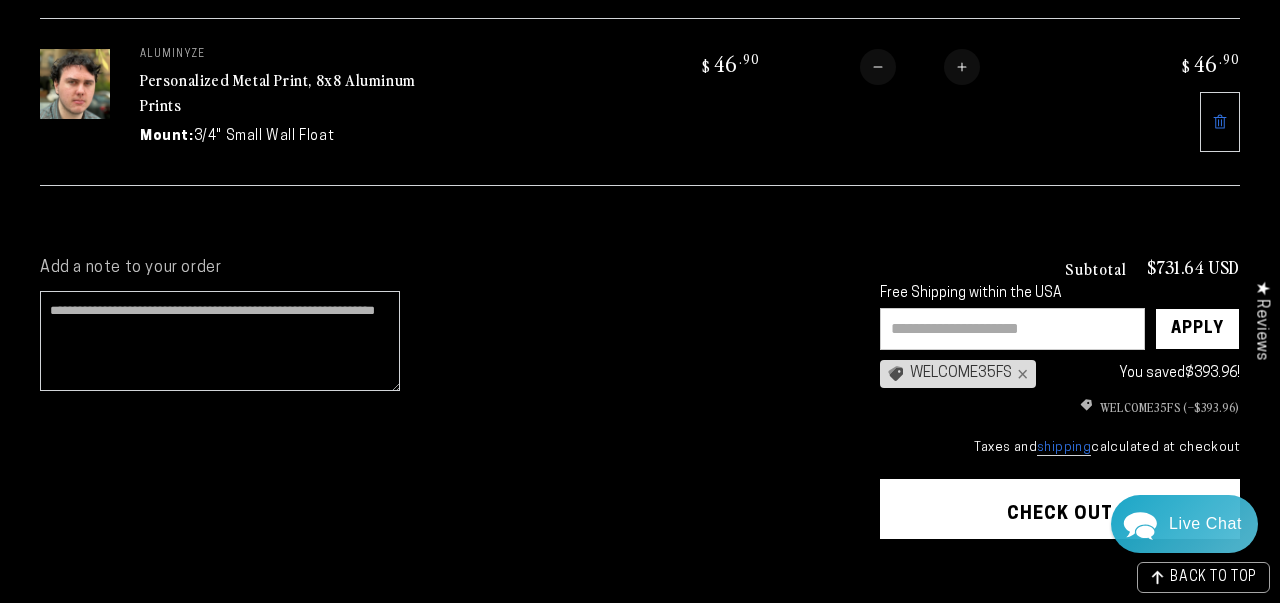 scroll, scrollTop: 4103, scrollLeft: 0, axis: vertical 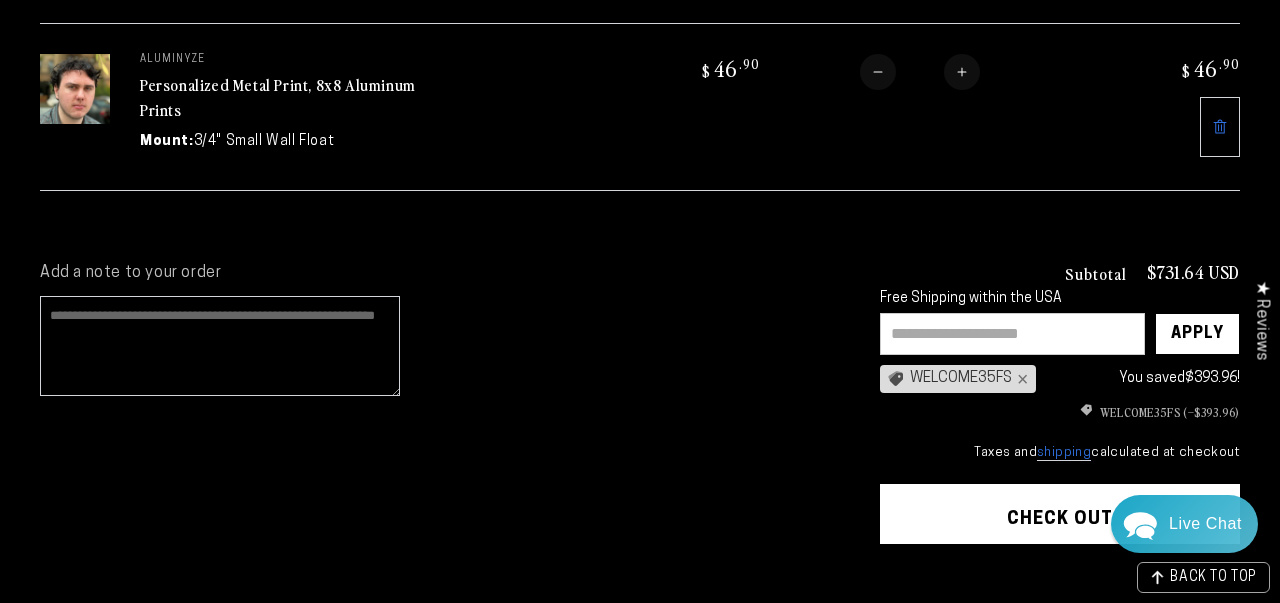 click on "Add a note to your order" at bounding box center (220, 346) 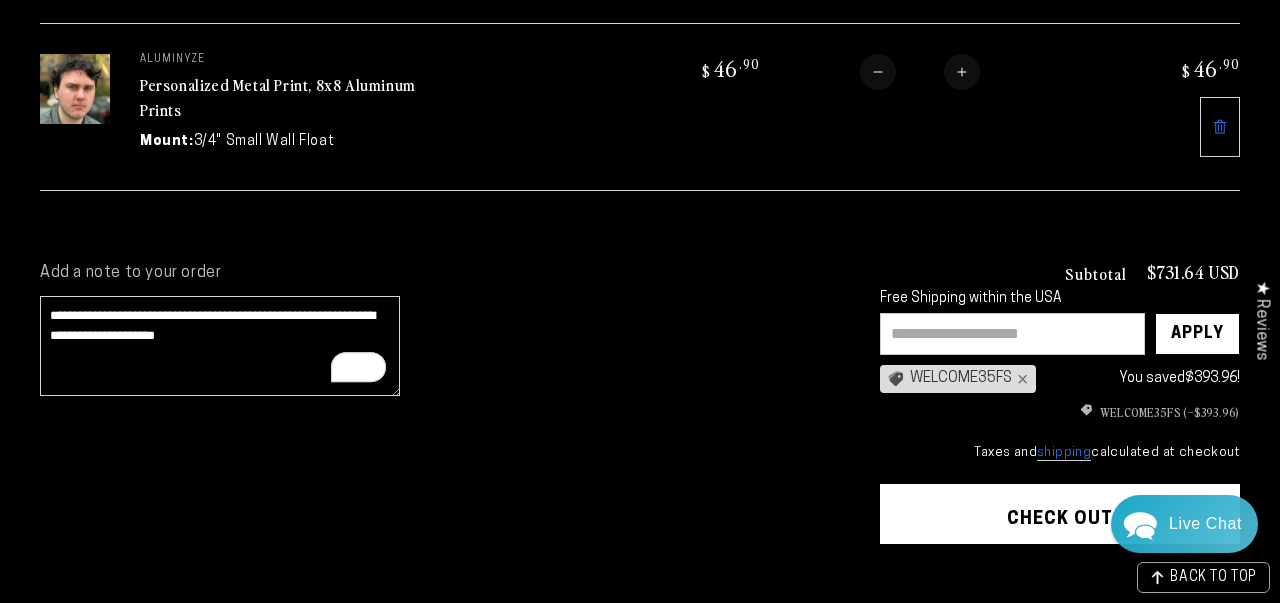 type on "**********" 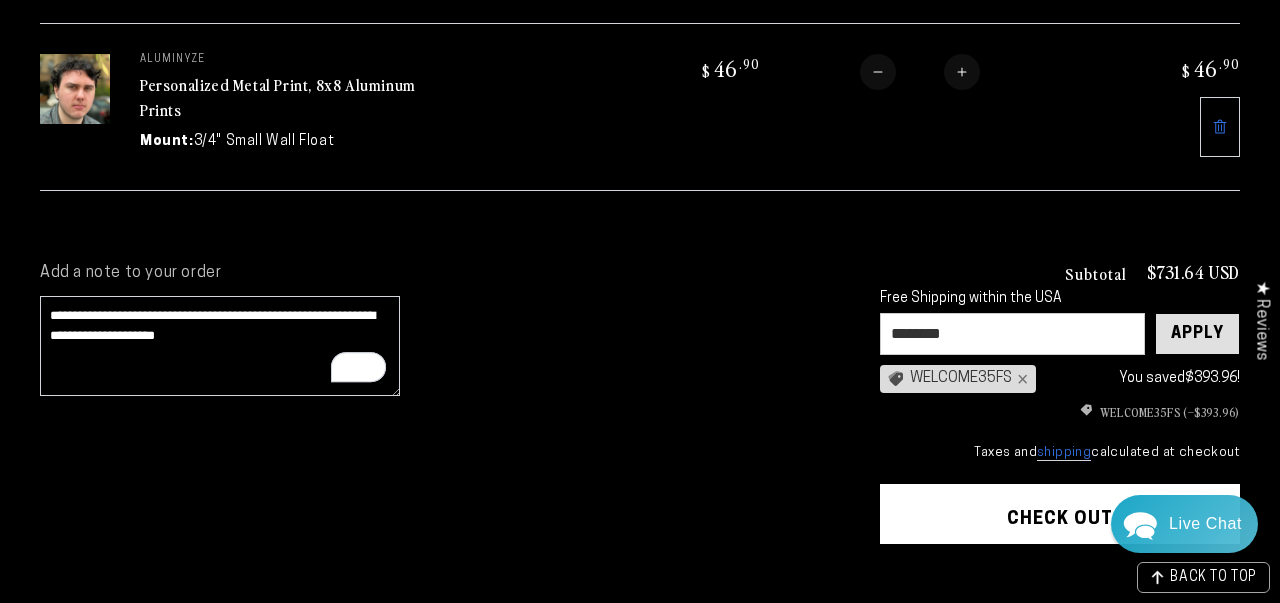 type on "********" 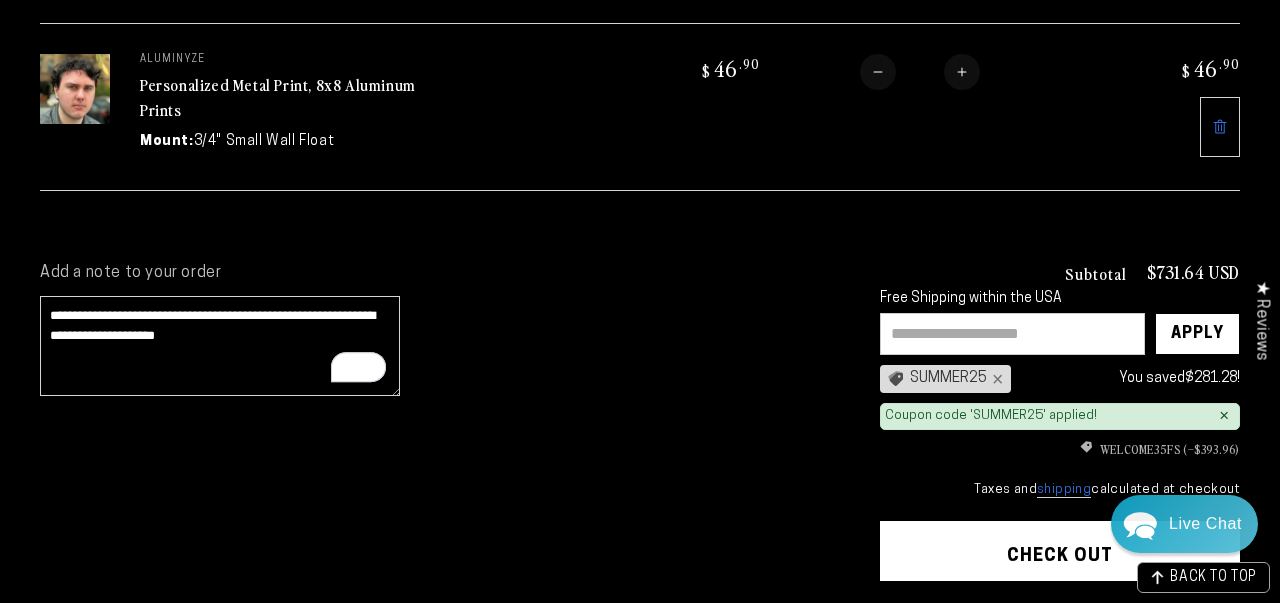 click at bounding box center (1012, 334) 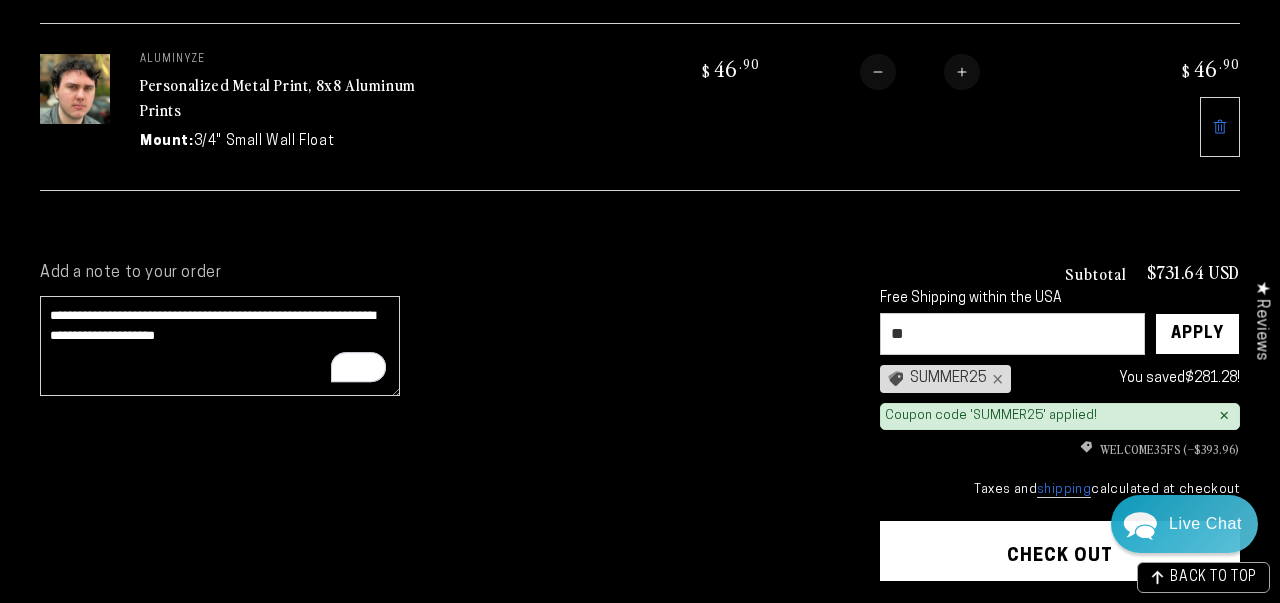 type on "*" 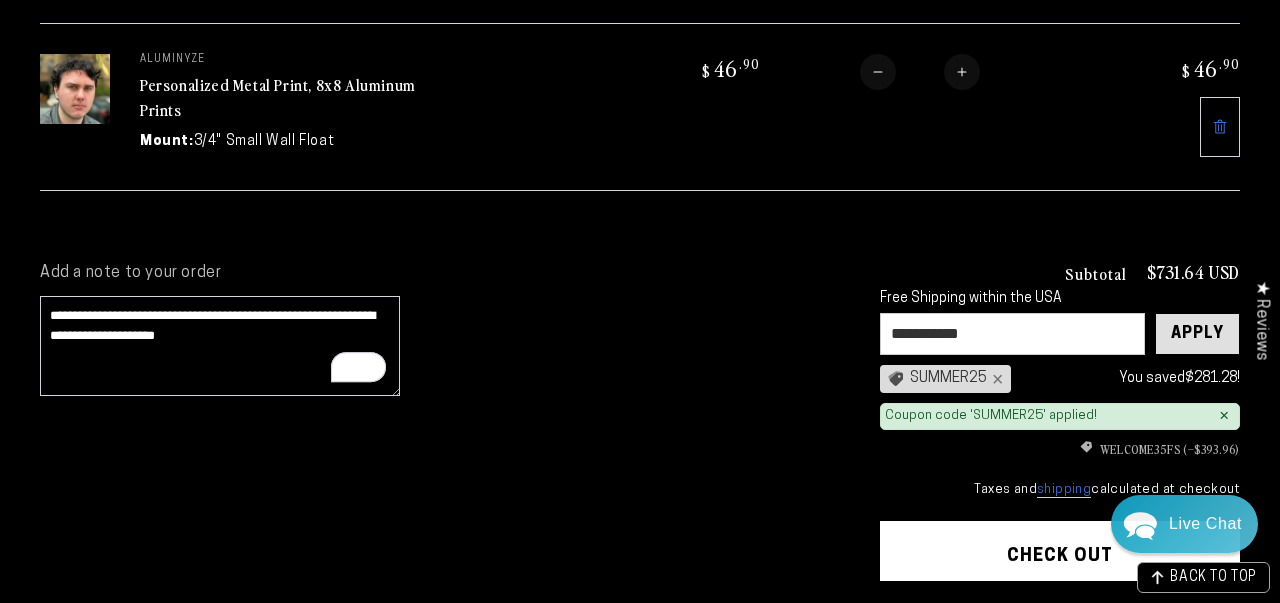 type on "**********" 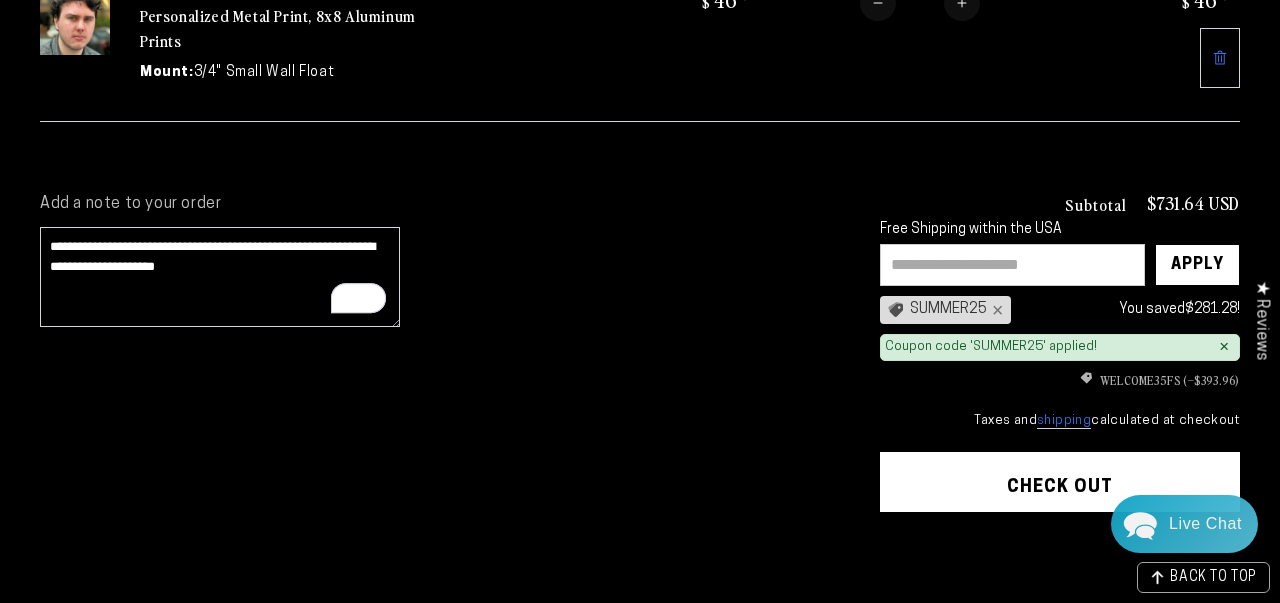 scroll, scrollTop: 4176, scrollLeft: 0, axis: vertical 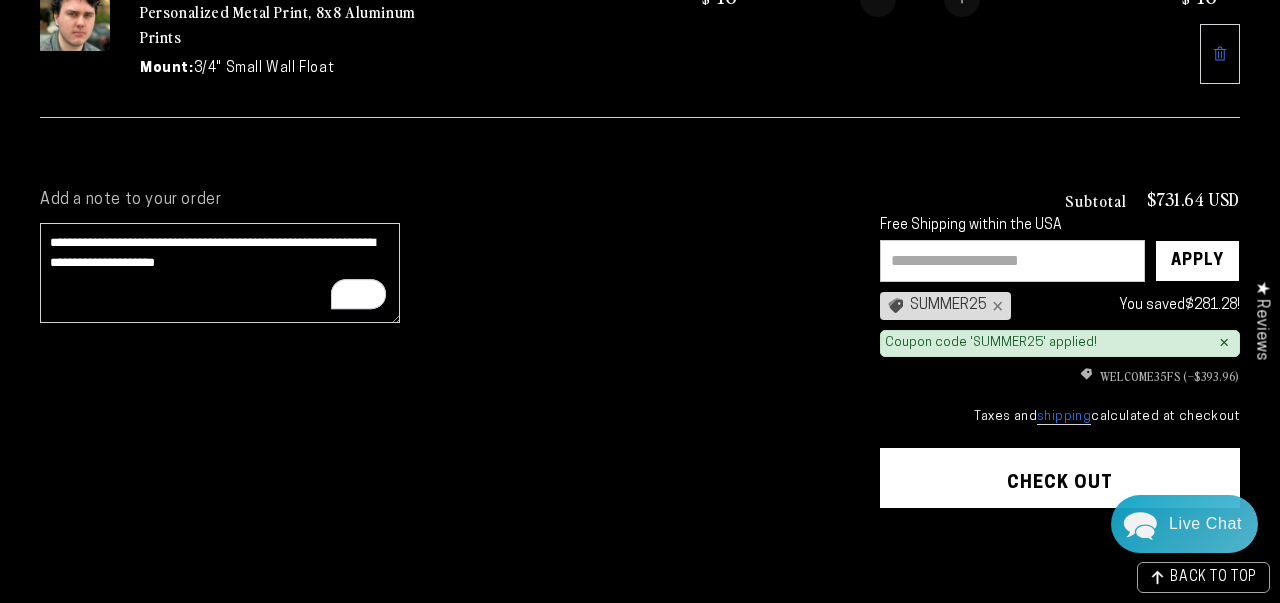 click on "WELCOME35FS
(–$393.96)" at bounding box center [1060, 376] 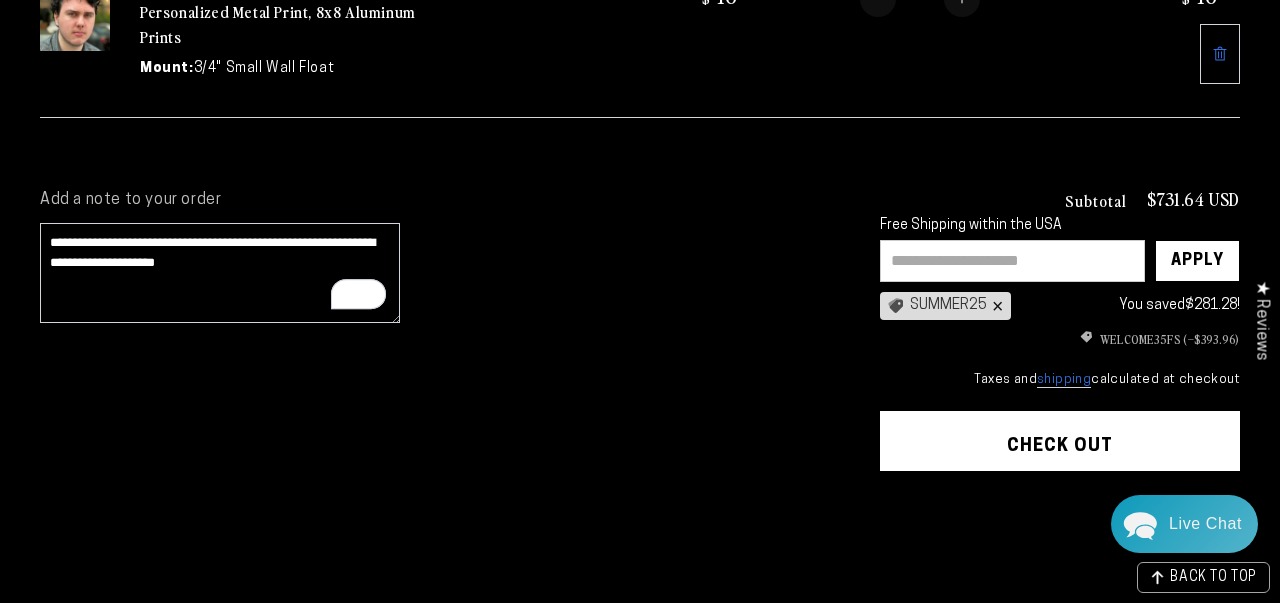 click on "×" at bounding box center [995, 306] 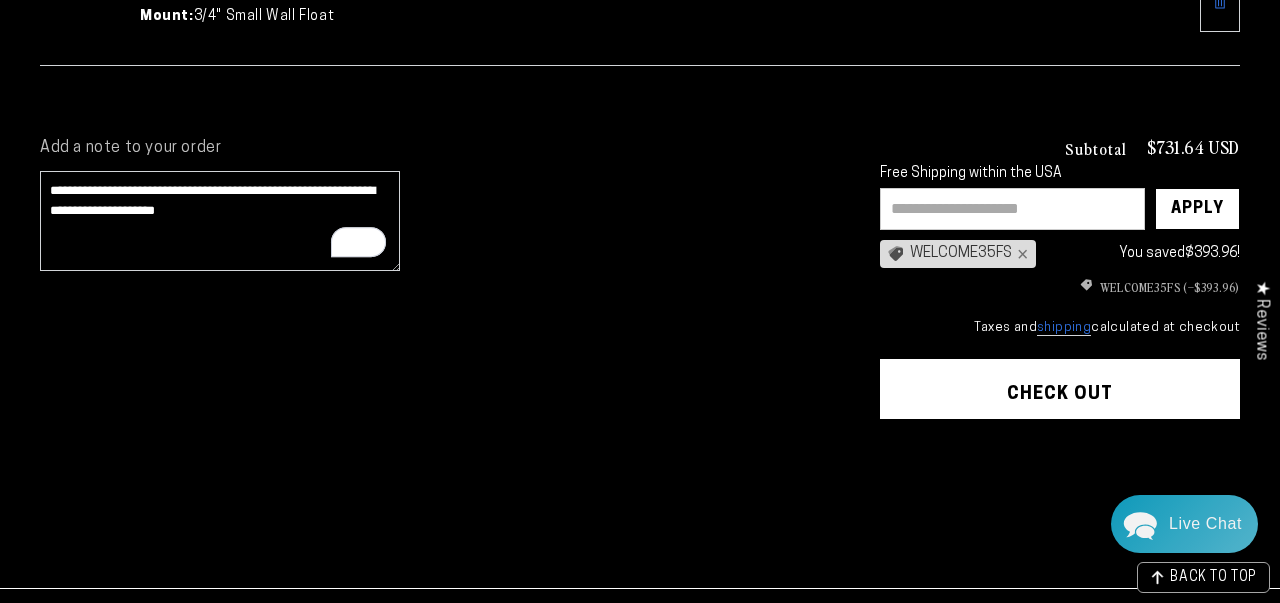 scroll, scrollTop: 4232, scrollLeft: 0, axis: vertical 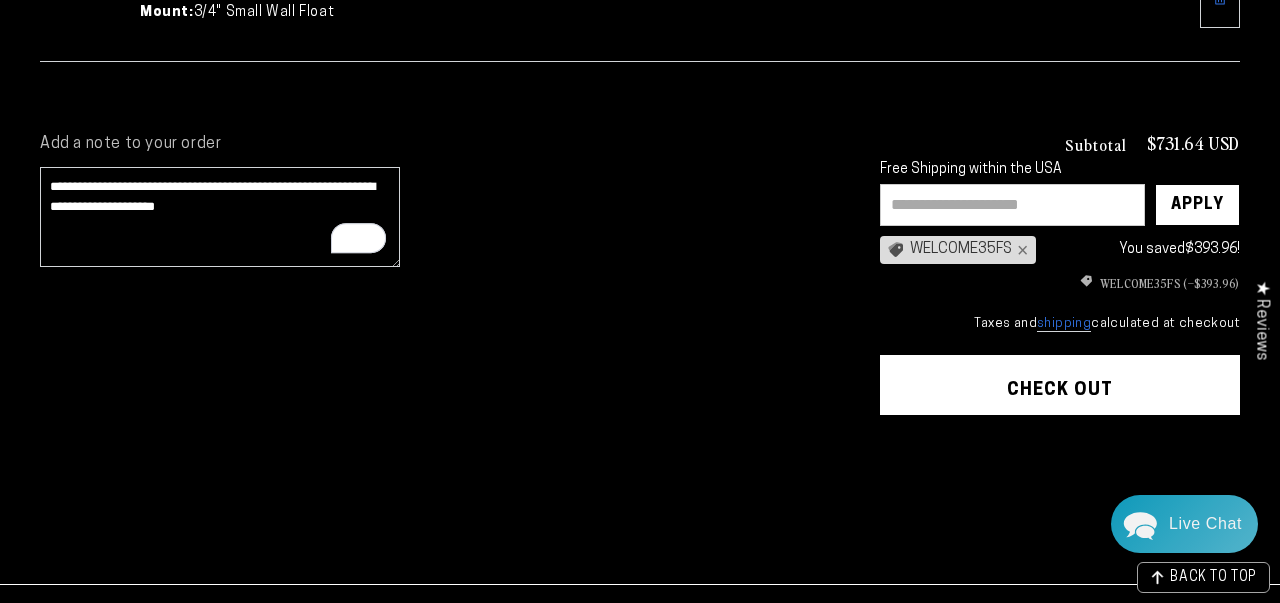 click at bounding box center (1012, 205) 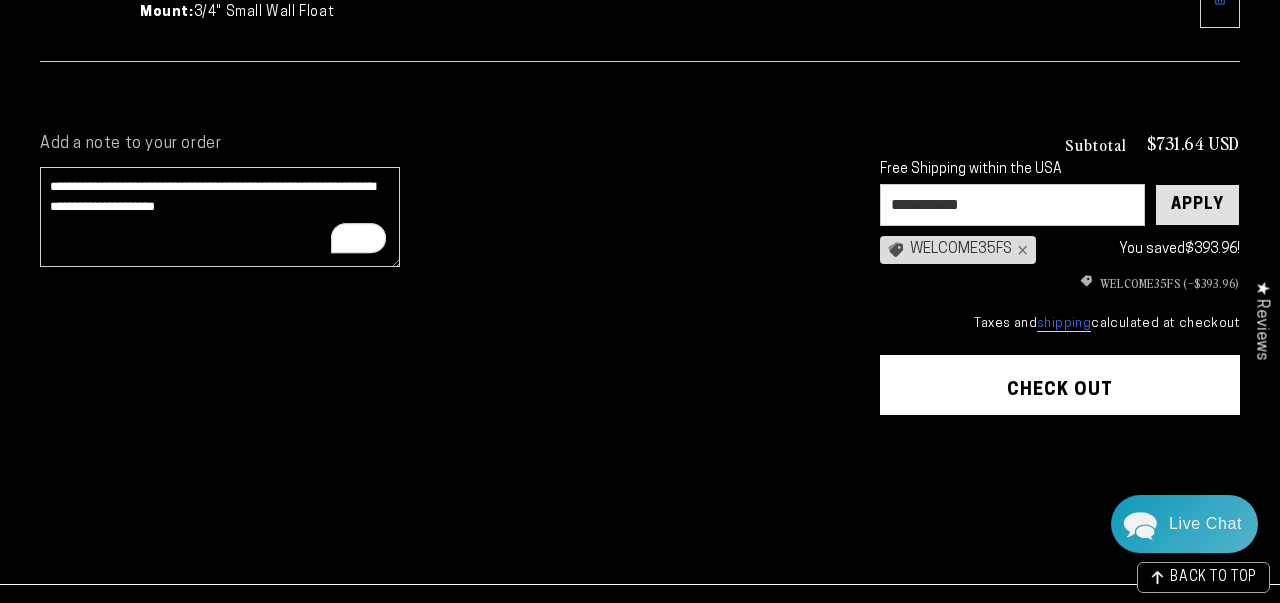 type on "**********" 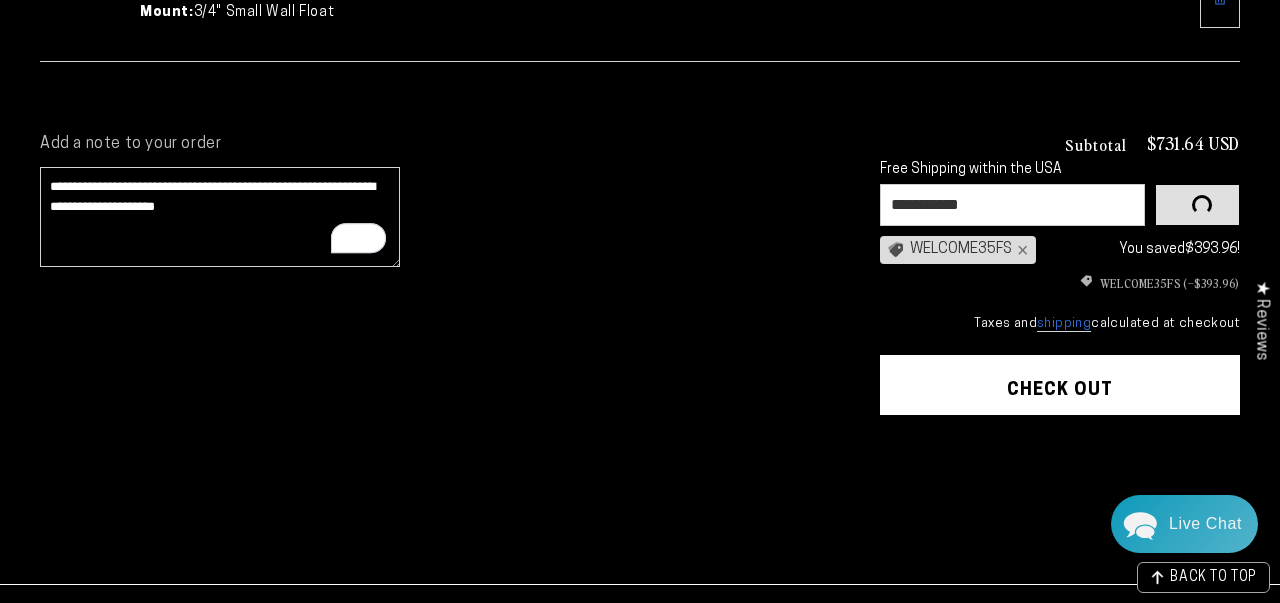 type 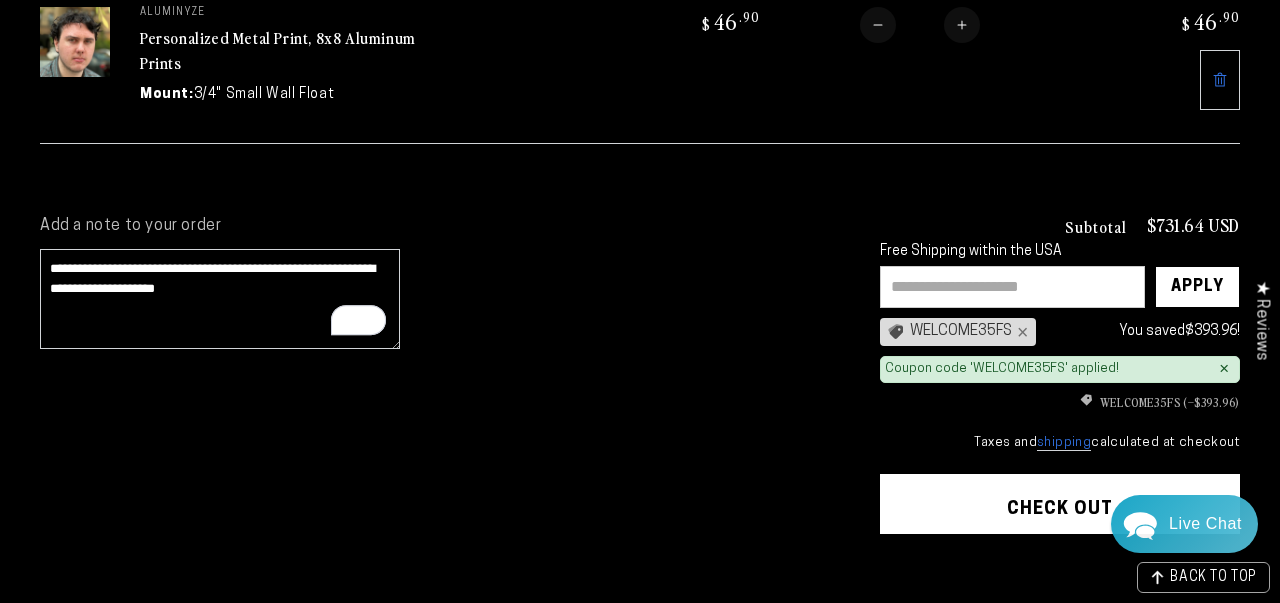 scroll, scrollTop: 4201, scrollLeft: 0, axis: vertical 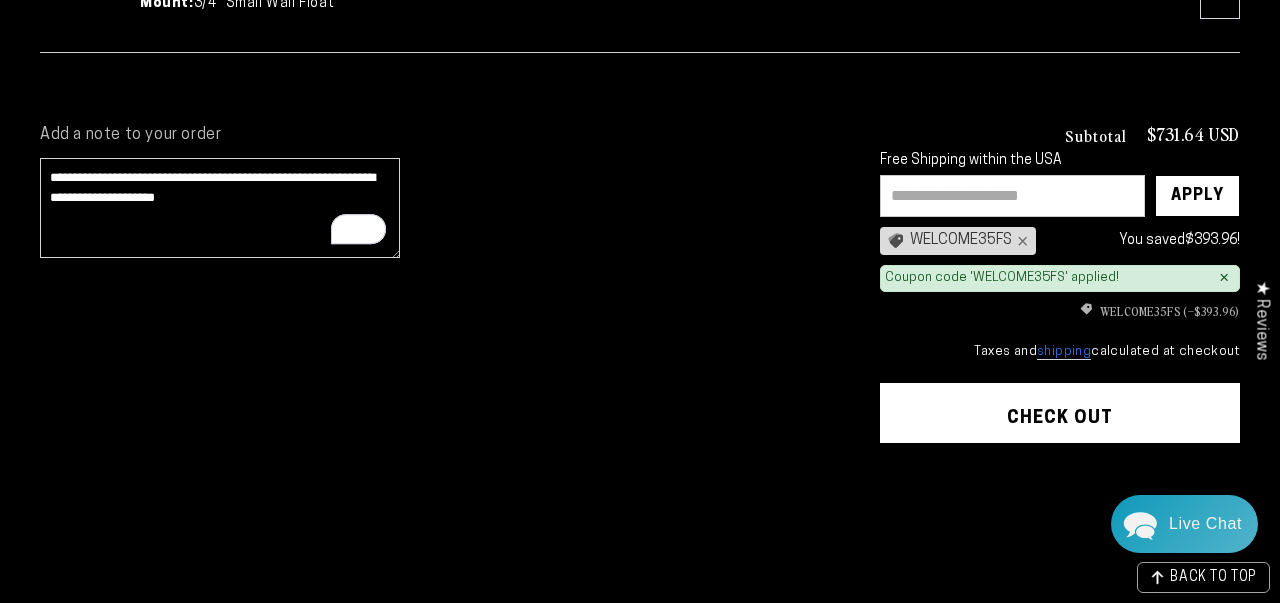click on "Check out" at bounding box center [1060, 413] 